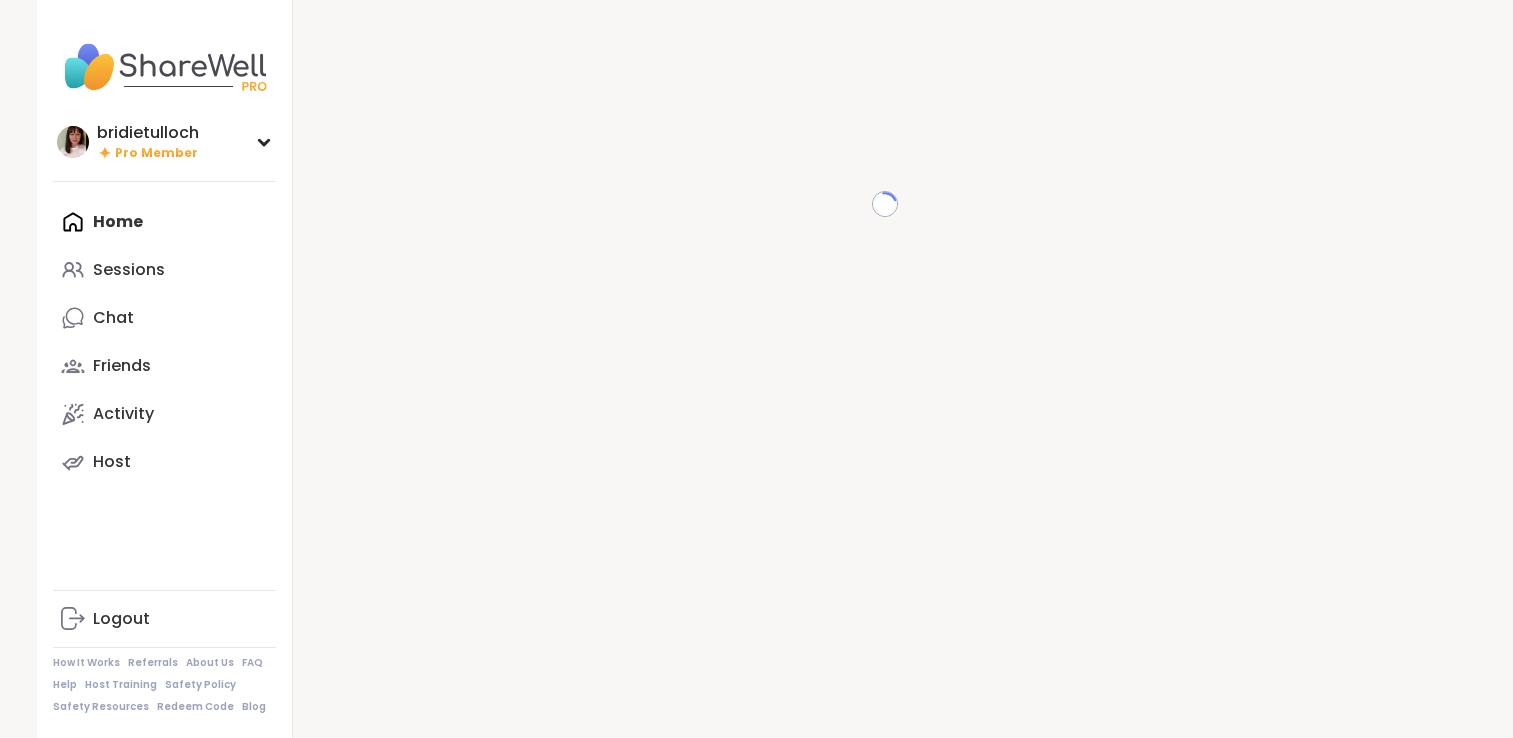 scroll, scrollTop: 0, scrollLeft: 0, axis: both 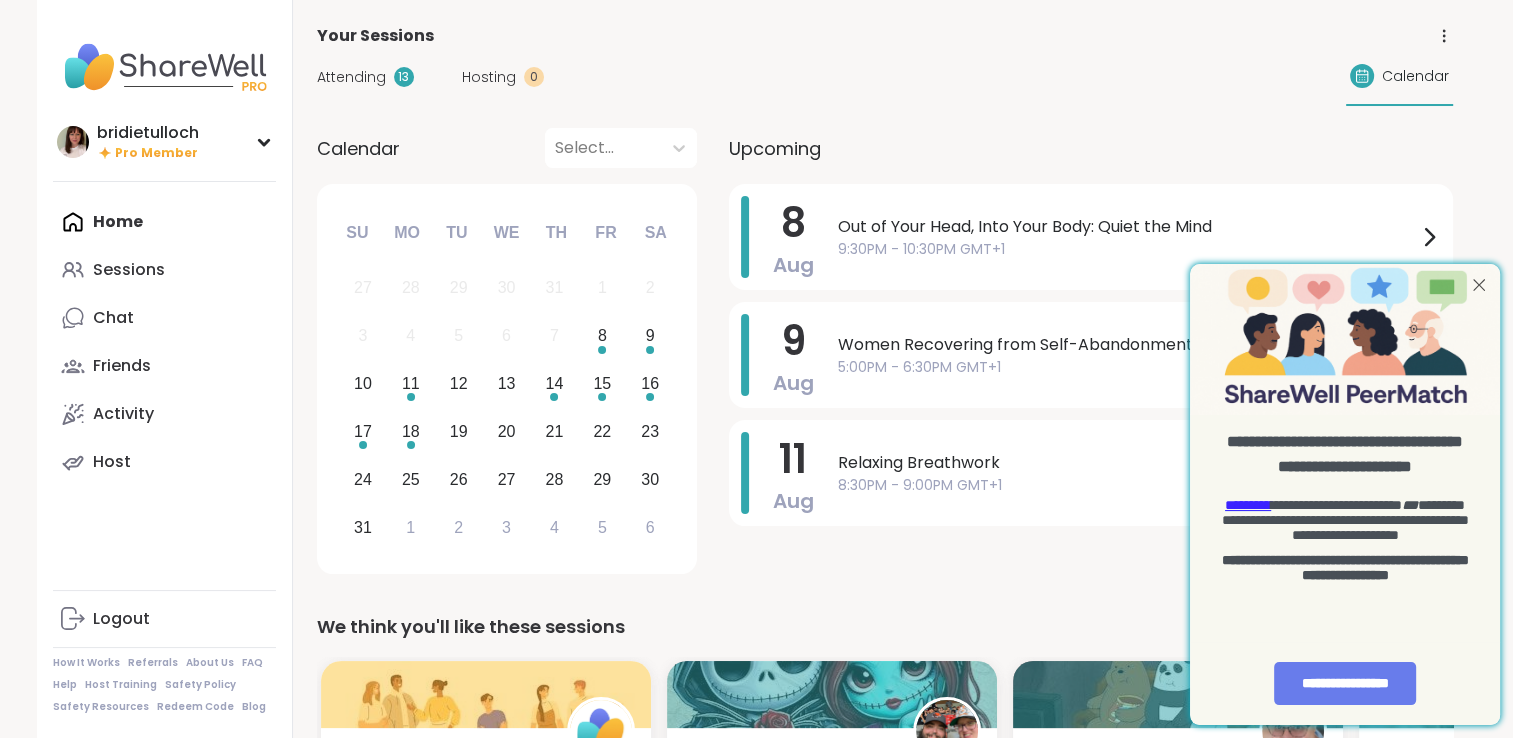 click on "8 [EVENT NAME], Into Your Body: Quiet the Mind [TIME] [TIMEZONE] 9 [EVENT NAME] Women Recovering from Self-Abandonment [TIME] [TIMEZONE] 11 [EVENT NAME] Relaxing Breathwork [TIME] [TIMEZONE]" at bounding box center (1091, 382) 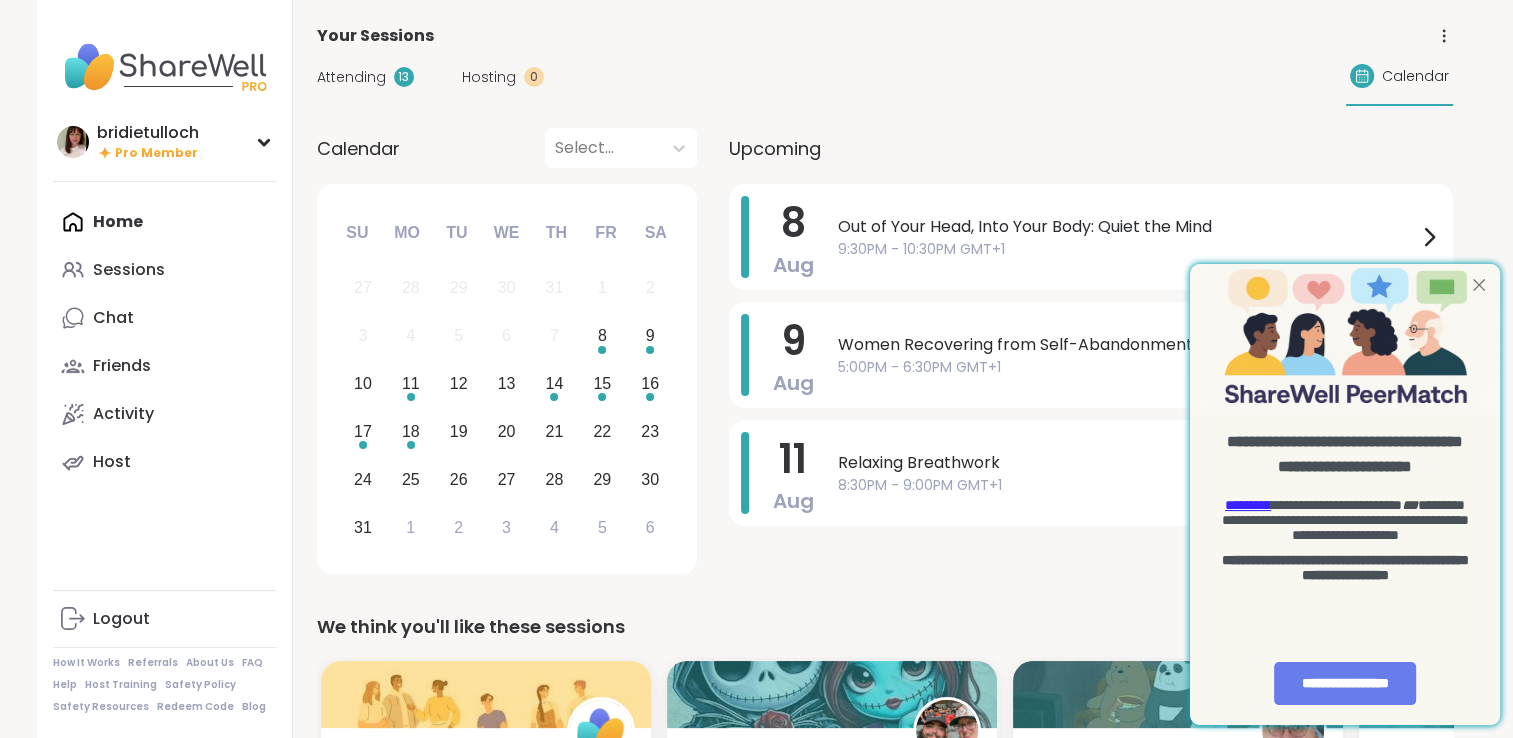 click at bounding box center (1479, 284) 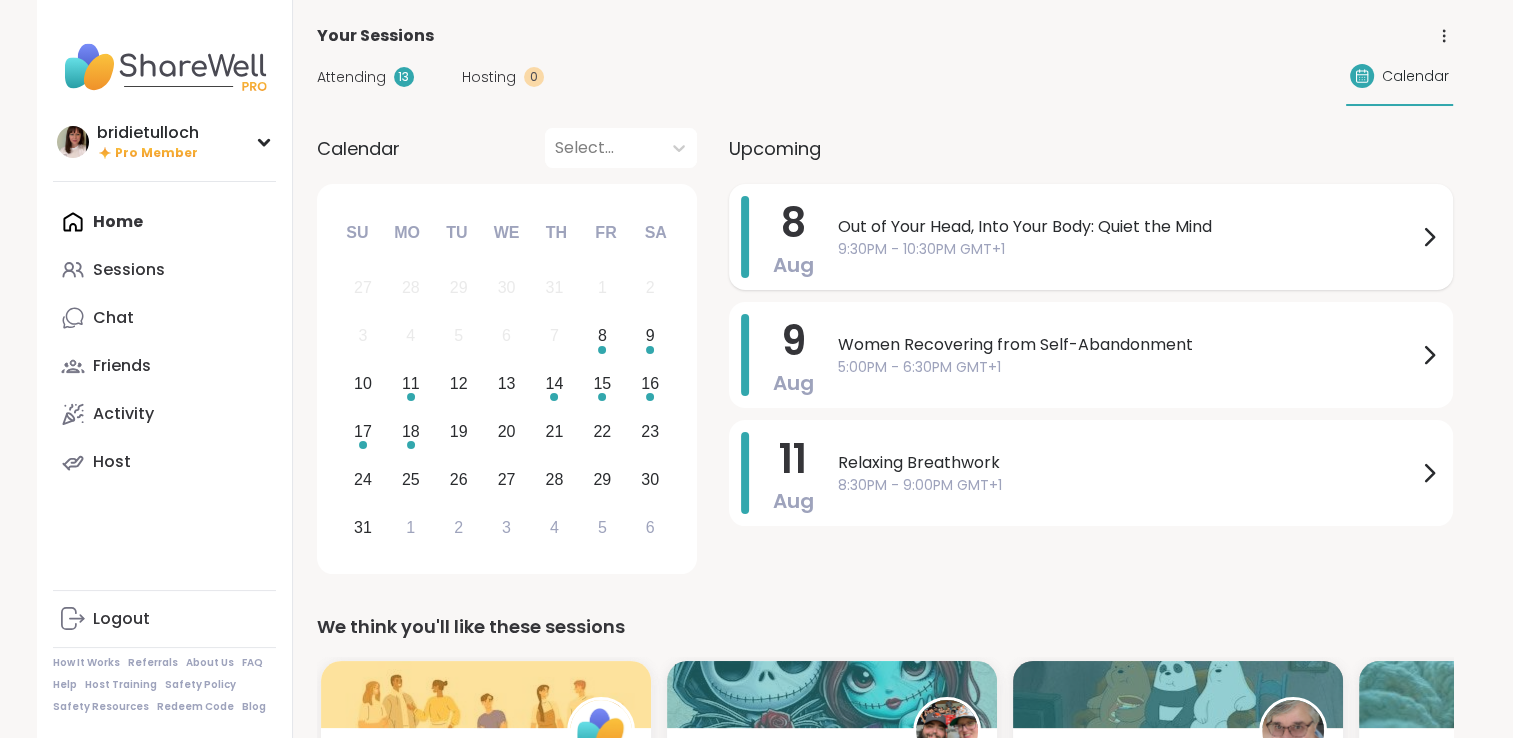 click 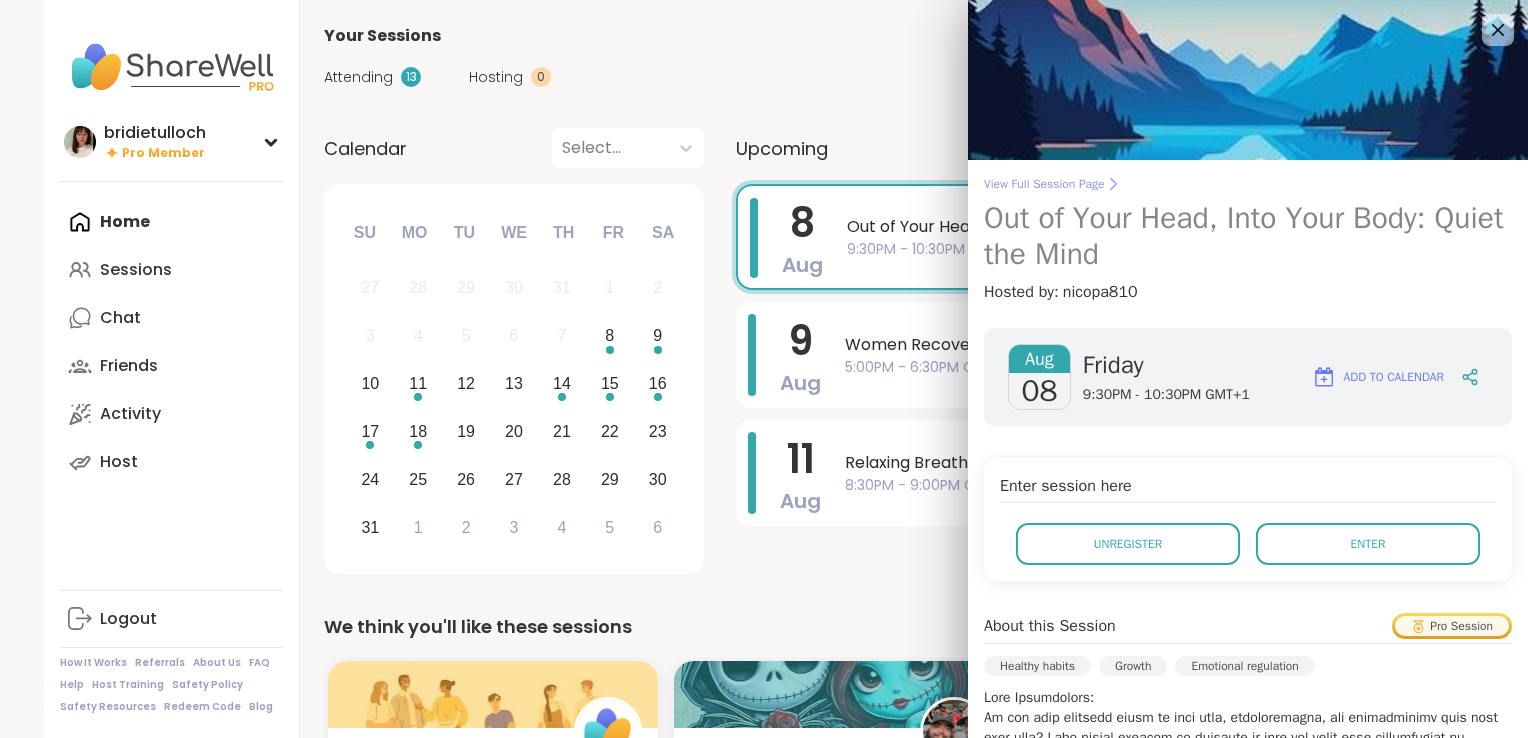 click on "View Full Session Page" at bounding box center (1248, 184) 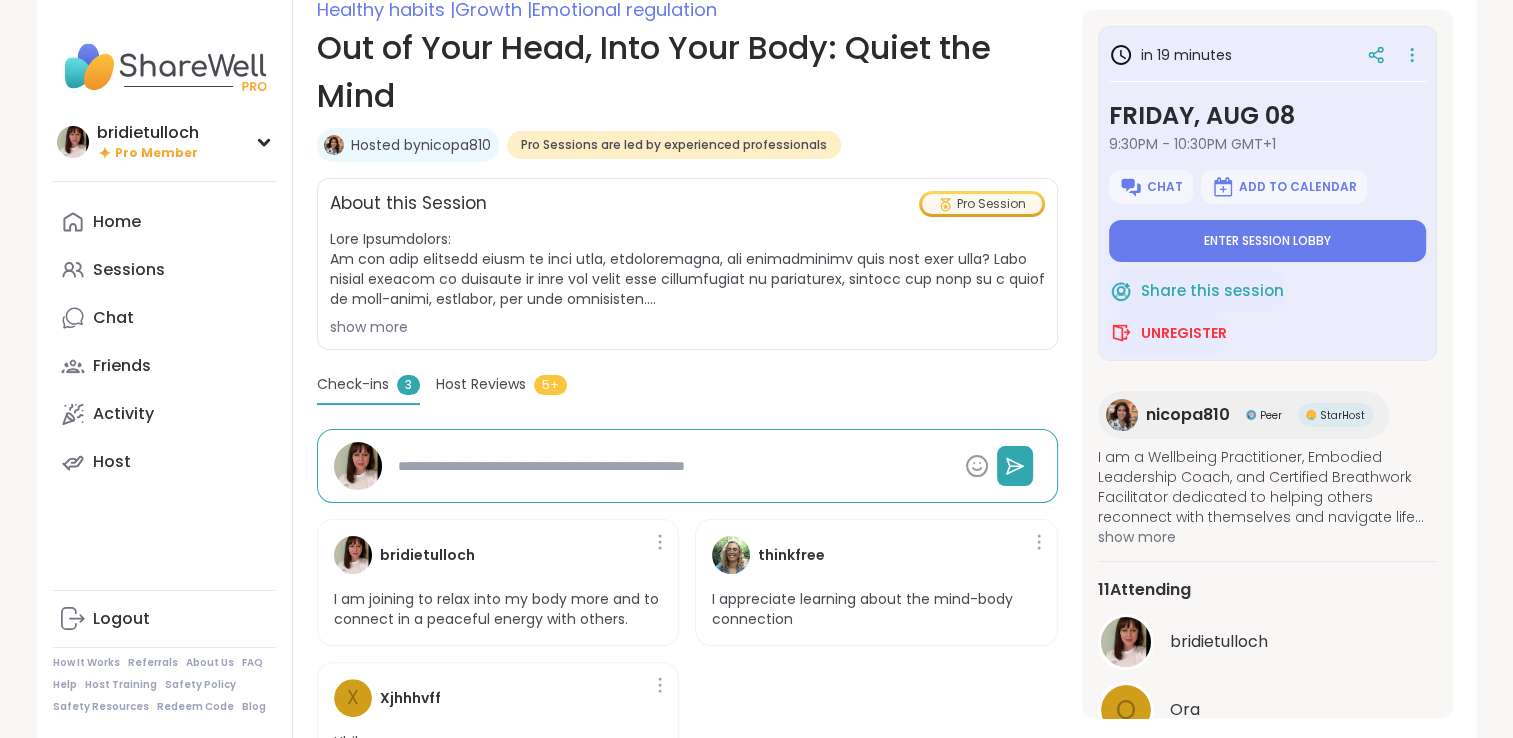 scroll, scrollTop: 293, scrollLeft: 0, axis: vertical 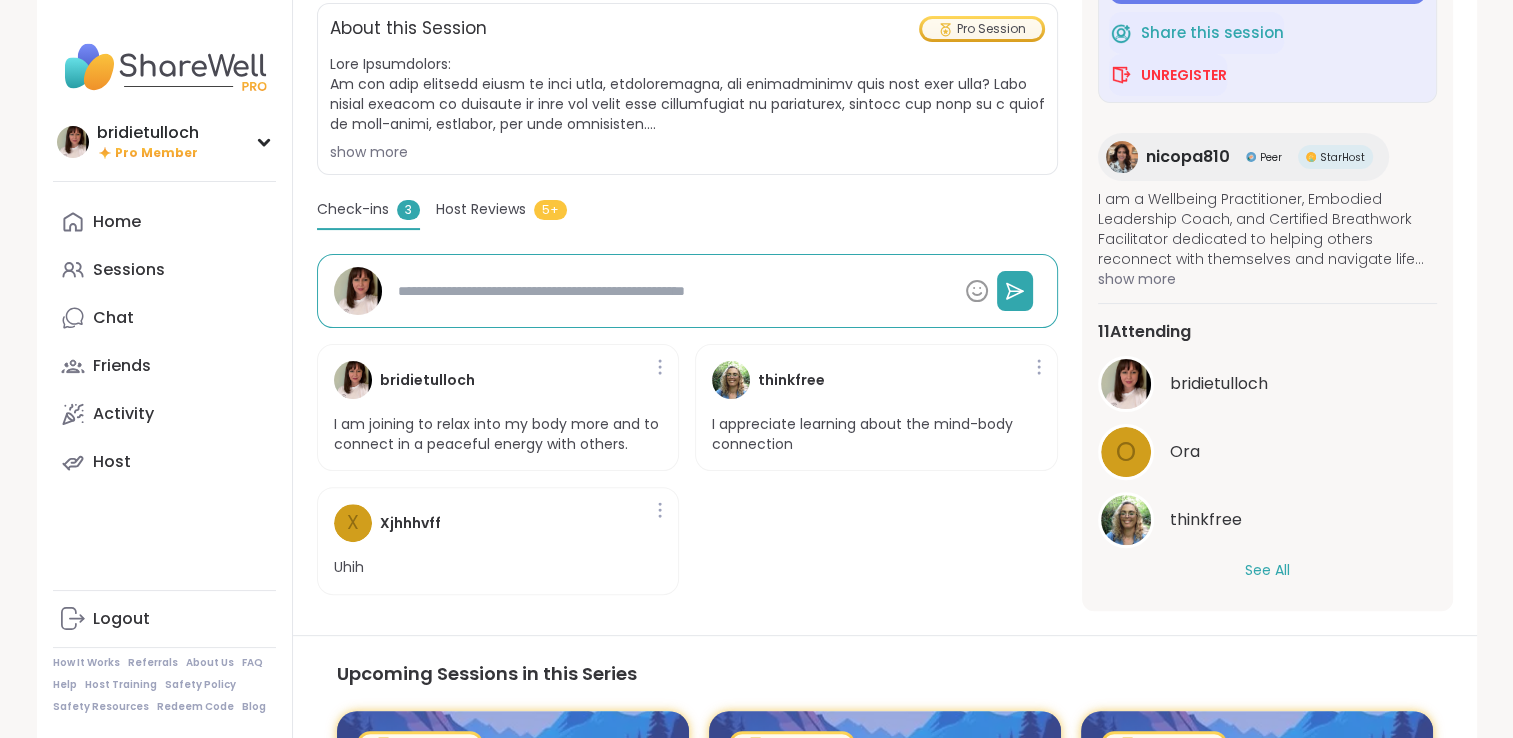 click on "See All" at bounding box center [1267, 570] 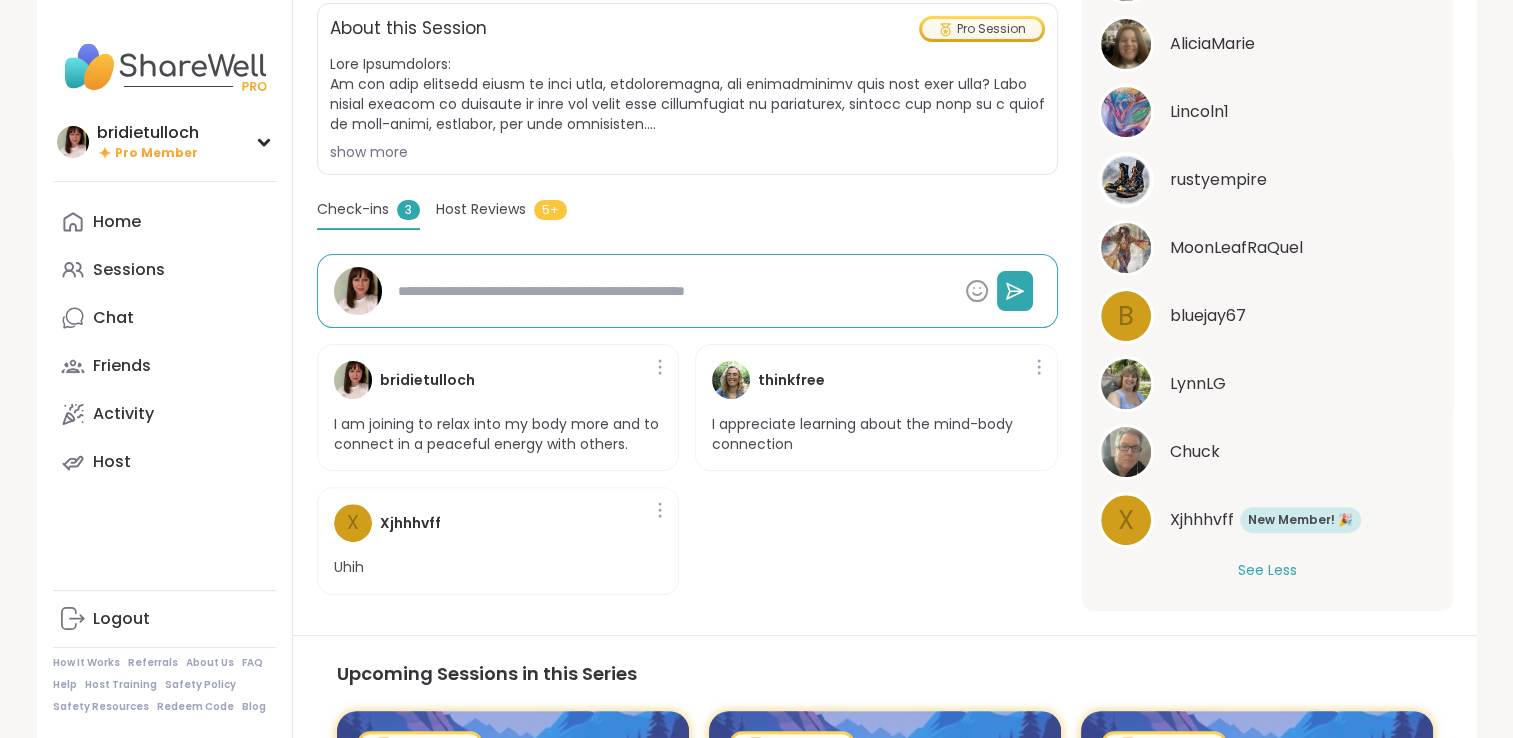 scroll, scrollTop: 0, scrollLeft: 0, axis: both 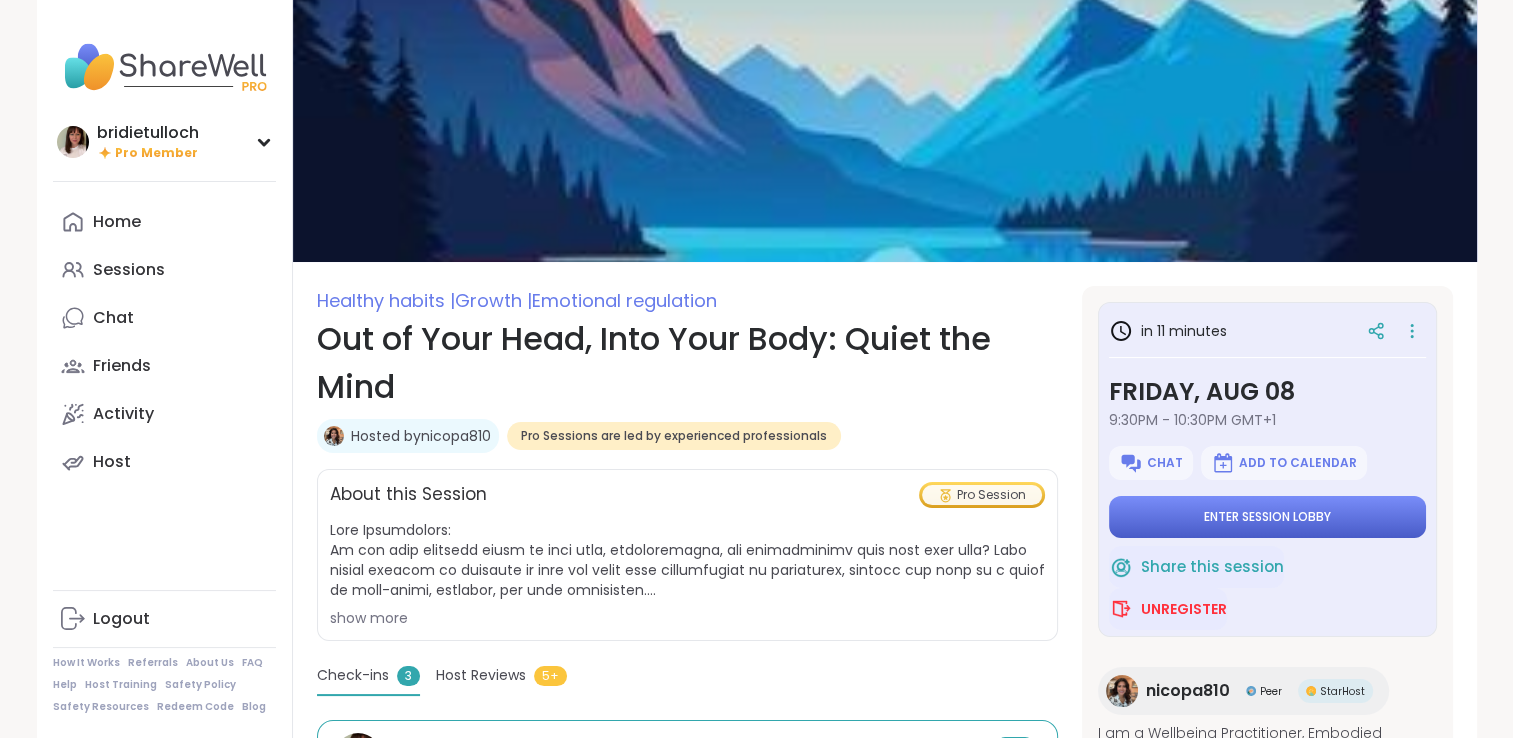 click on "Enter session lobby" at bounding box center (1267, 517) 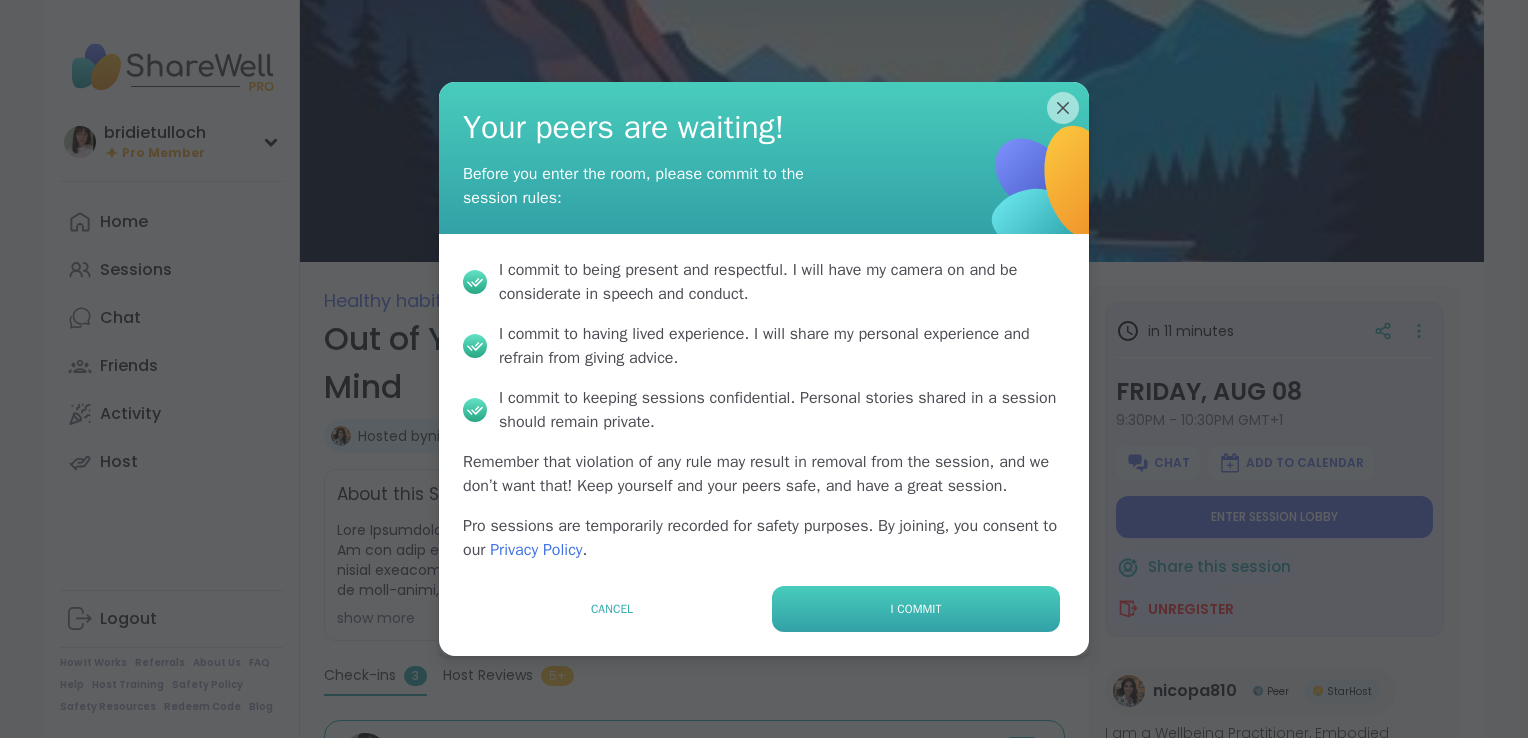 click on "I commit" at bounding box center [916, 609] 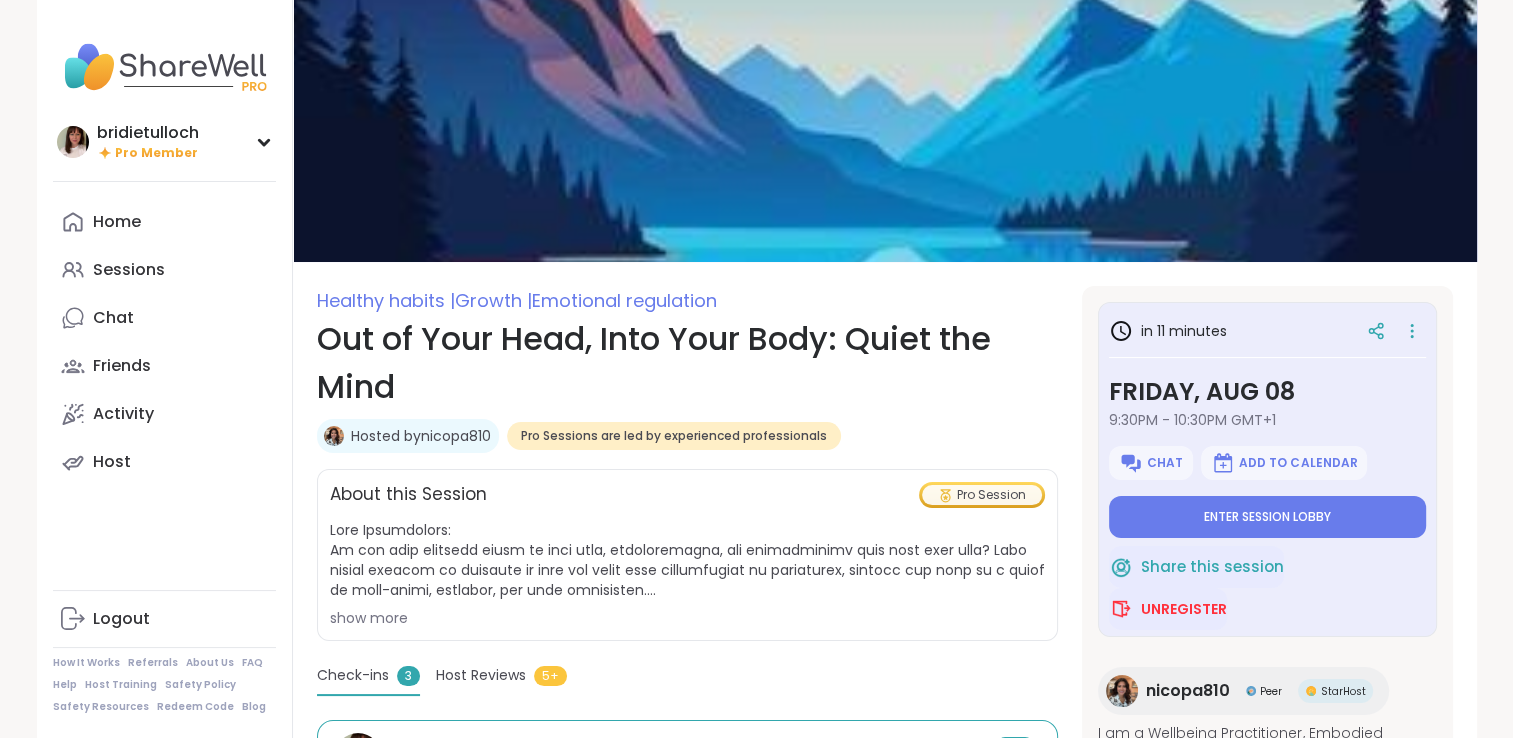 type on "*" 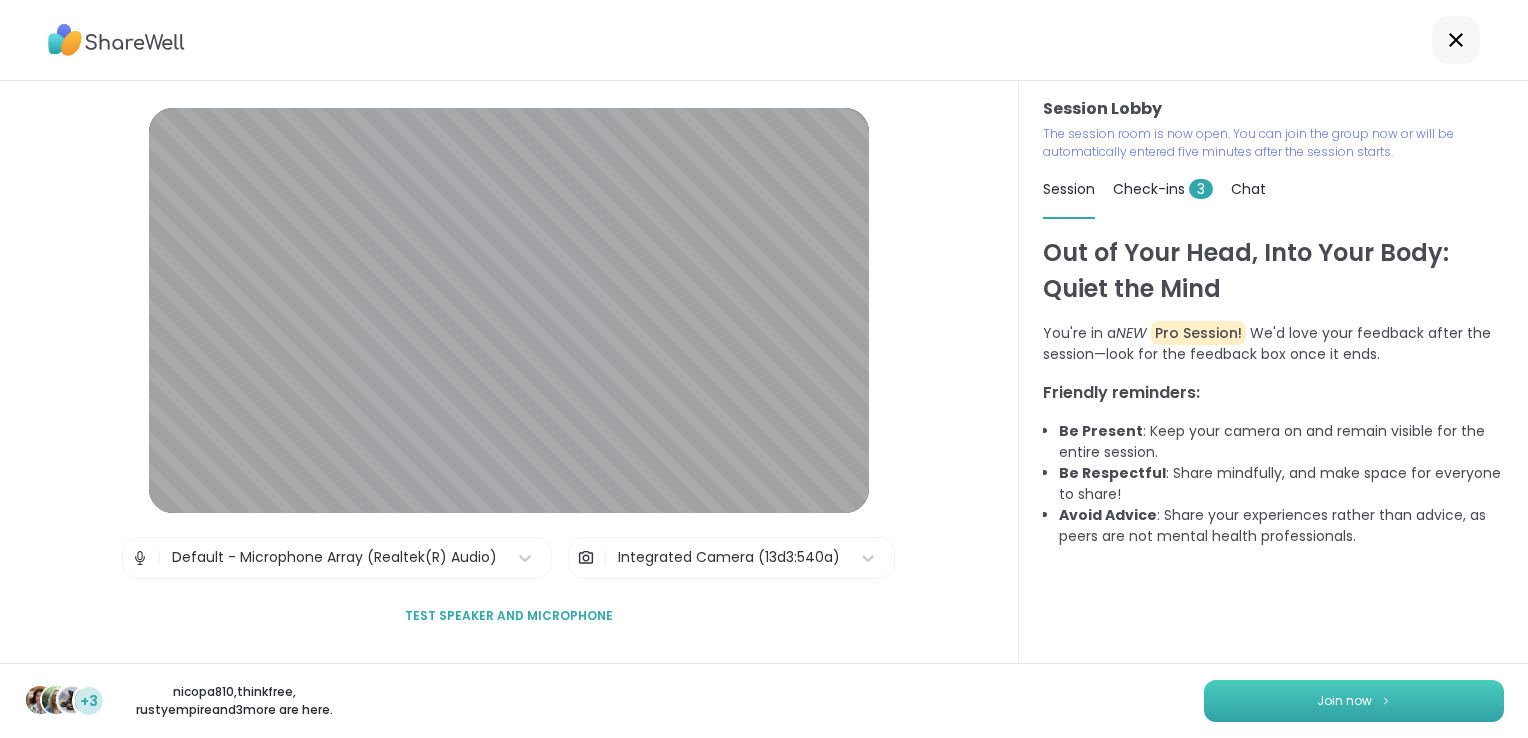 click on "Join now" at bounding box center (1354, 701) 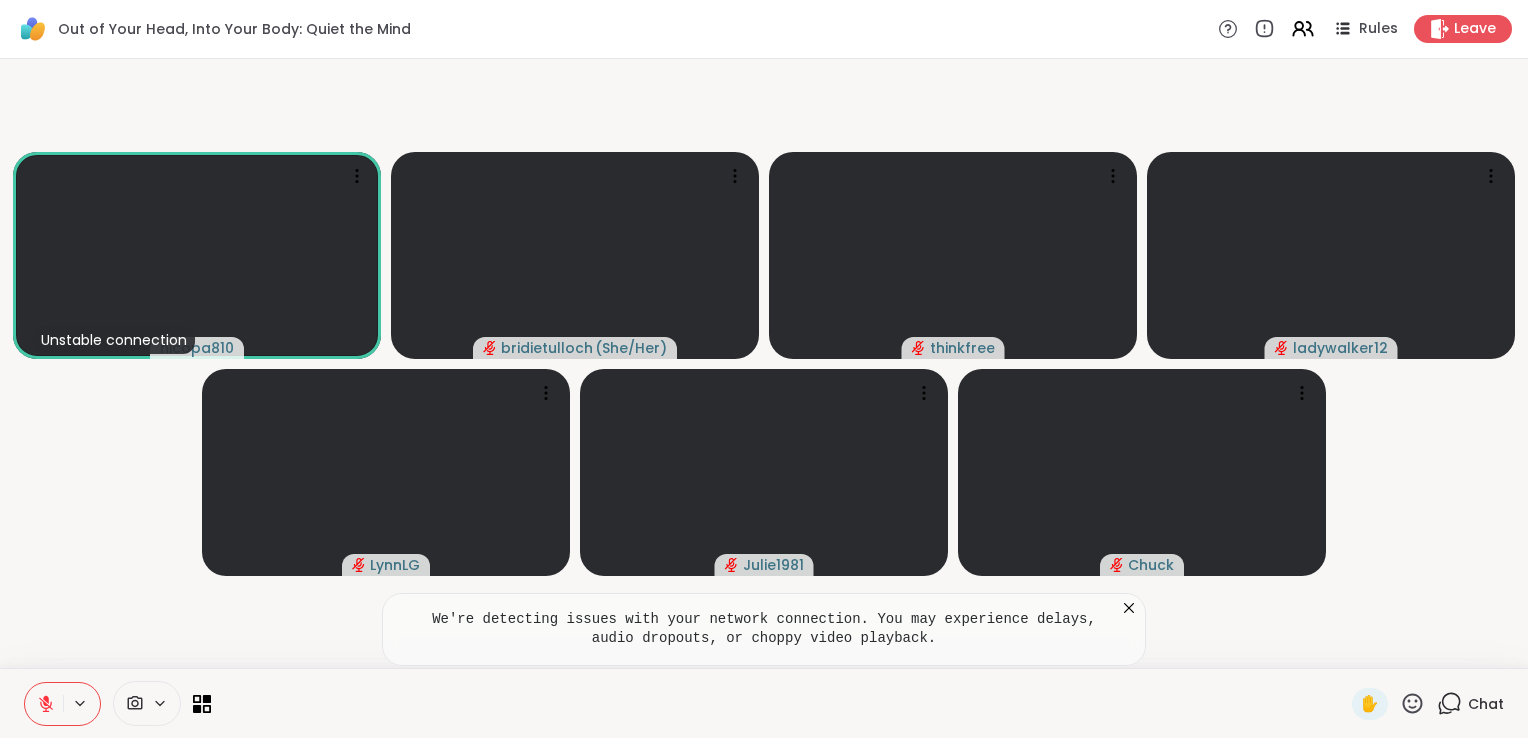 click 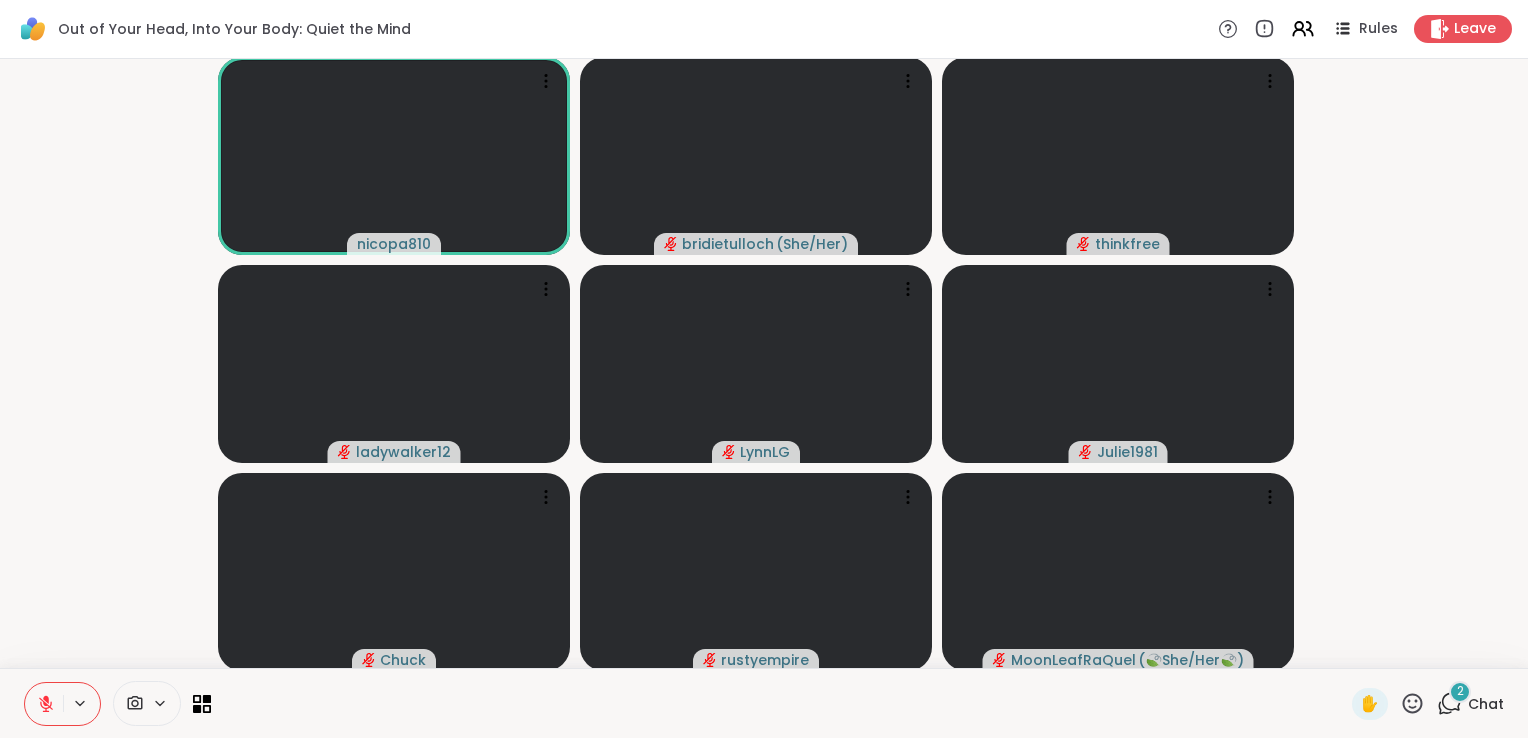 click 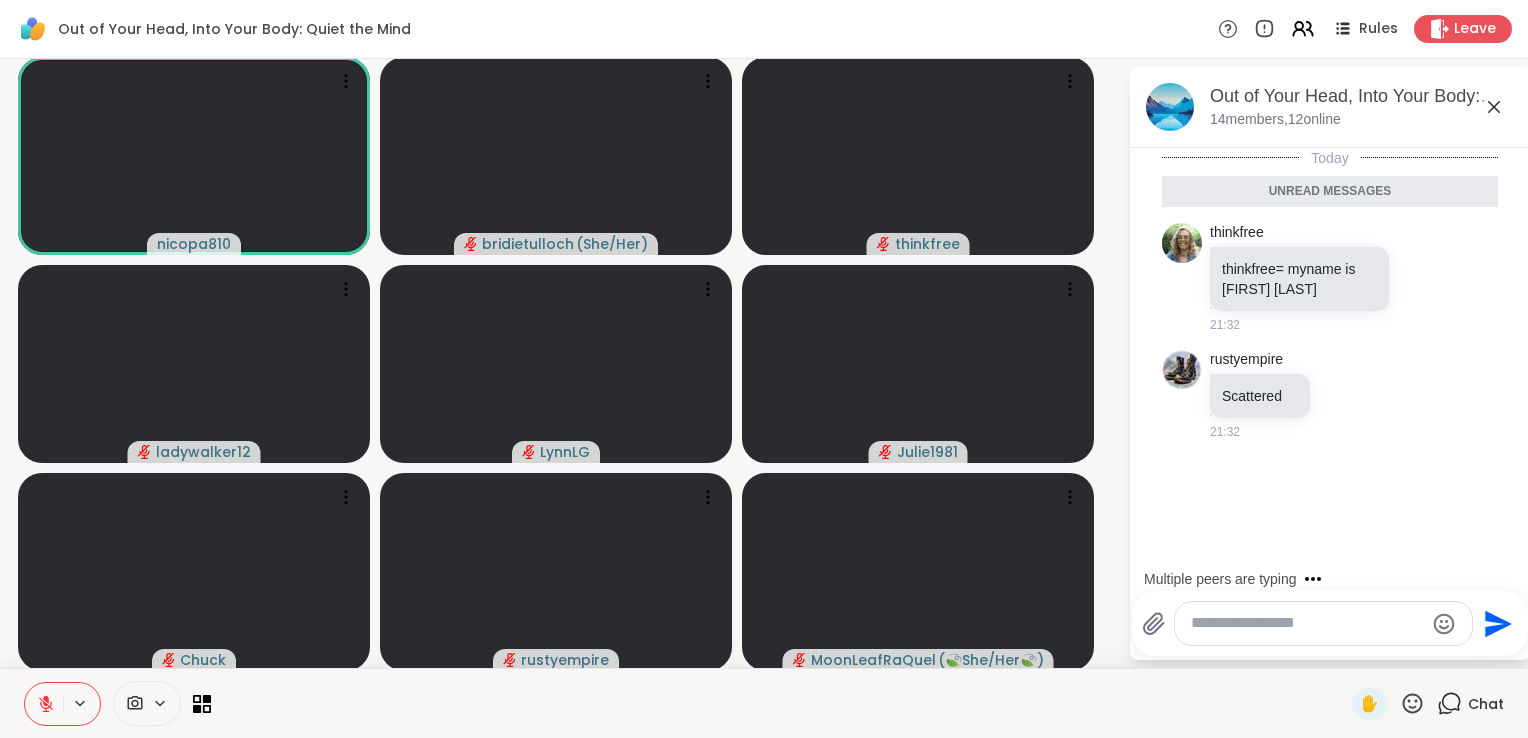 click at bounding box center (1307, 623) 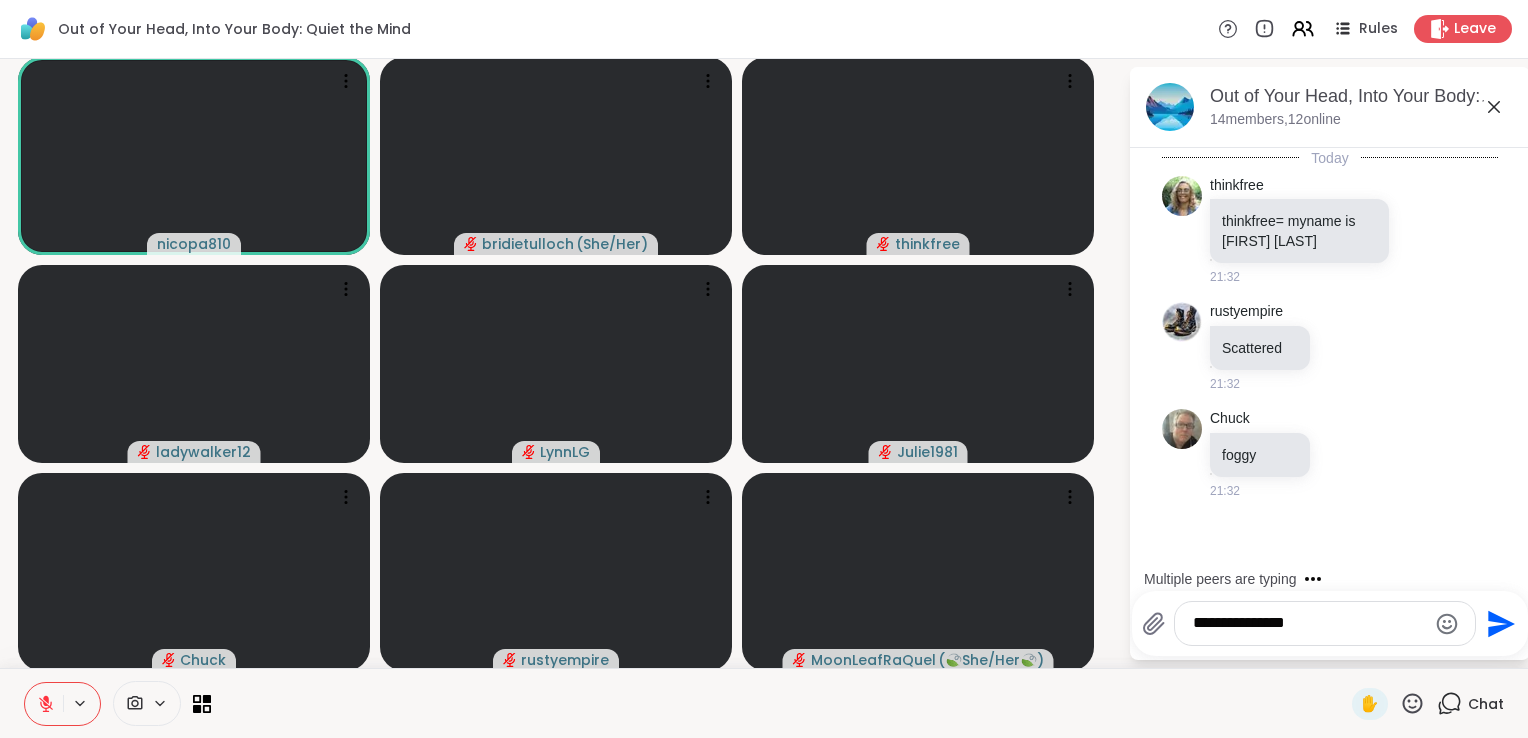 type on "**********" 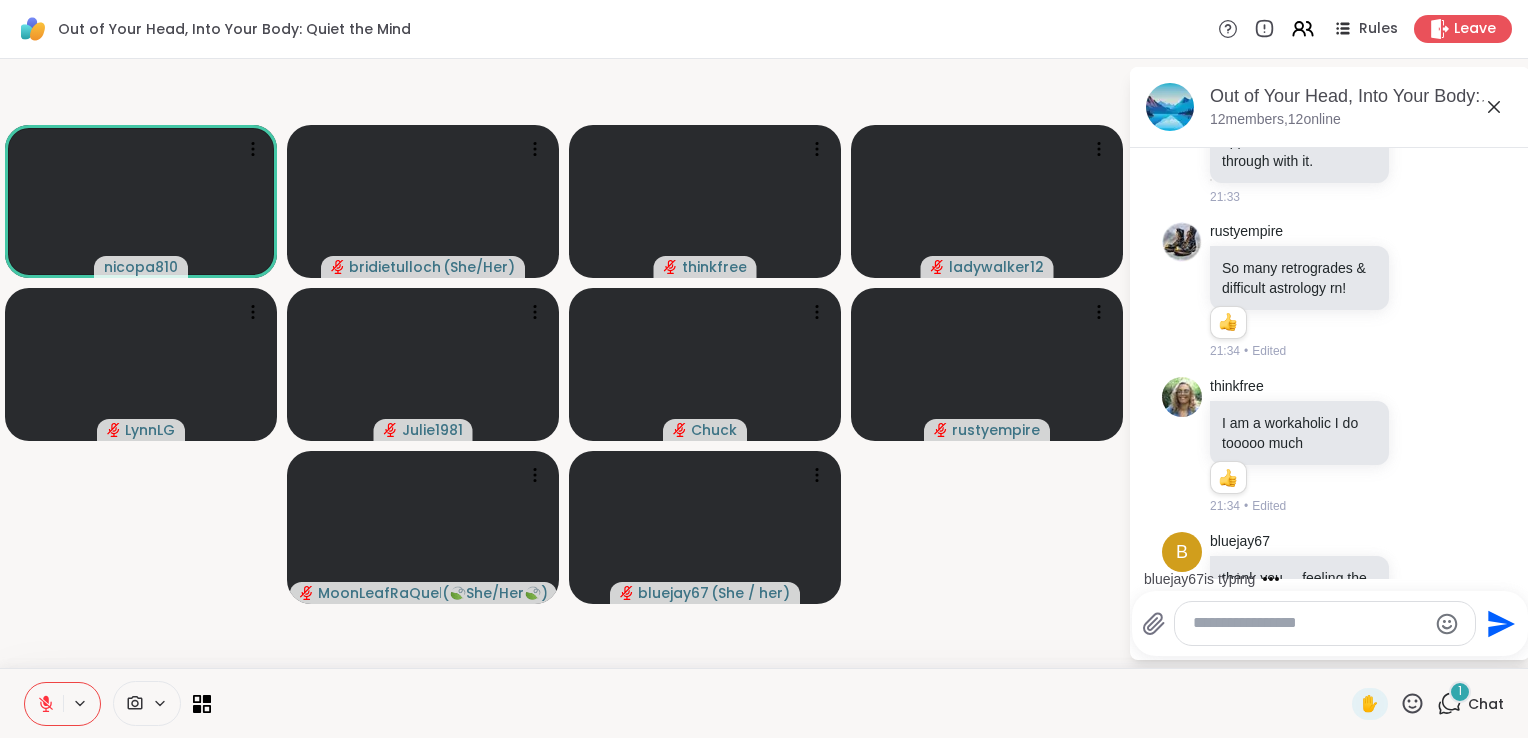 scroll, scrollTop: 1006, scrollLeft: 0, axis: vertical 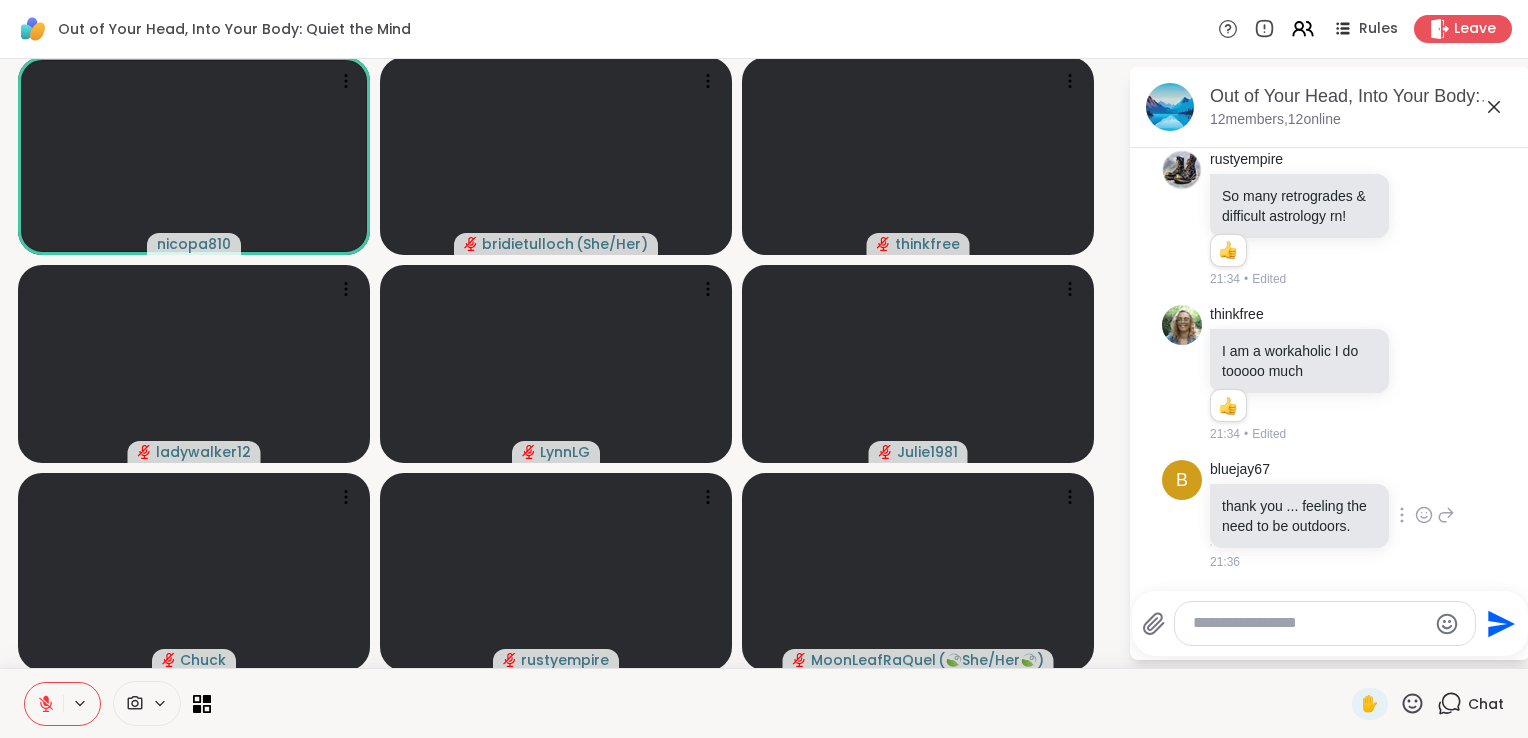 click 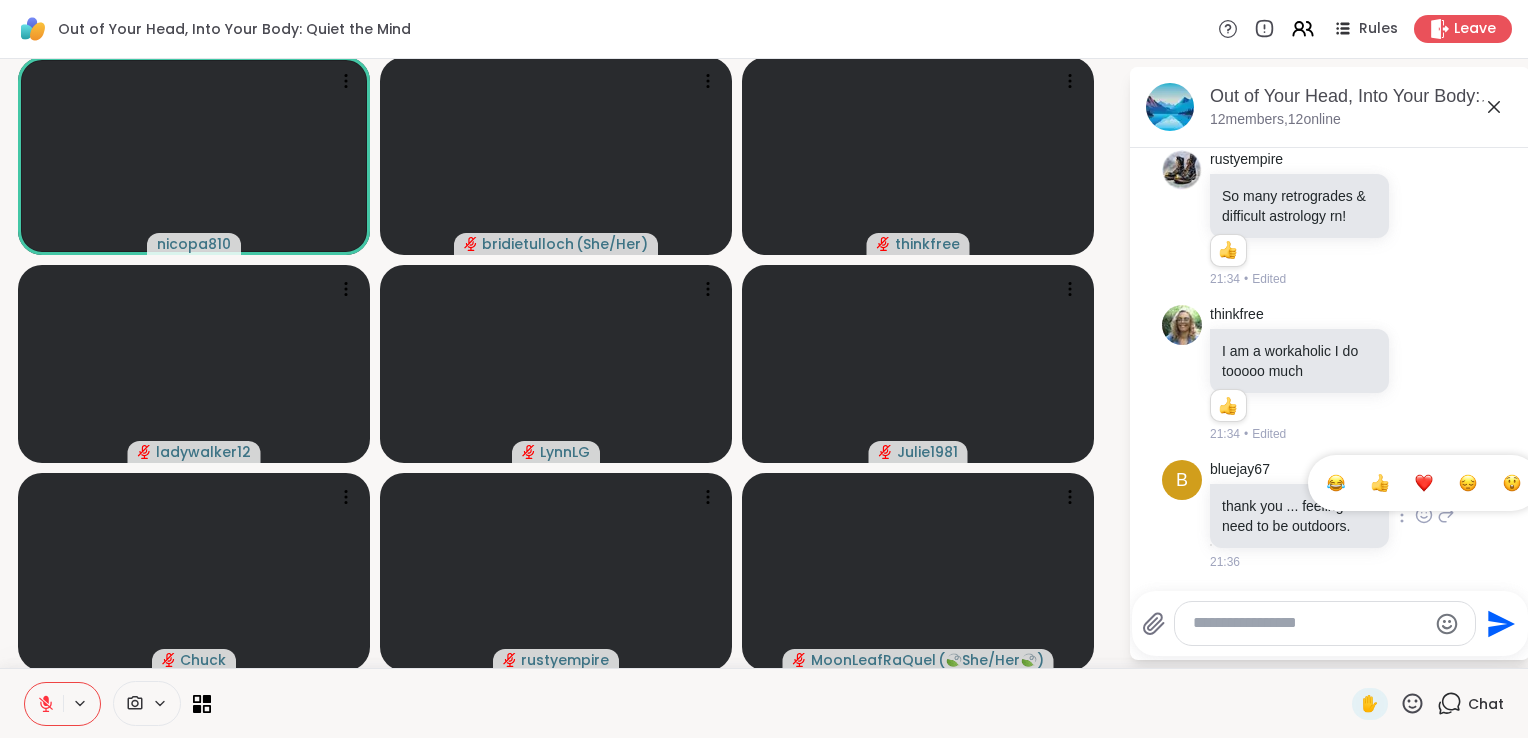 click at bounding box center [1424, 483] 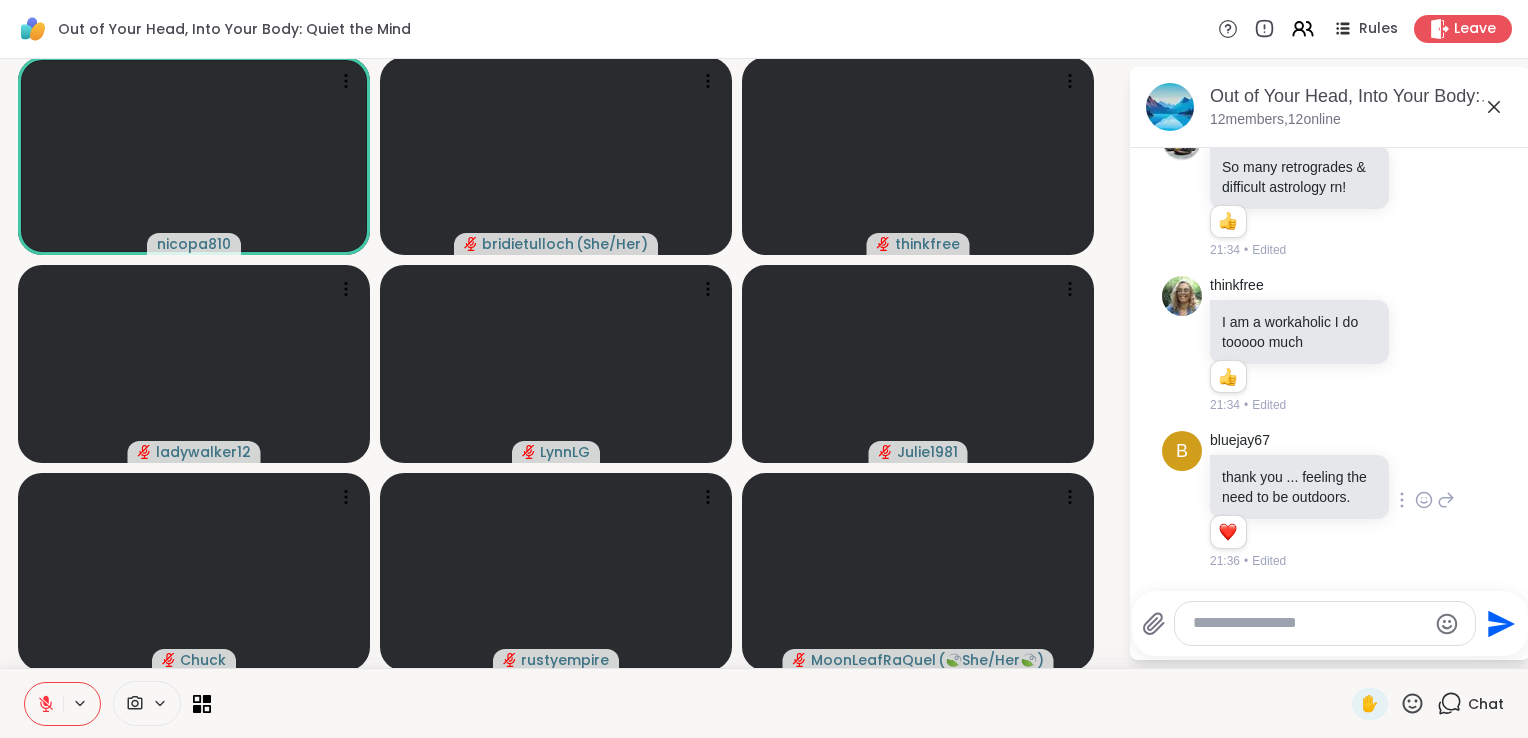 scroll, scrollTop: 1035, scrollLeft: 0, axis: vertical 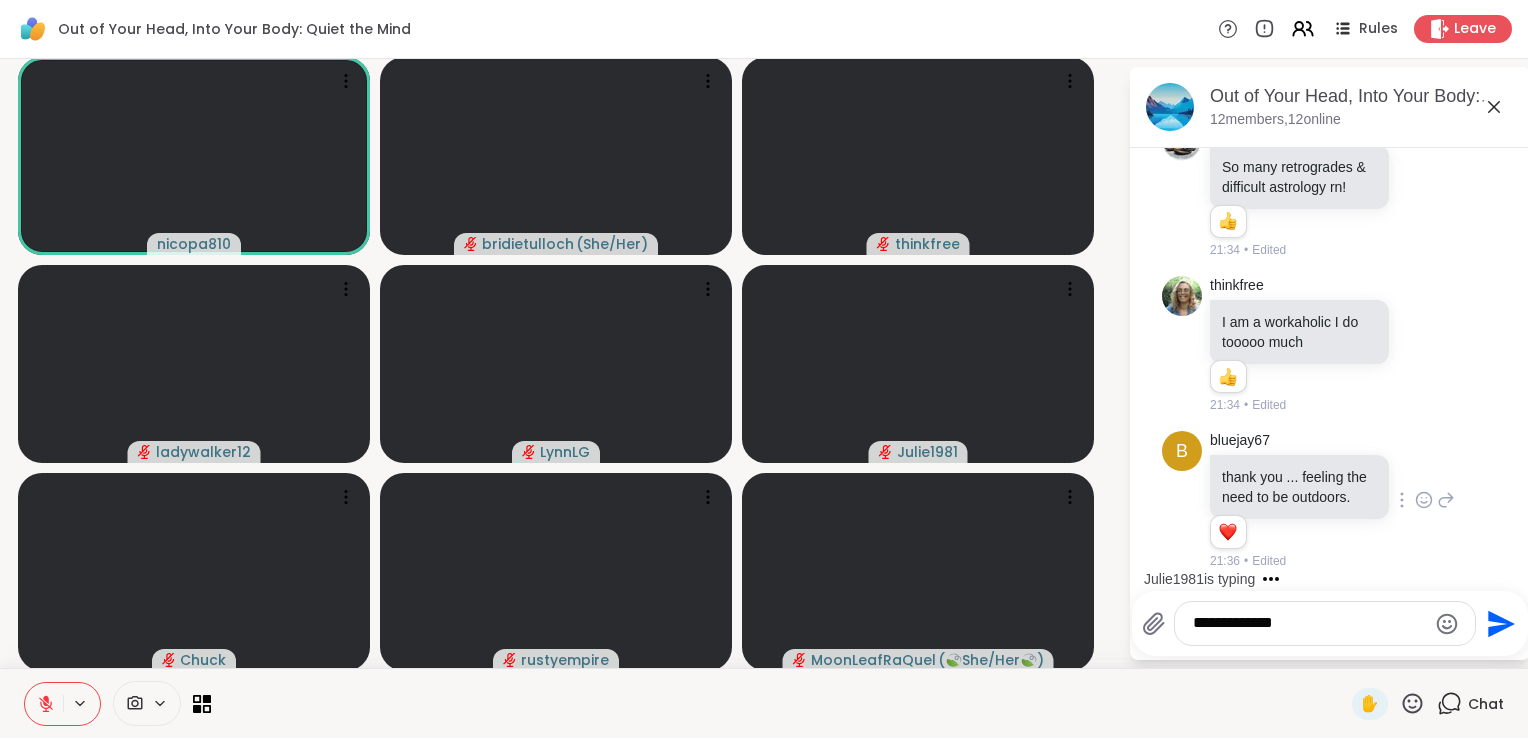 type on "**********" 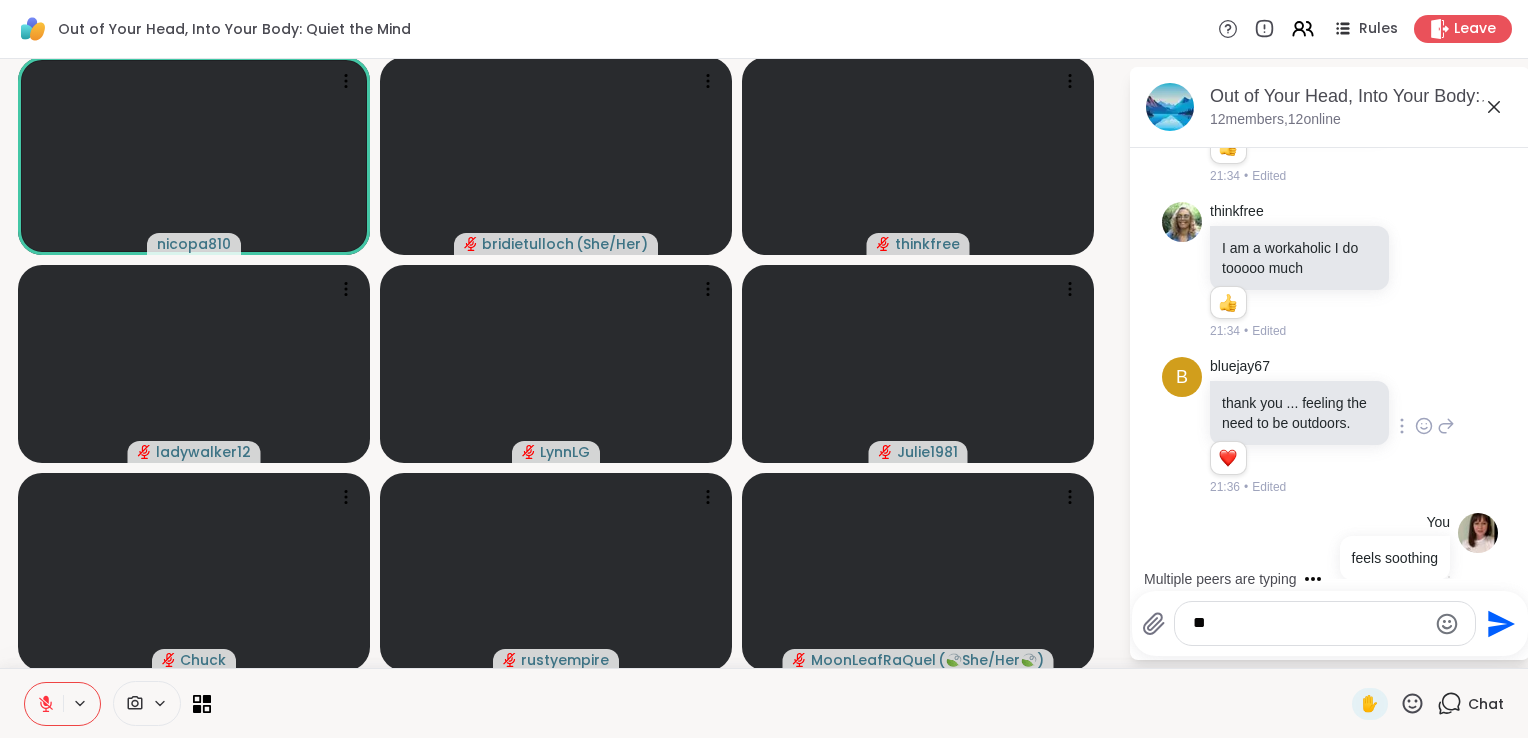 scroll, scrollTop: 1141, scrollLeft: 0, axis: vertical 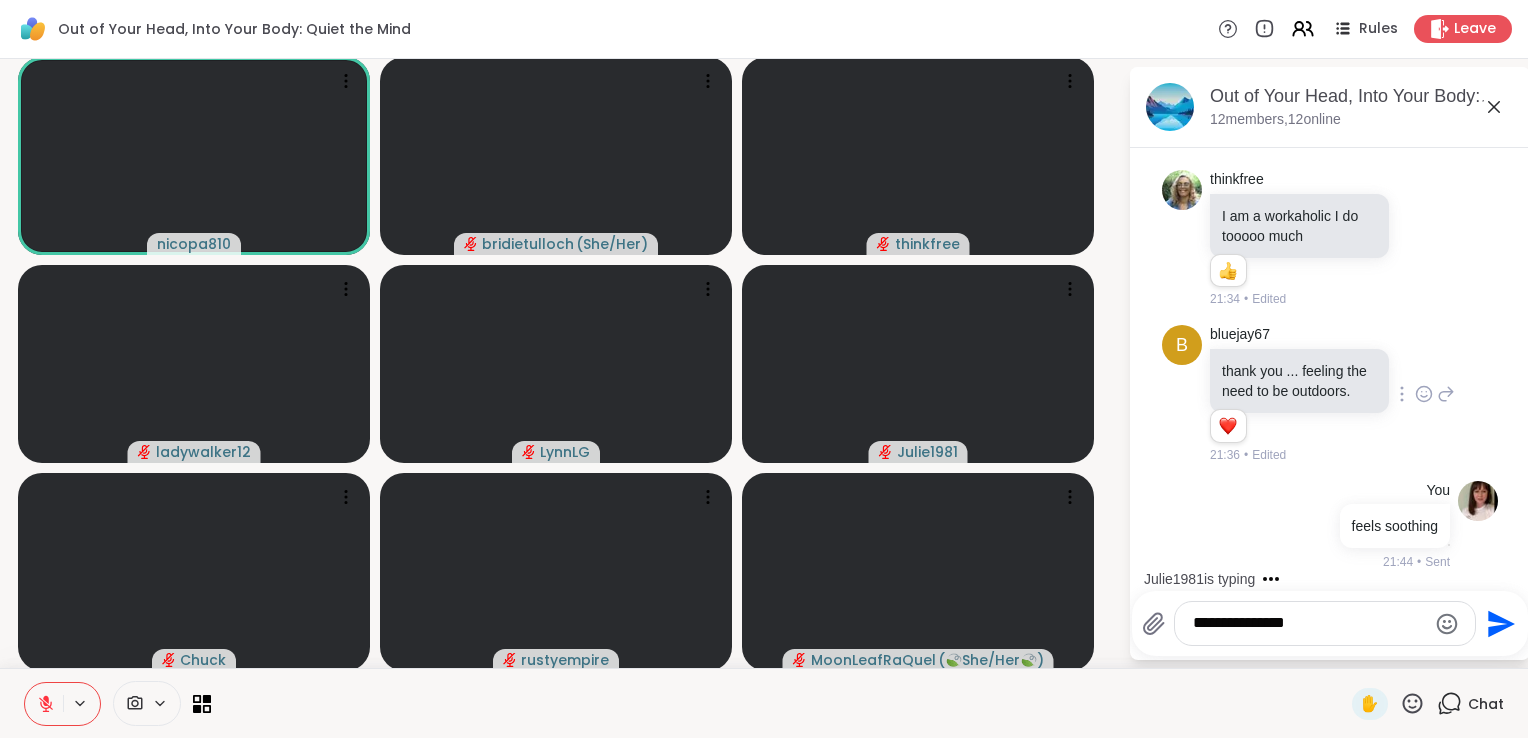 type on "**********" 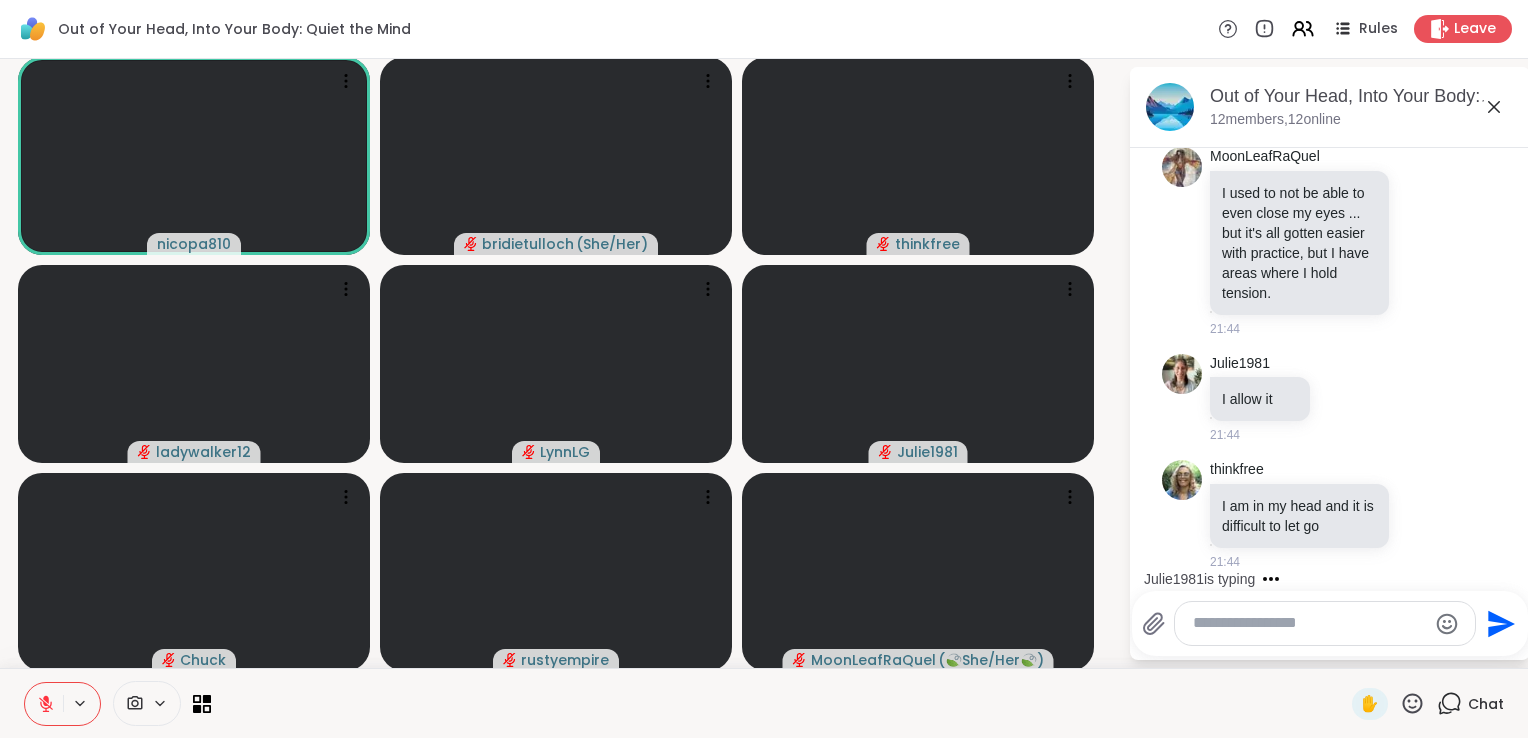 scroll, scrollTop: 2144, scrollLeft: 0, axis: vertical 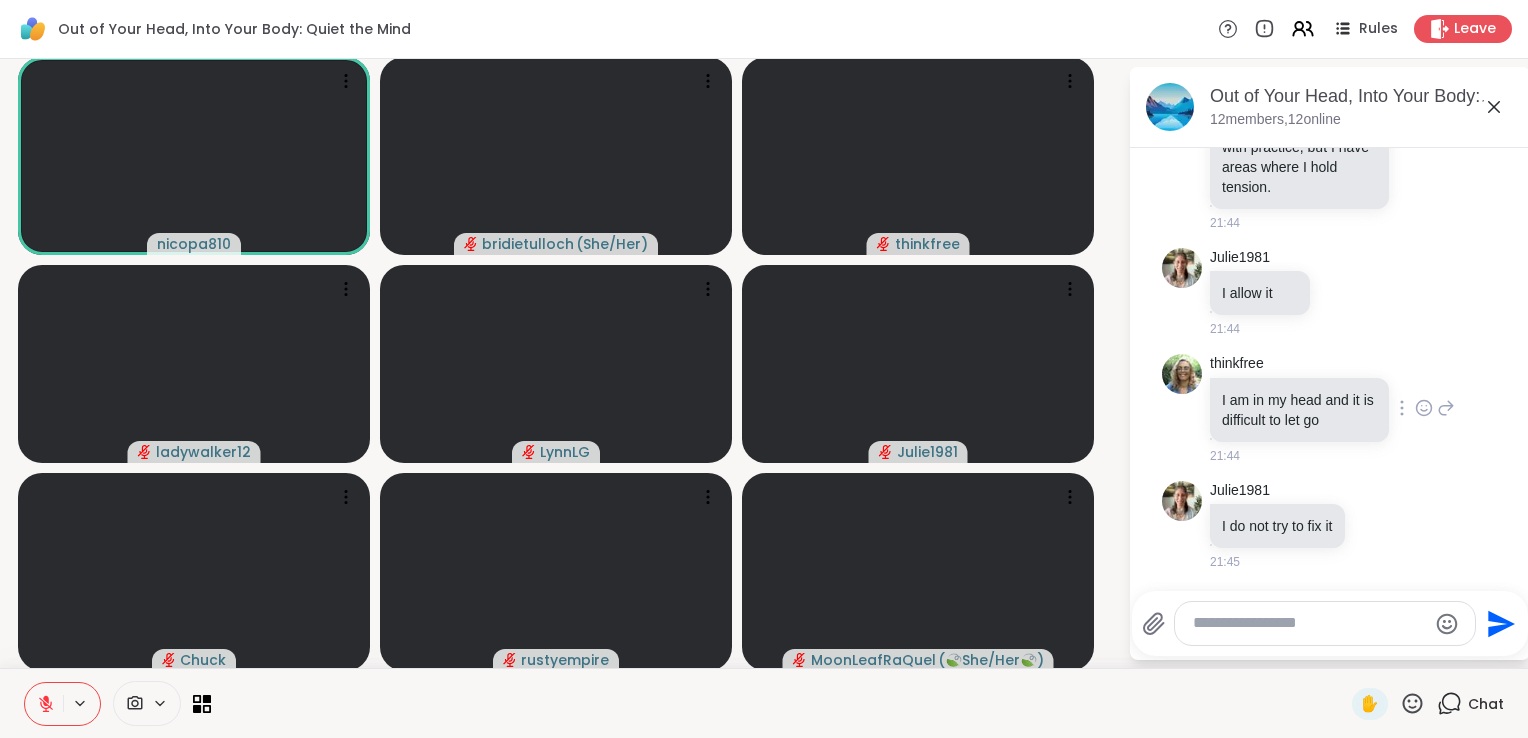 click 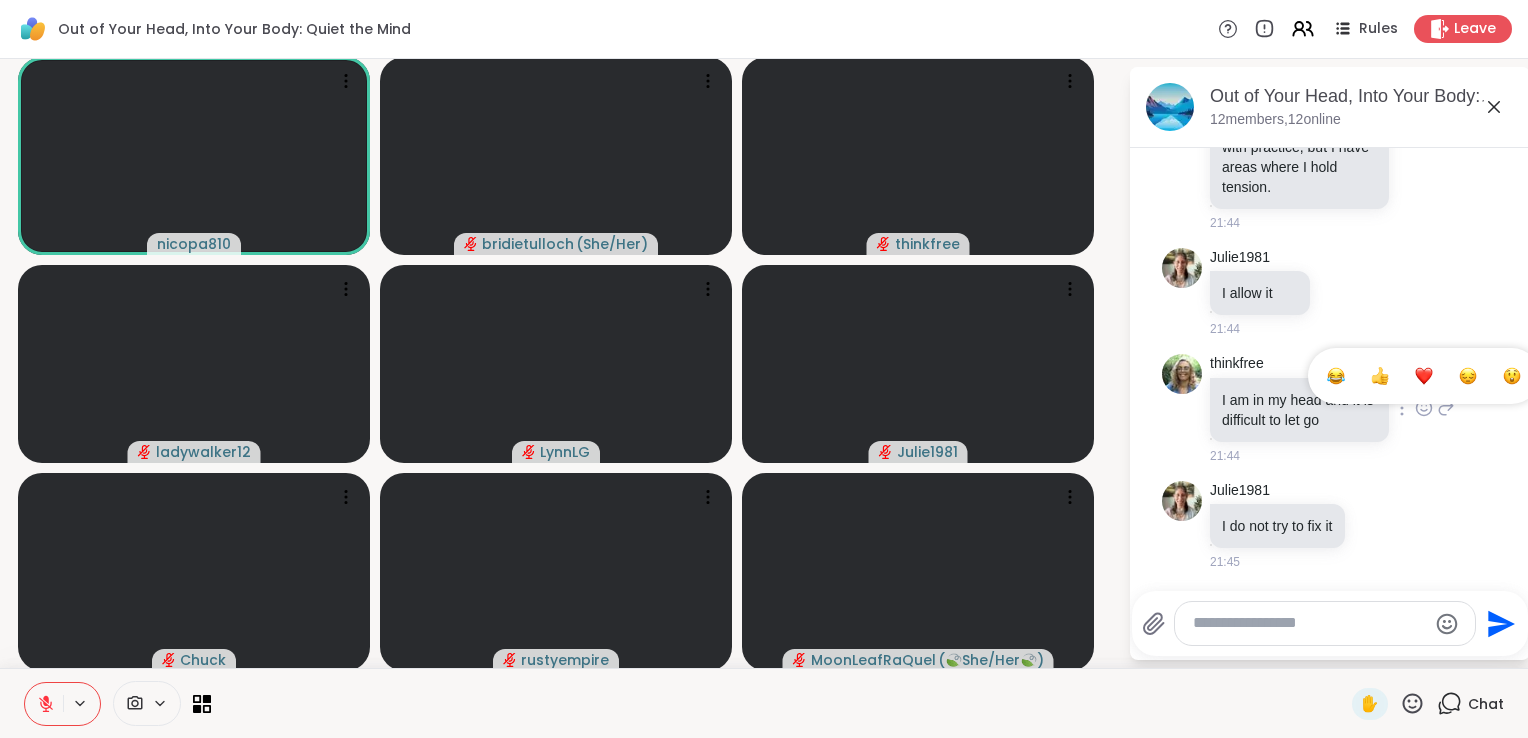click at bounding box center (1424, 376) 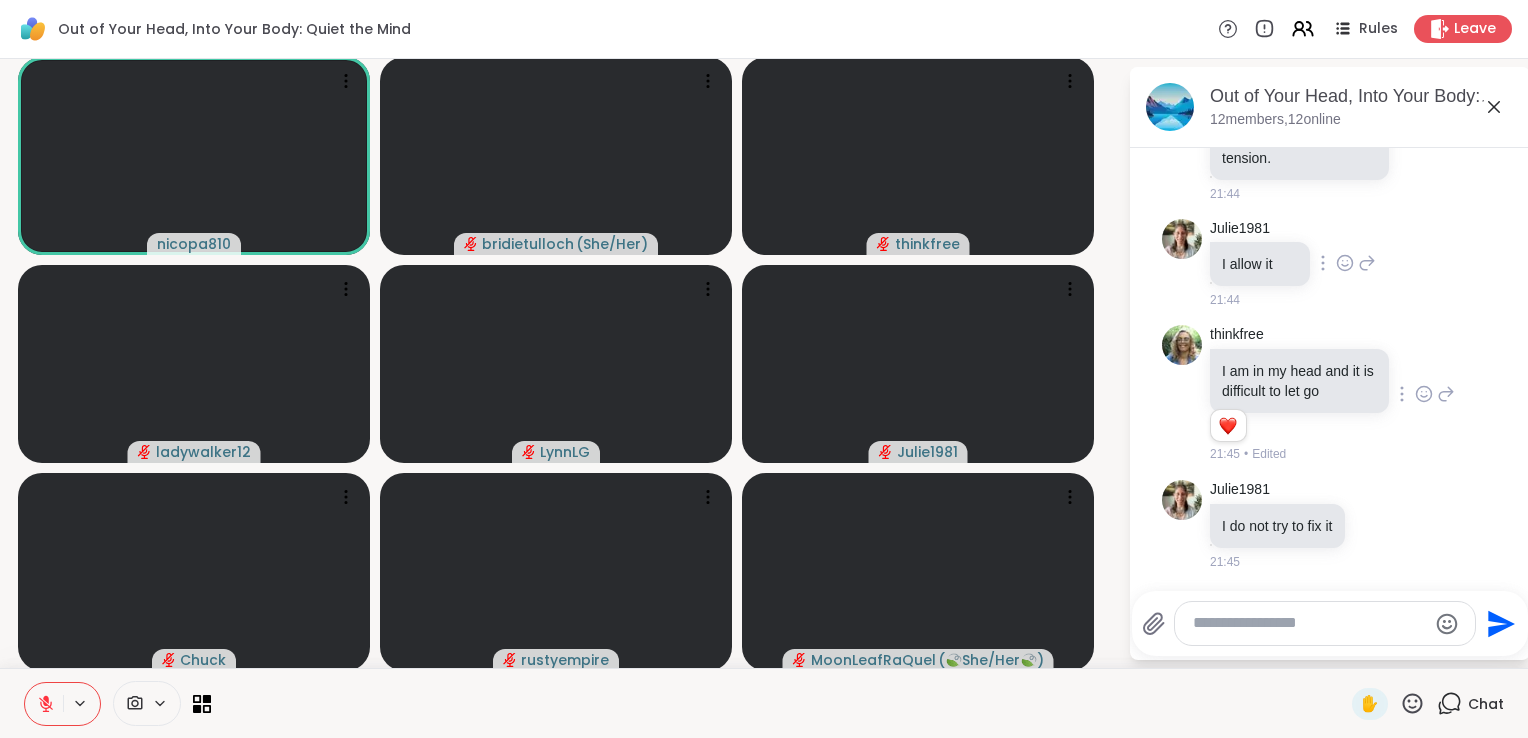 click 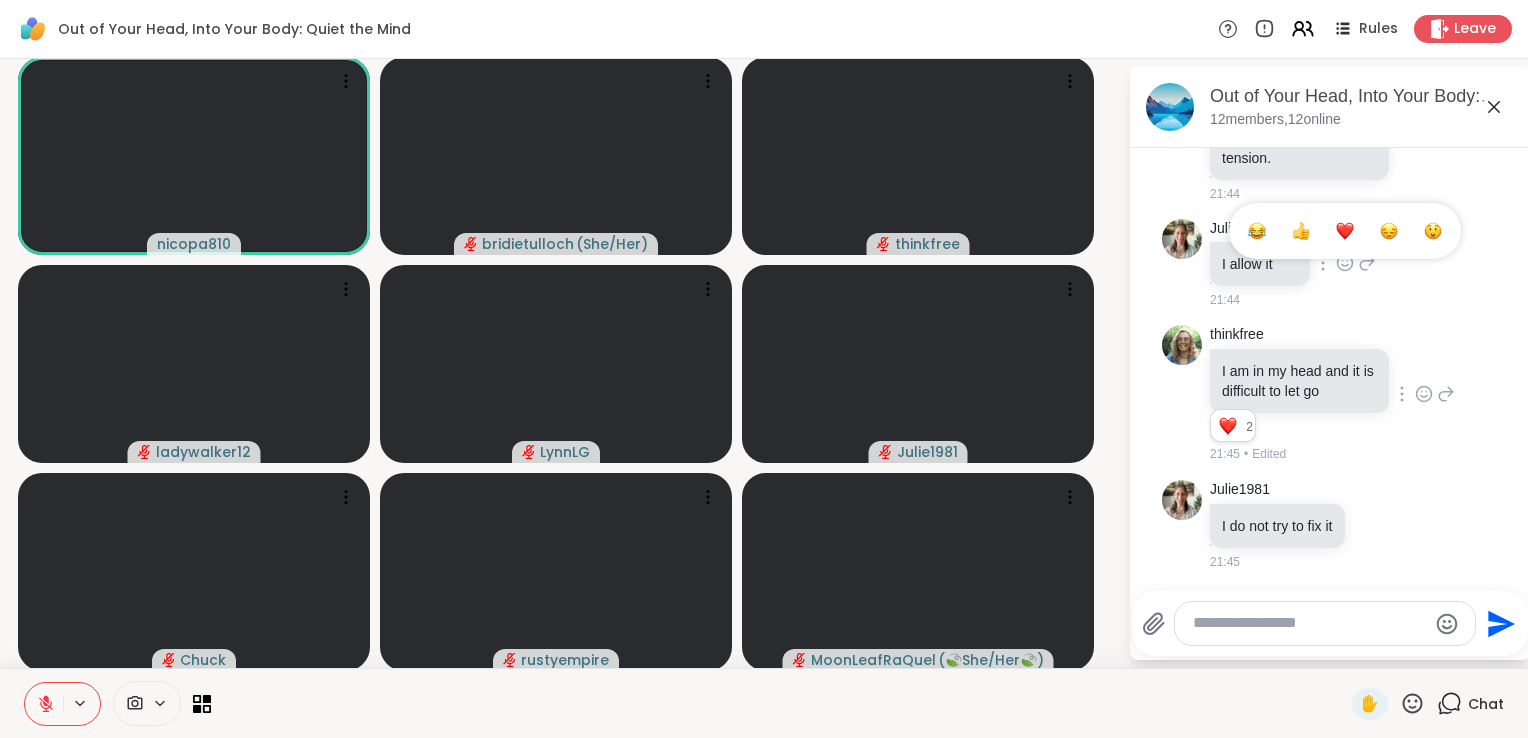 click at bounding box center (1345, 231) 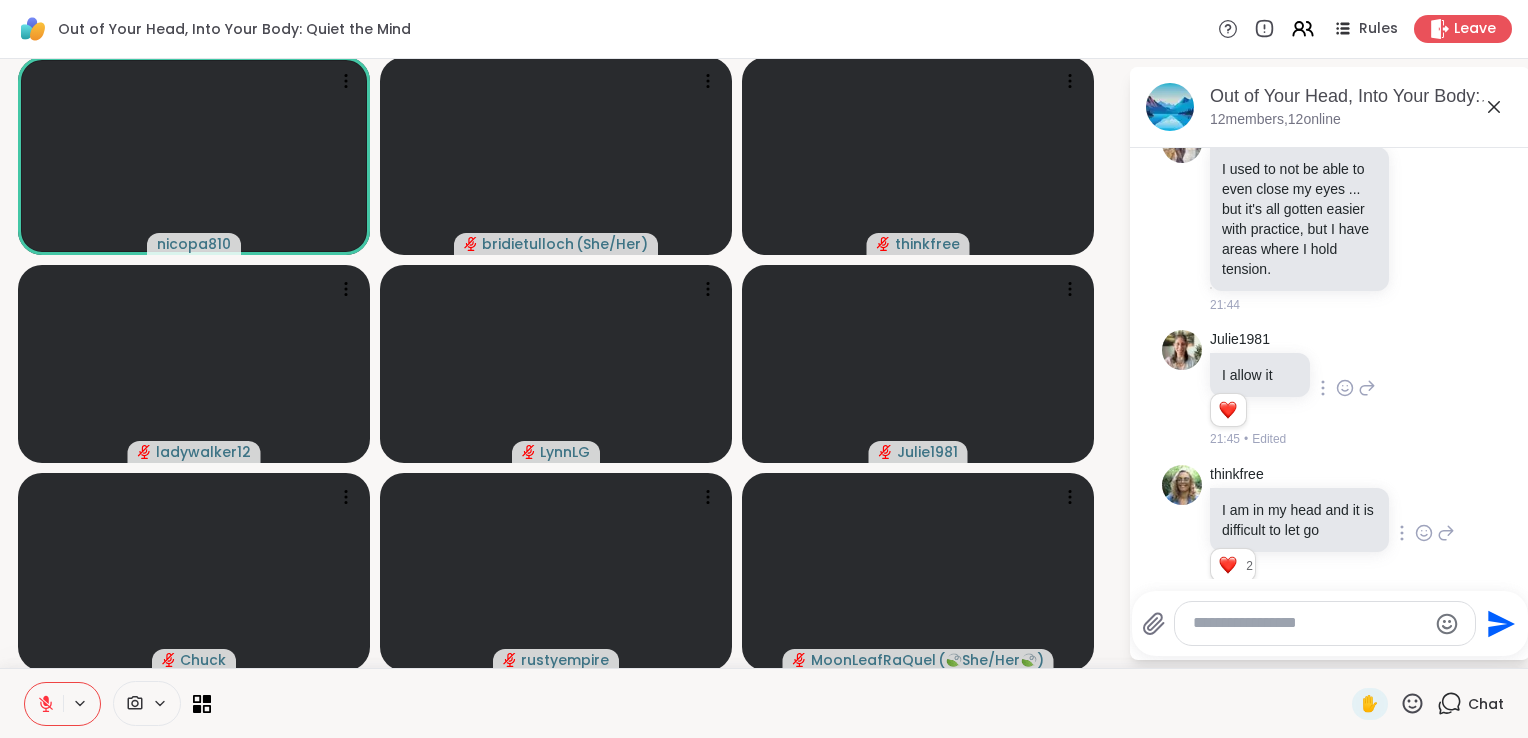 scroll, scrollTop: 1944, scrollLeft: 0, axis: vertical 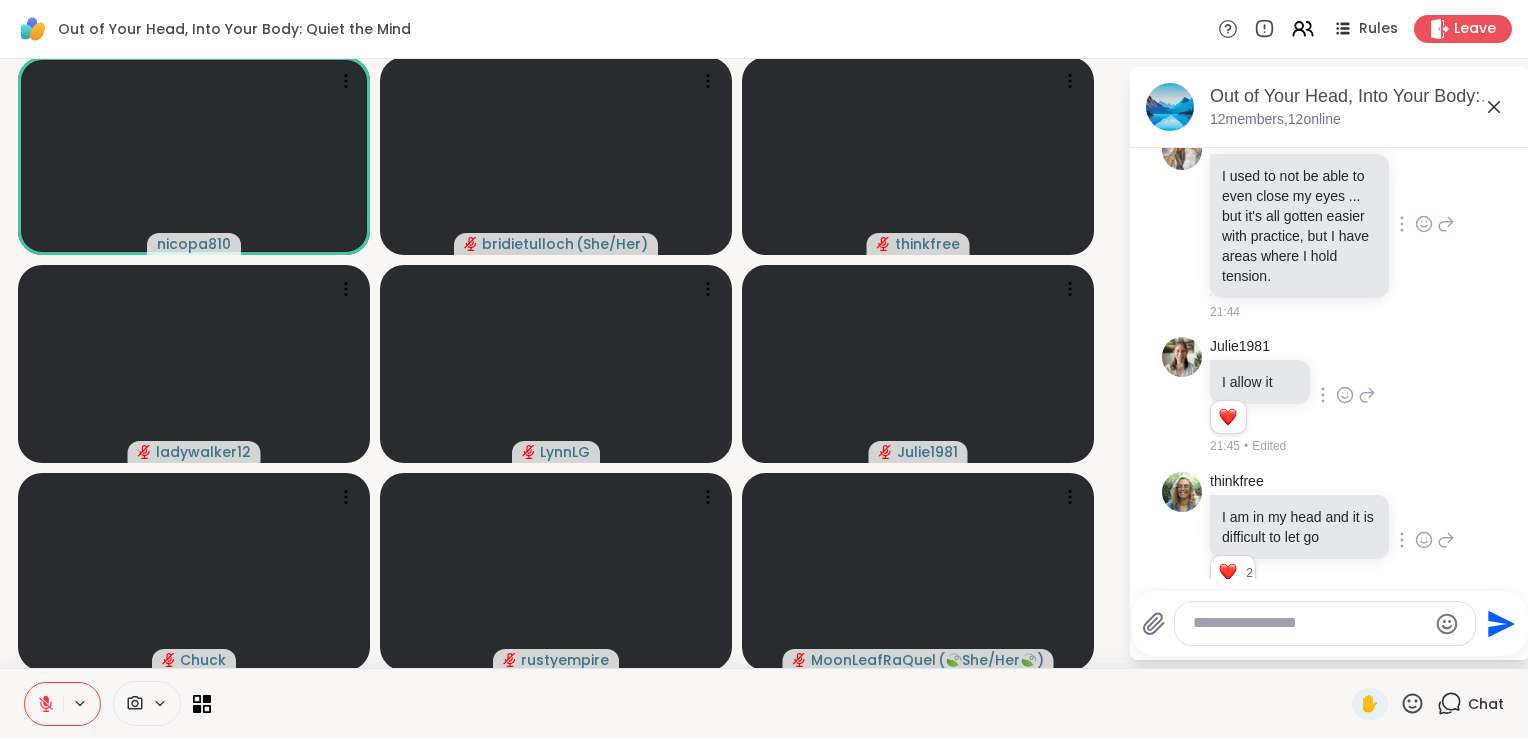 click 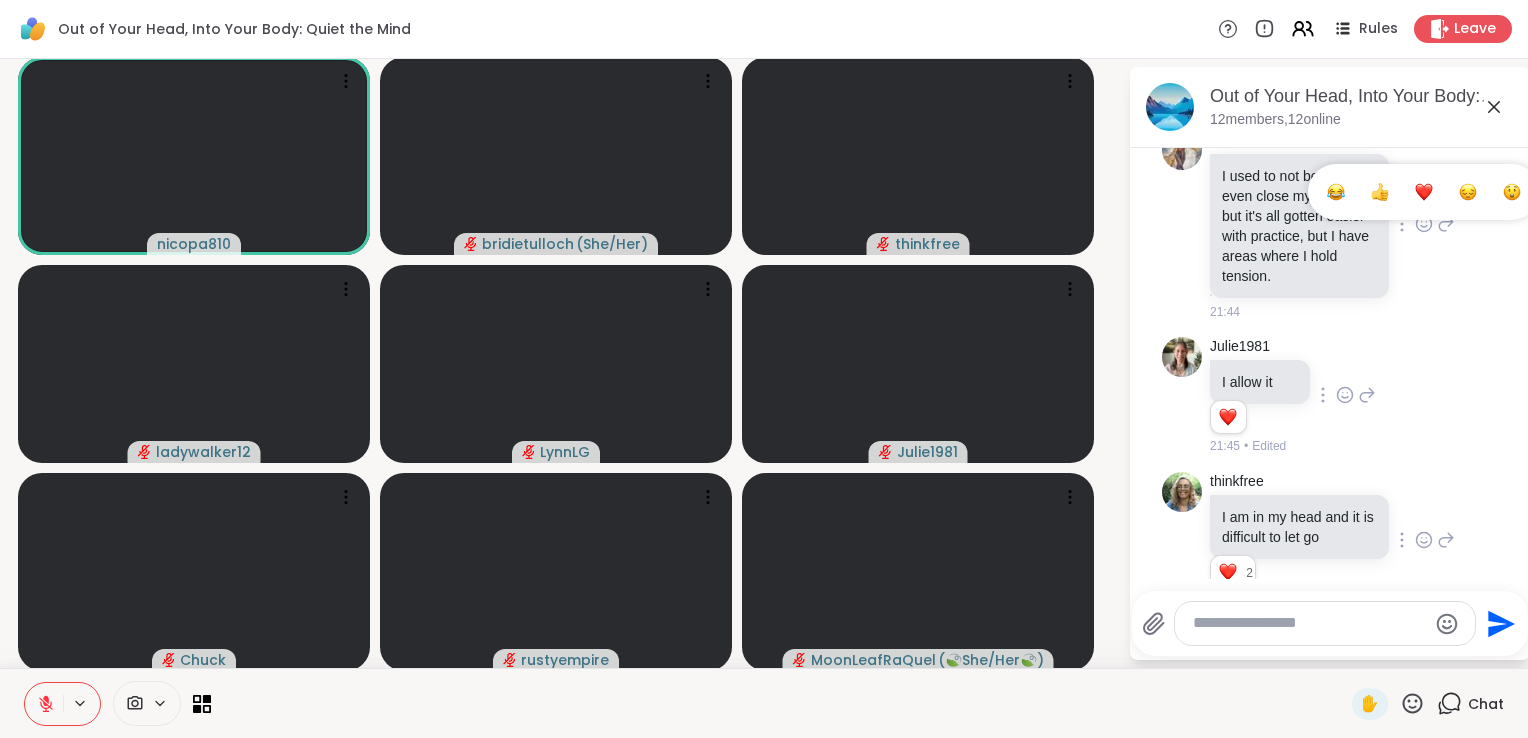 click at bounding box center (1424, 192) 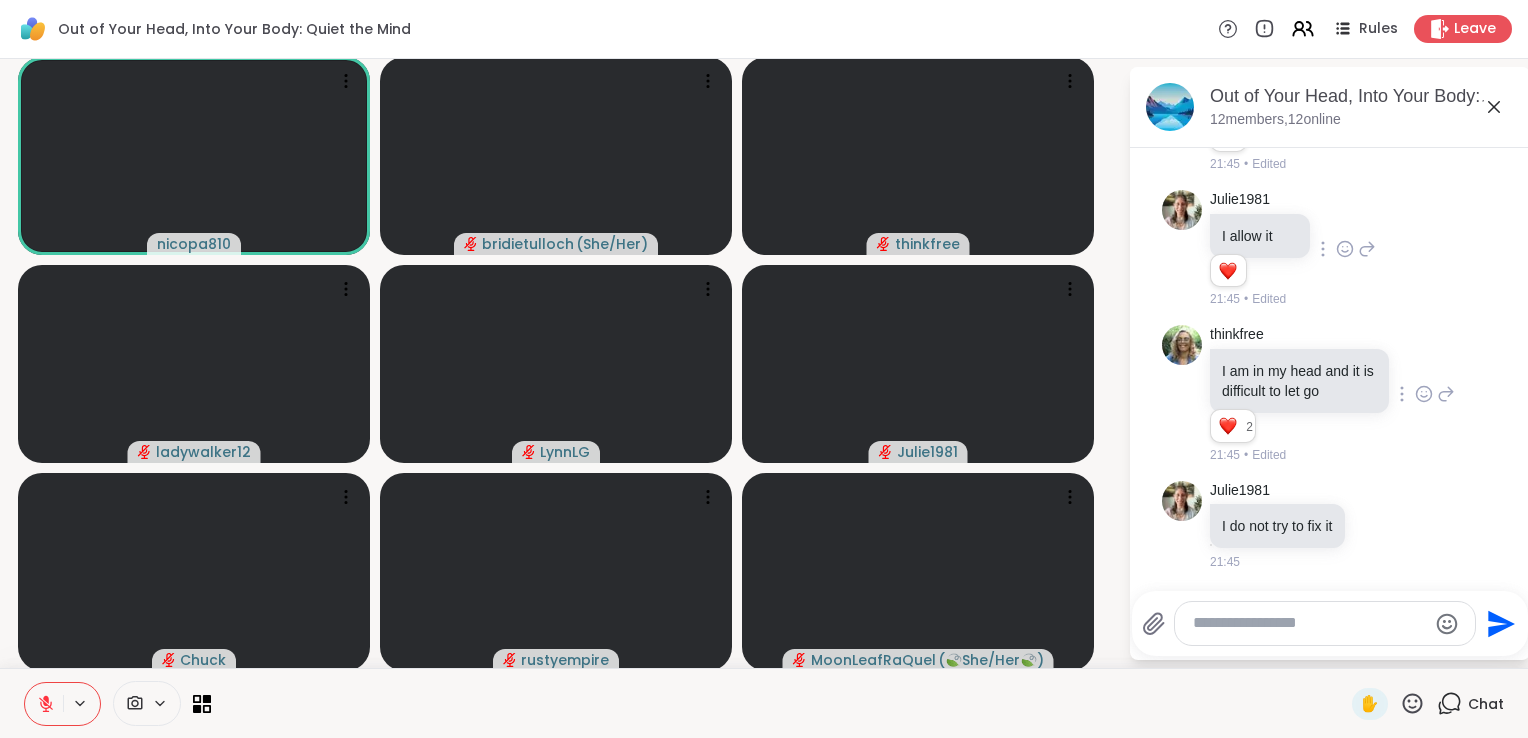 scroll, scrollTop: 2230, scrollLeft: 0, axis: vertical 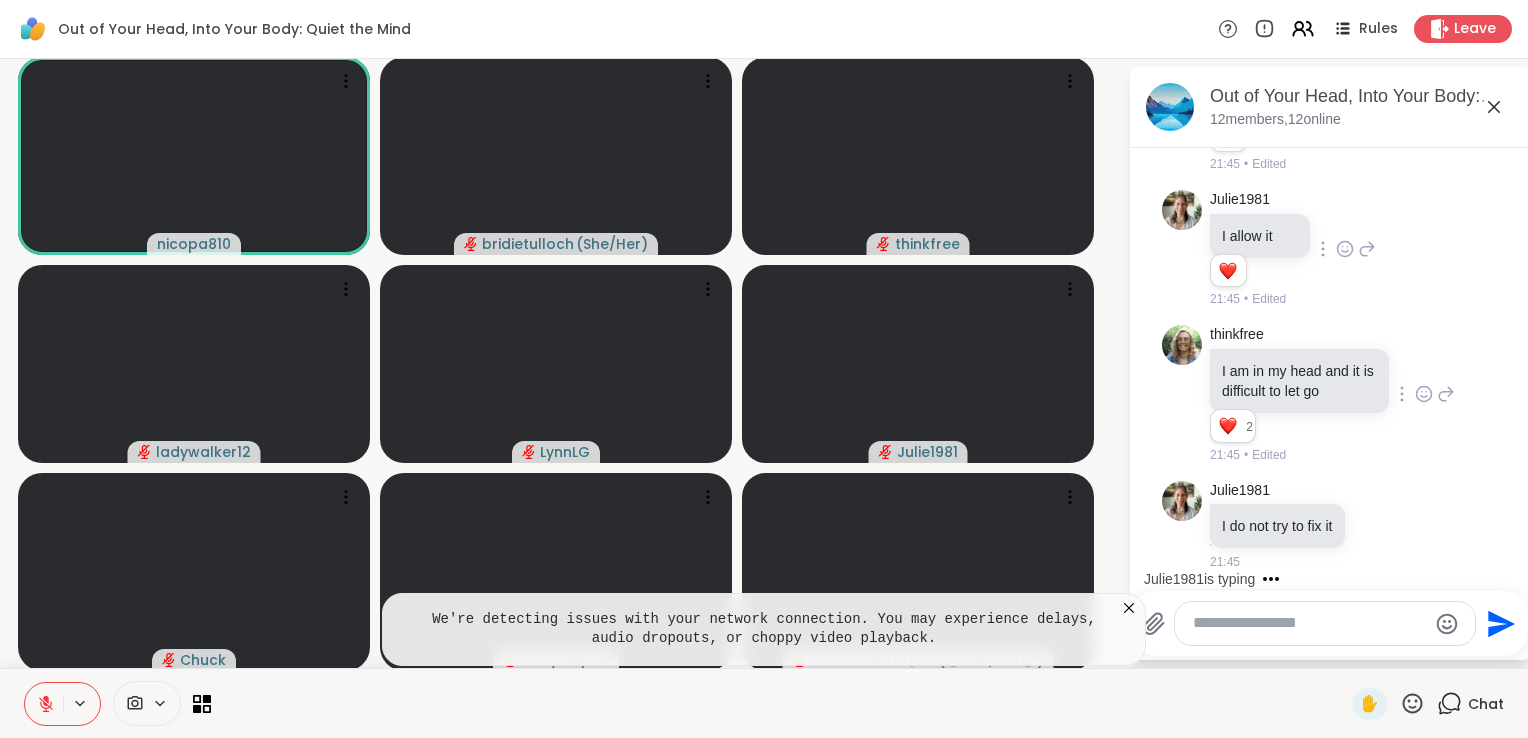 click 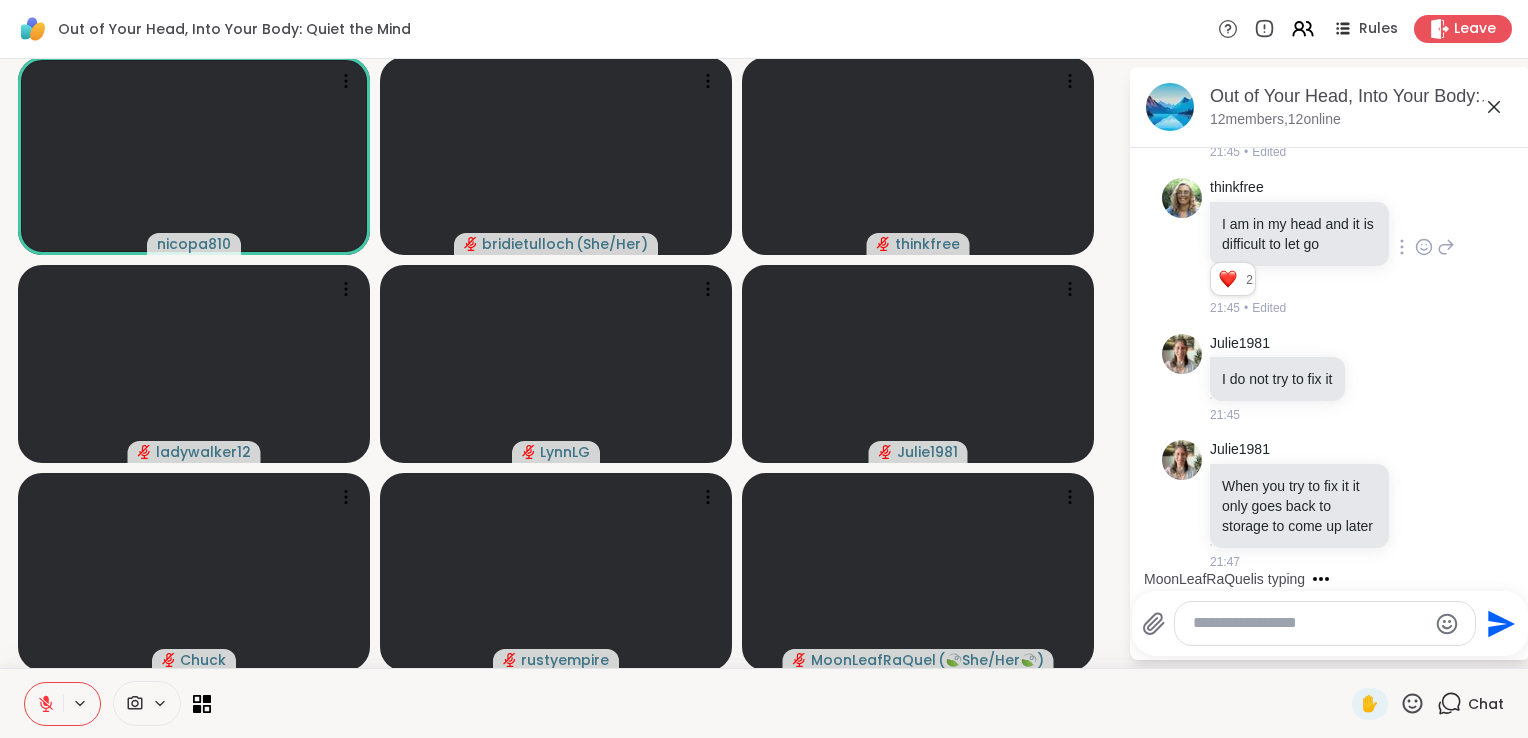 scroll, scrollTop: 2543, scrollLeft: 0, axis: vertical 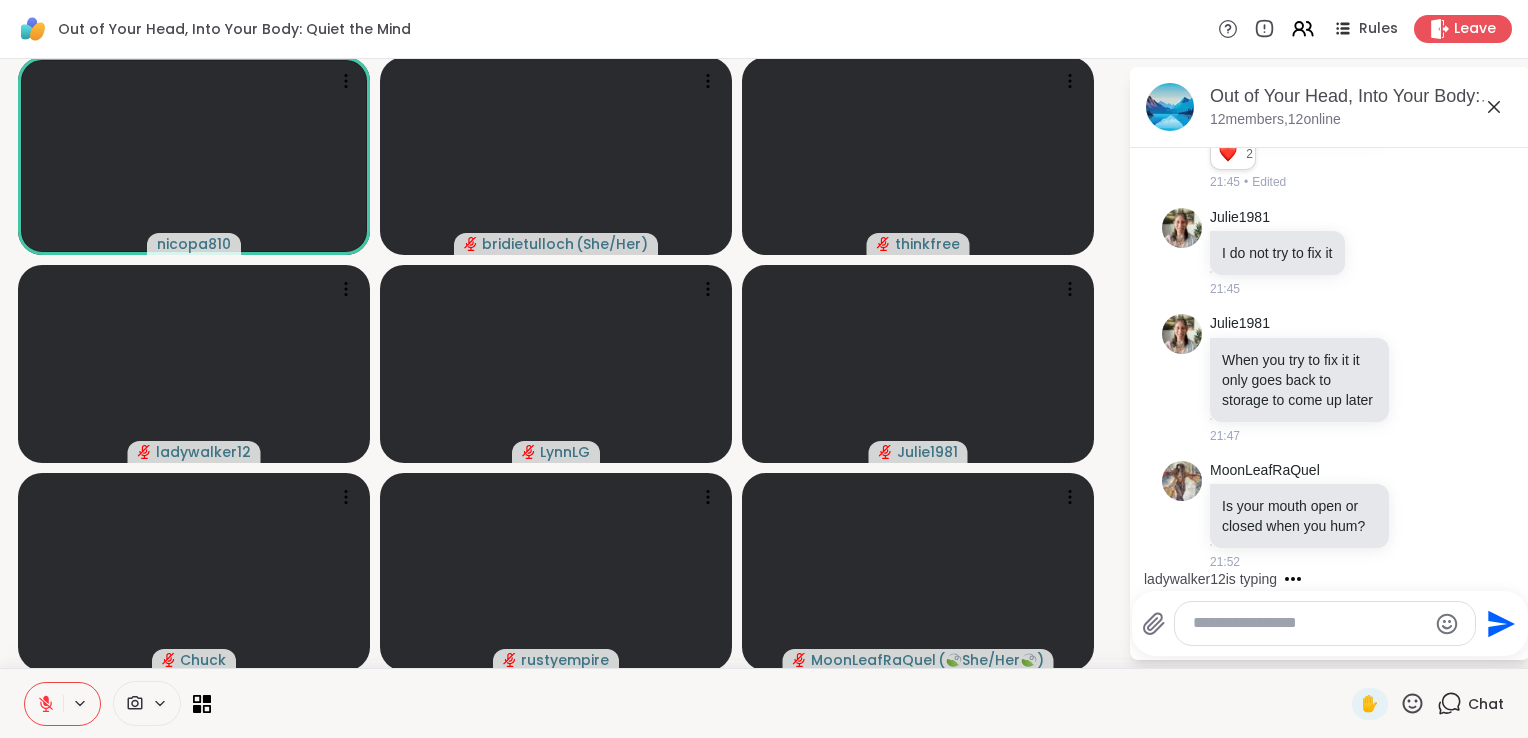click at bounding box center [1309, 623] 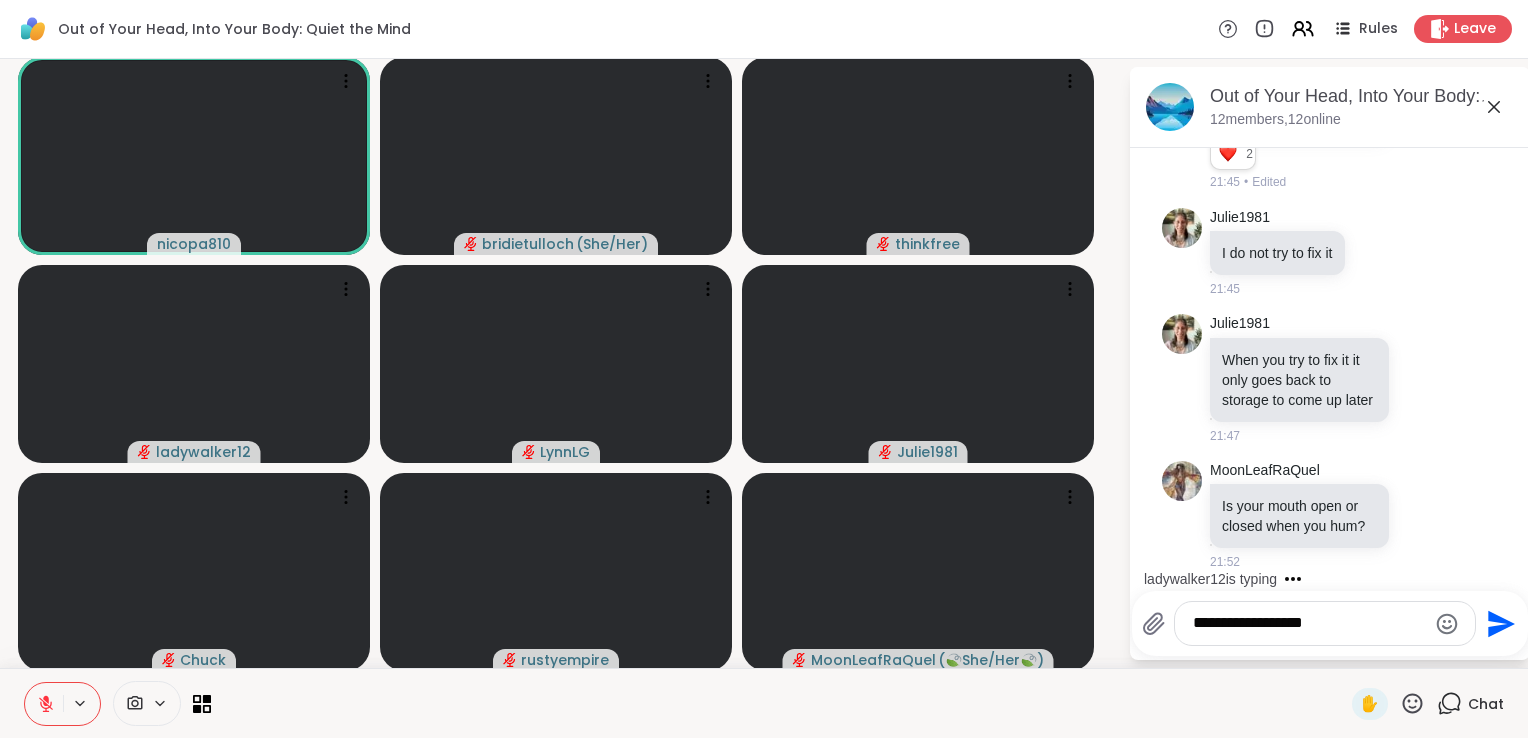 type on "**********" 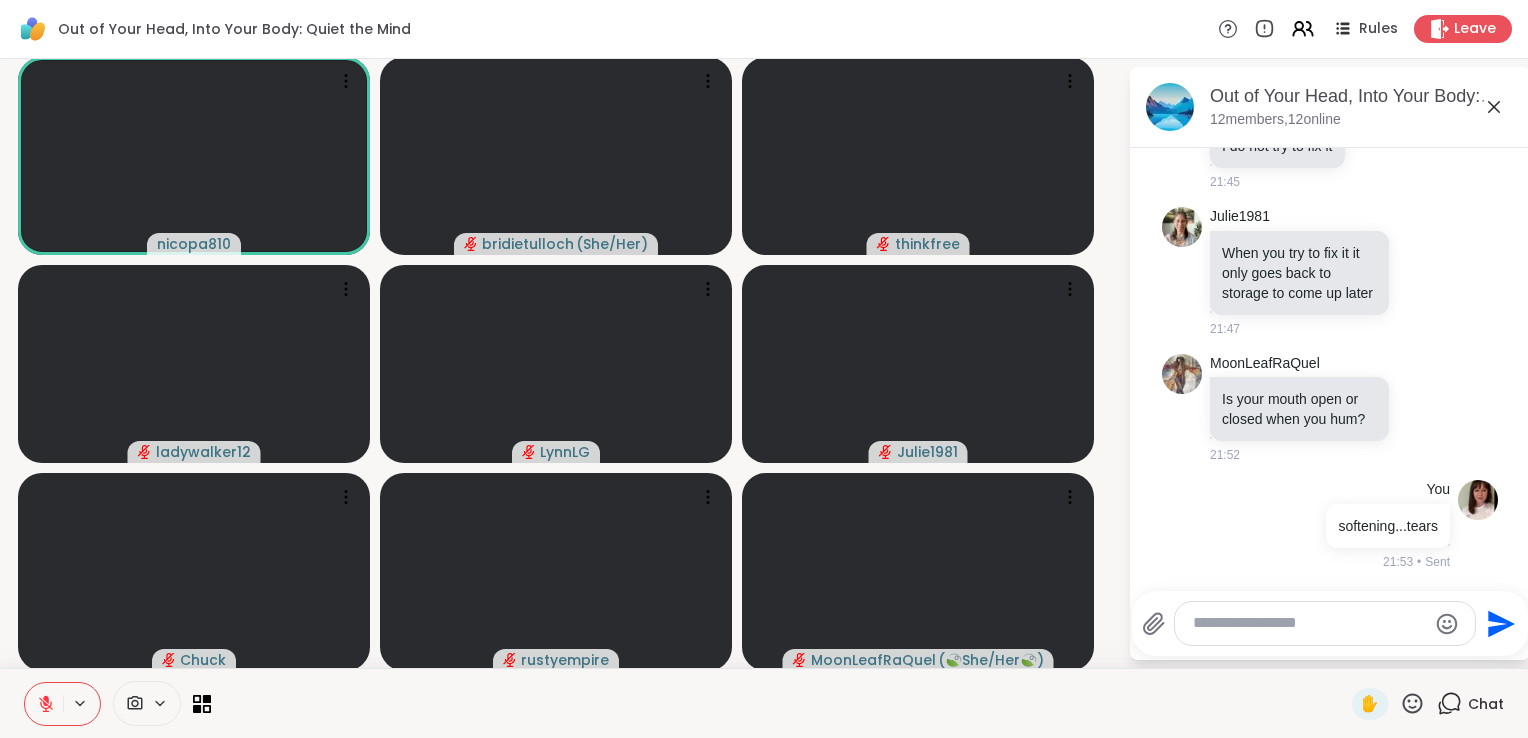 scroll, scrollTop: 2775, scrollLeft: 0, axis: vertical 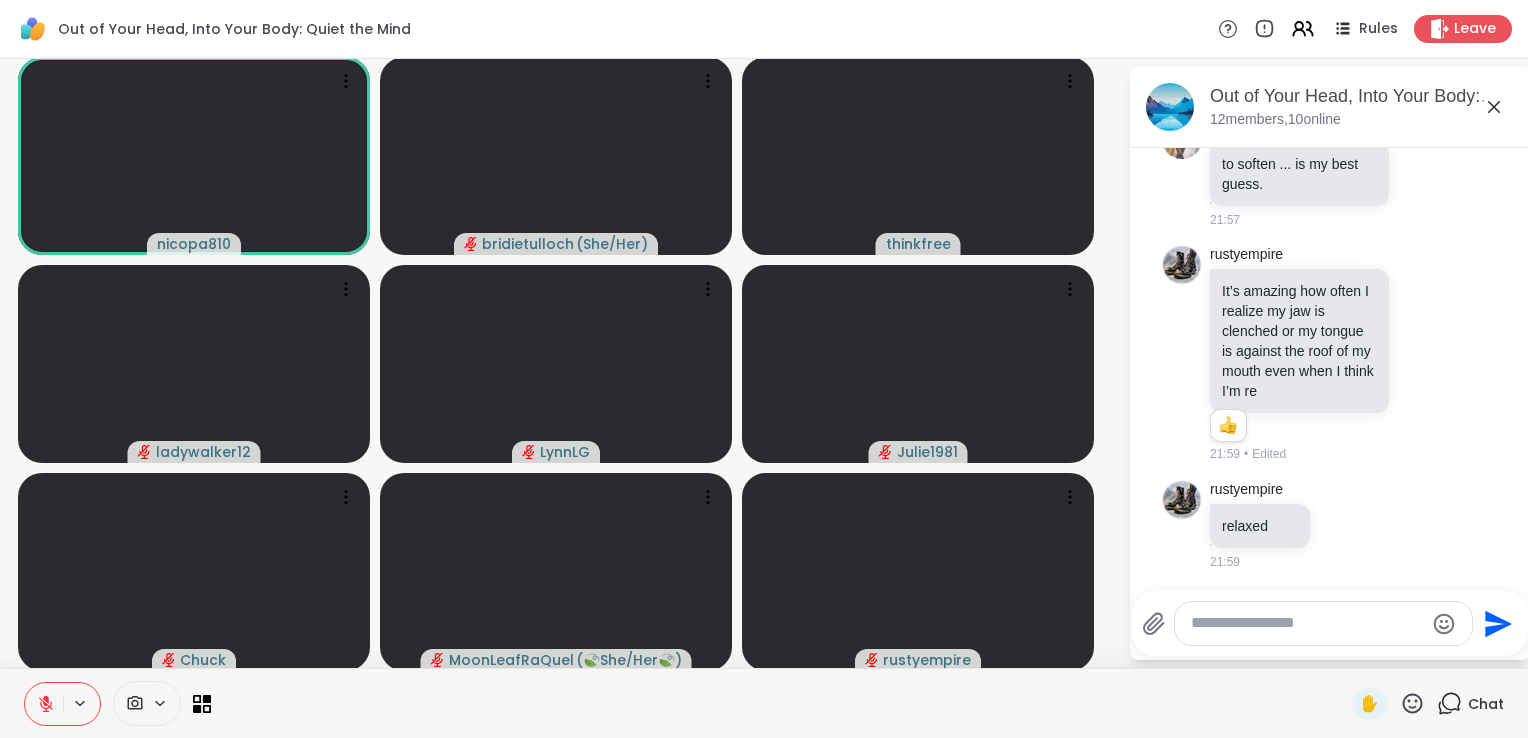 click at bounding box center [1307, 623] 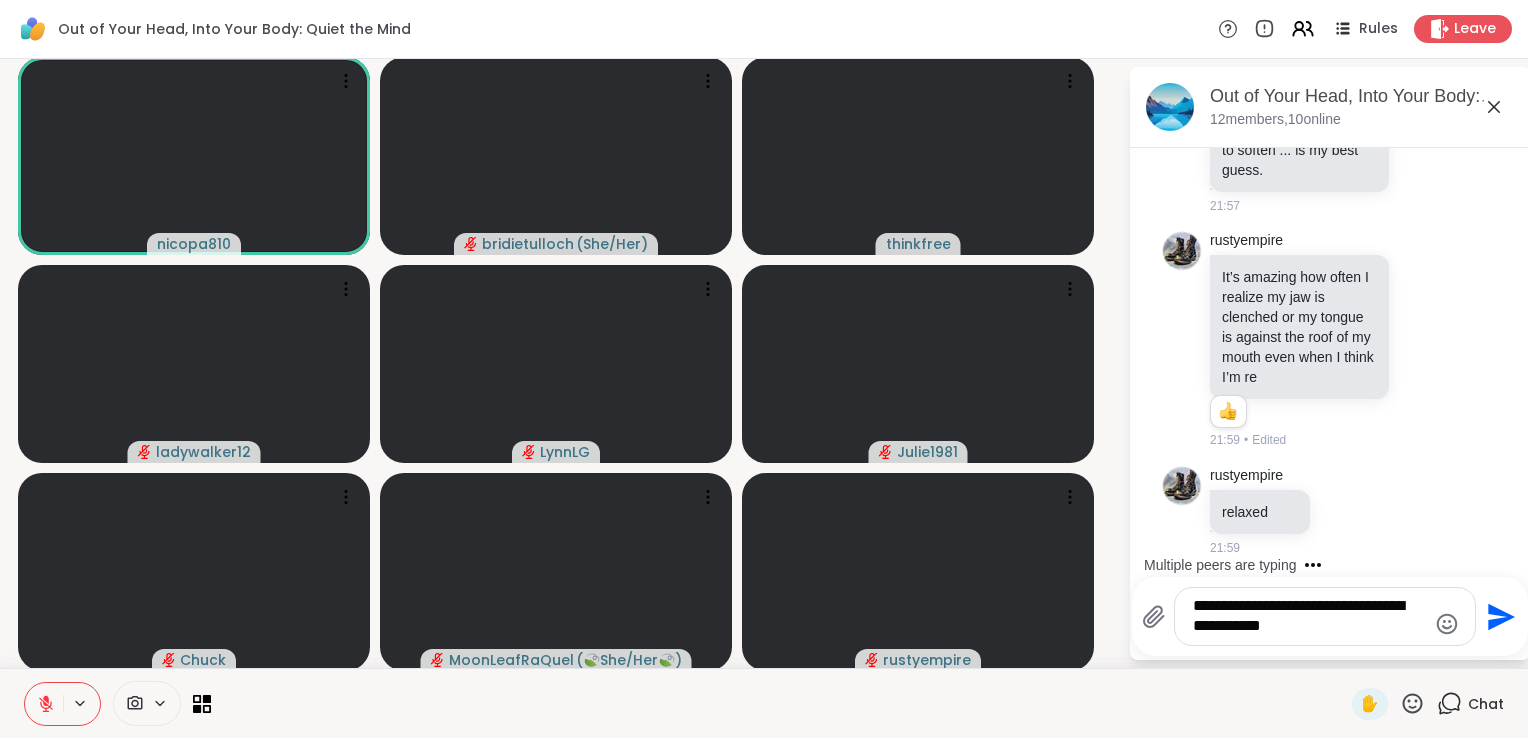 type on "**********" 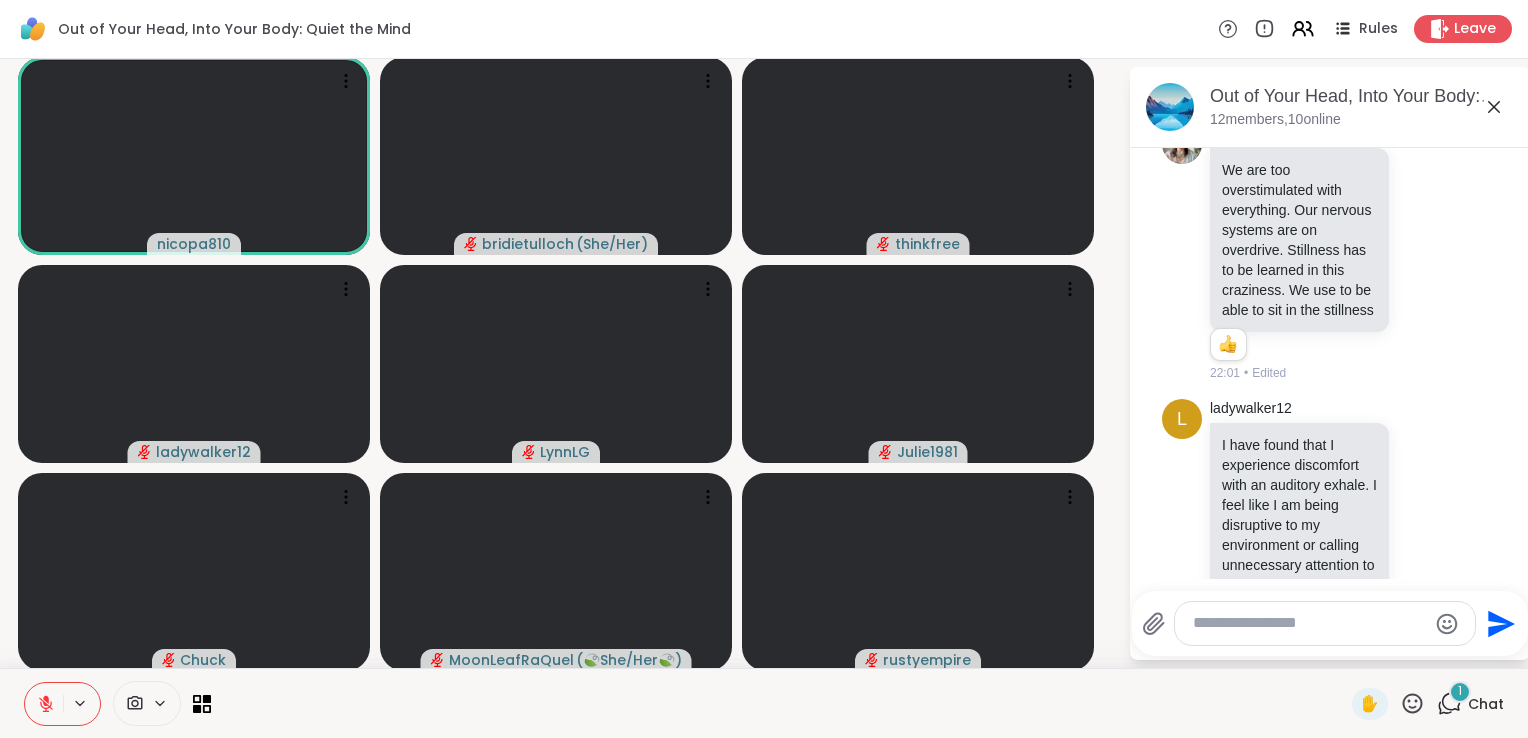 scroll, scrollTop: 4338, scrollLeft: 0, axis: vertical 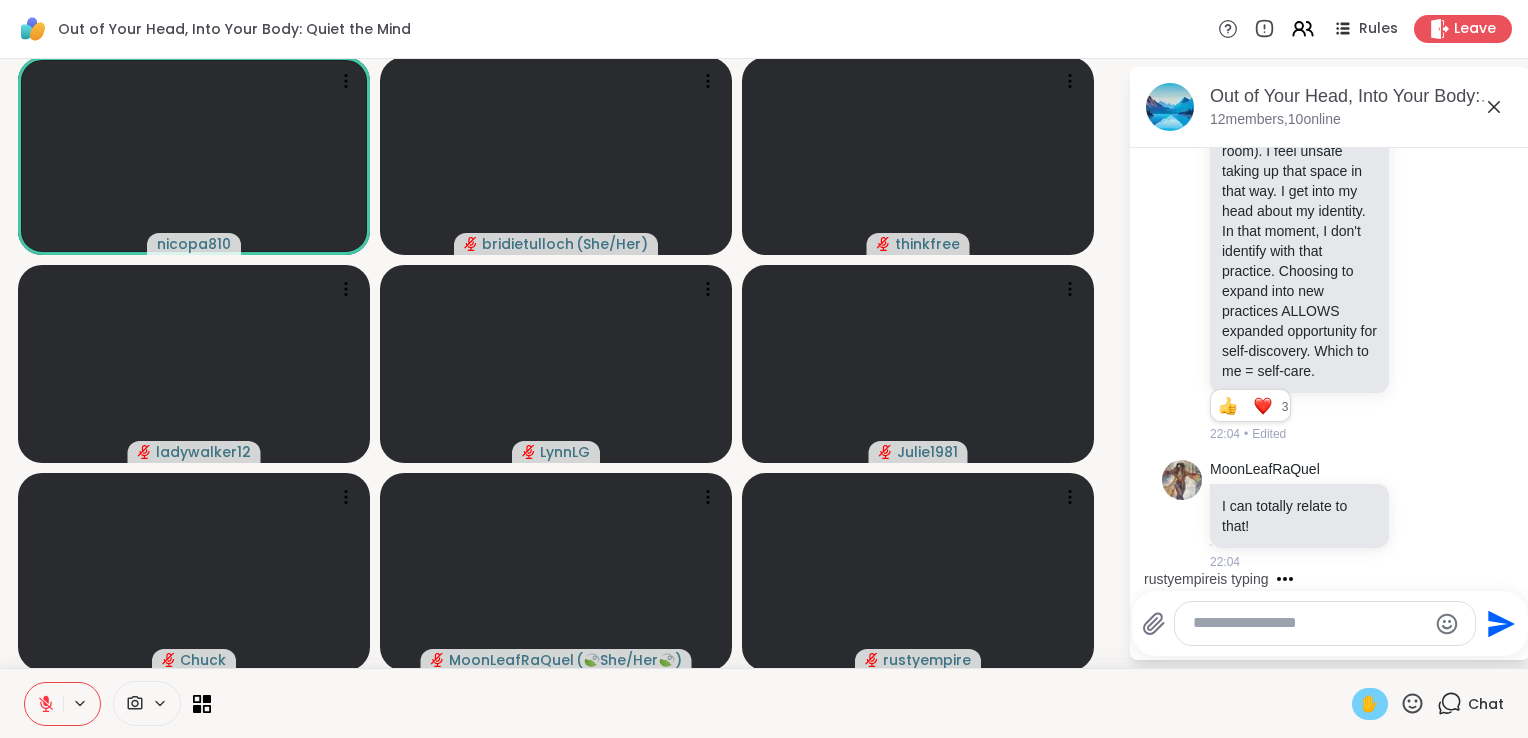 click on "✋" at bounding box center (1370, 704) 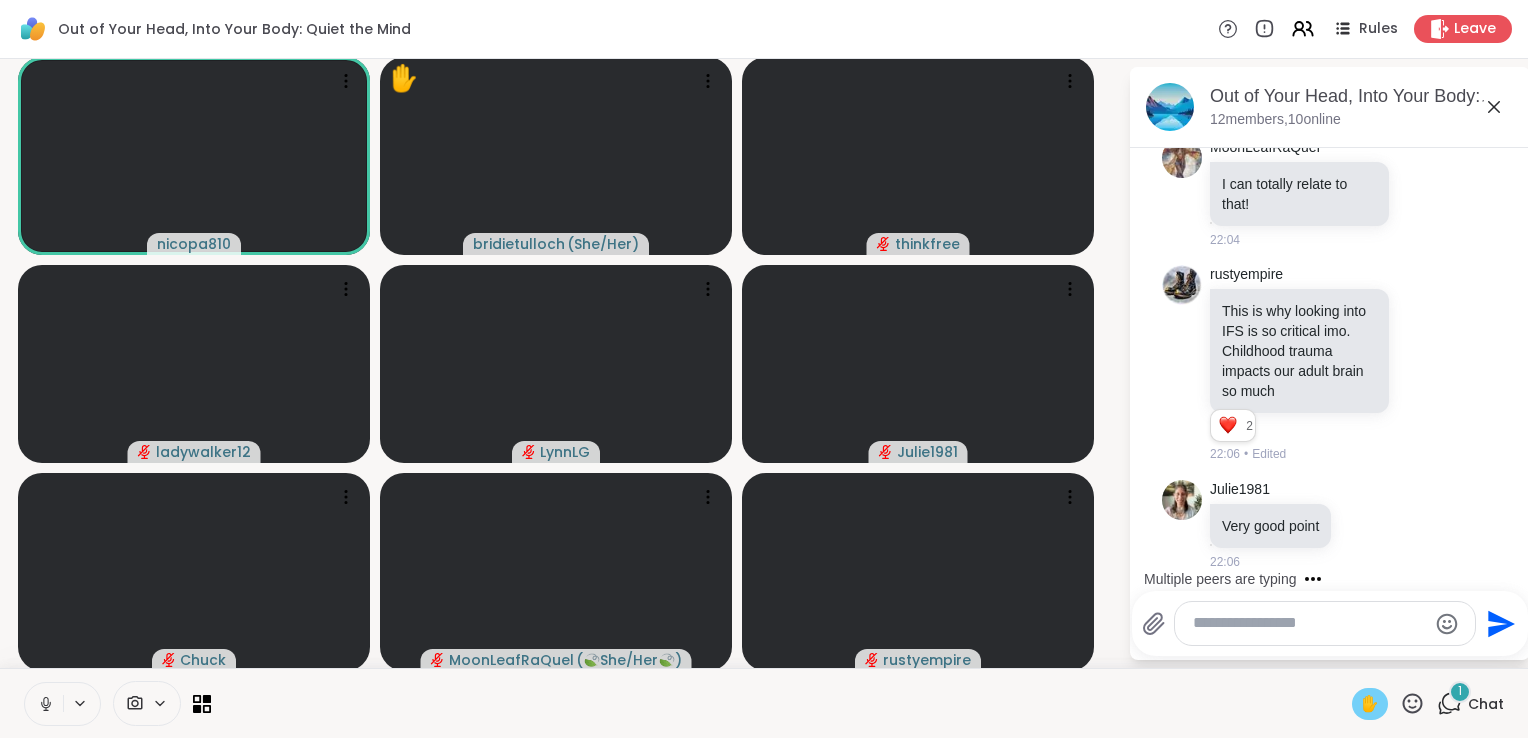 scroll, scrollTop: 4814, scrollLeft: 0, axis: vertical 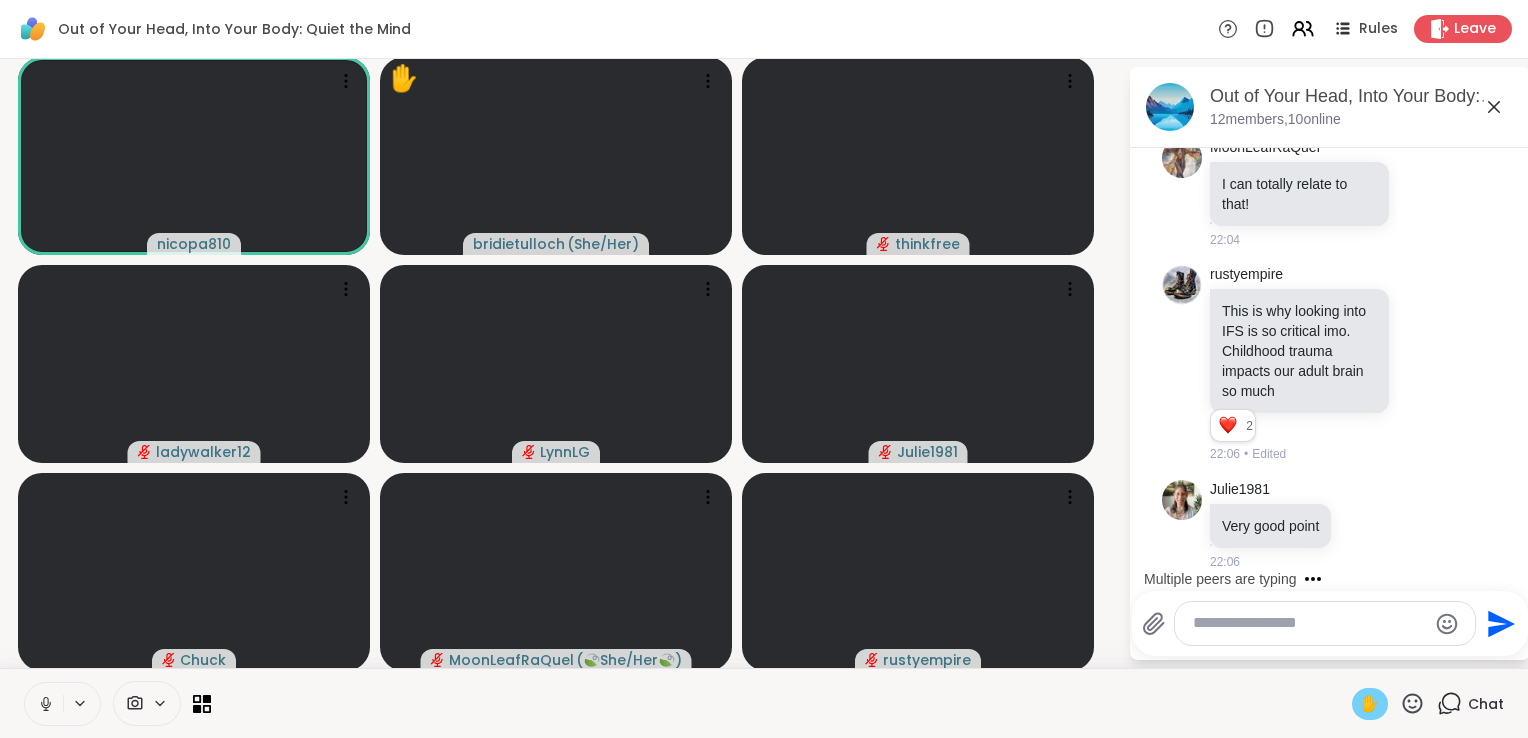 click 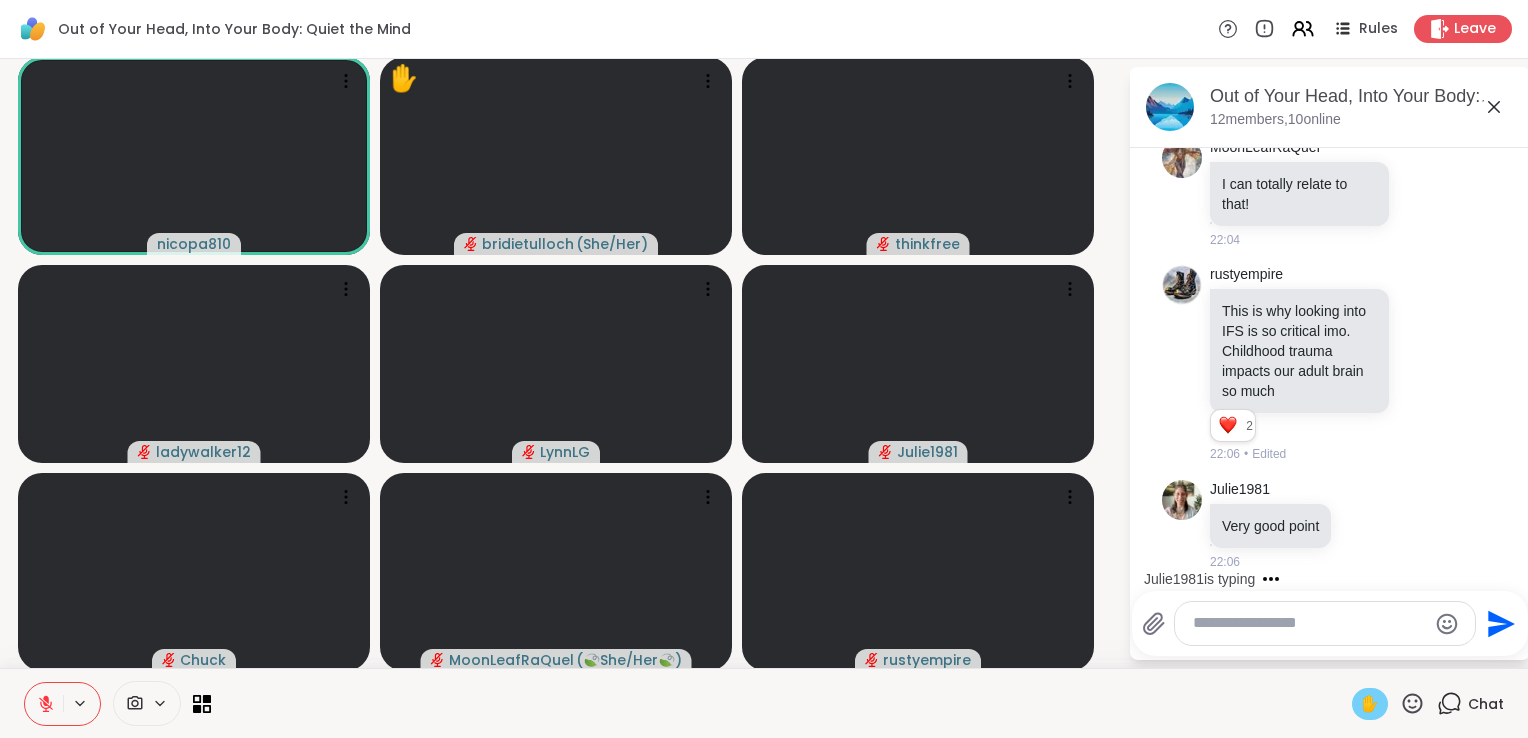 click on "✋" at bounding box center (1370, 704) 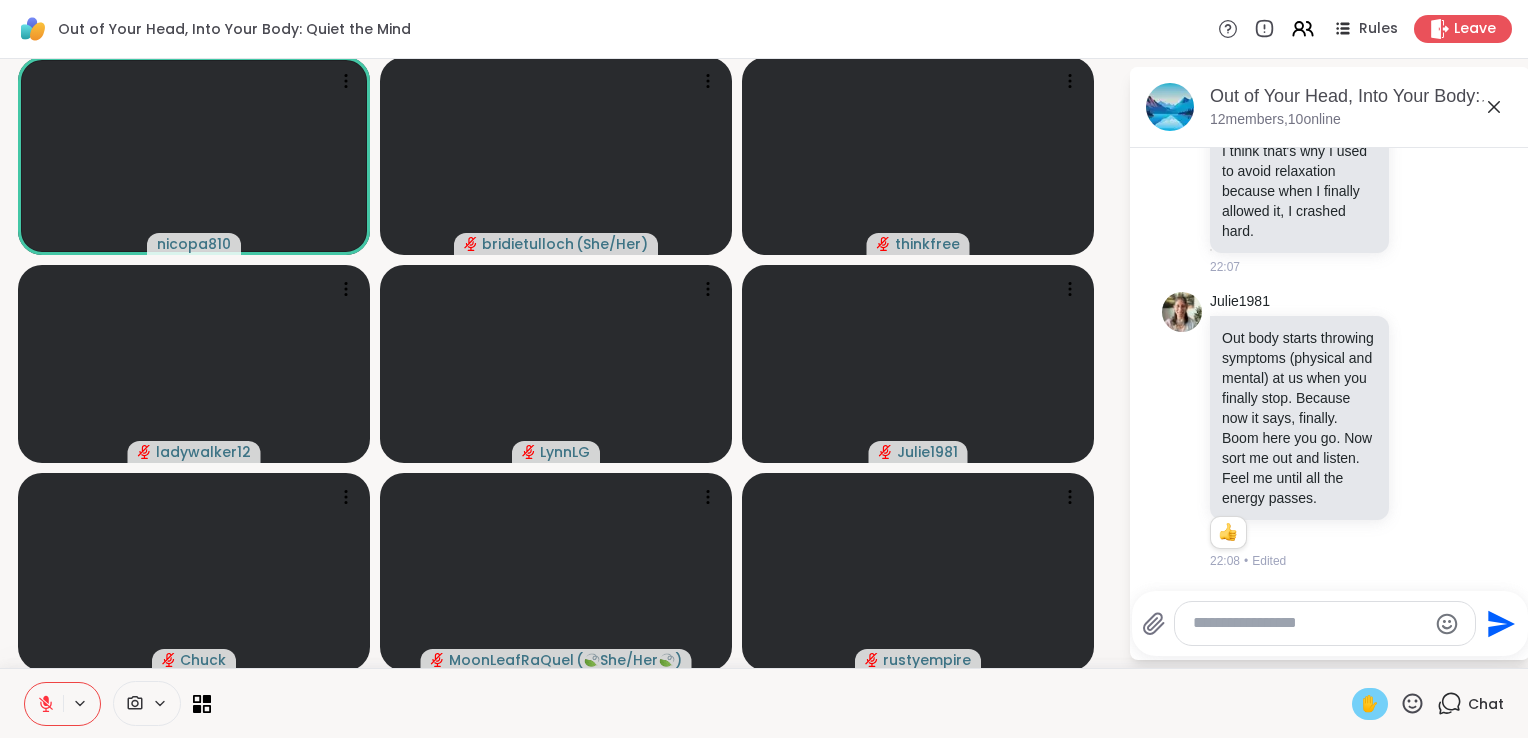 scroll, scrollTop: 5344, scrollLeft: 0, axis: vertical 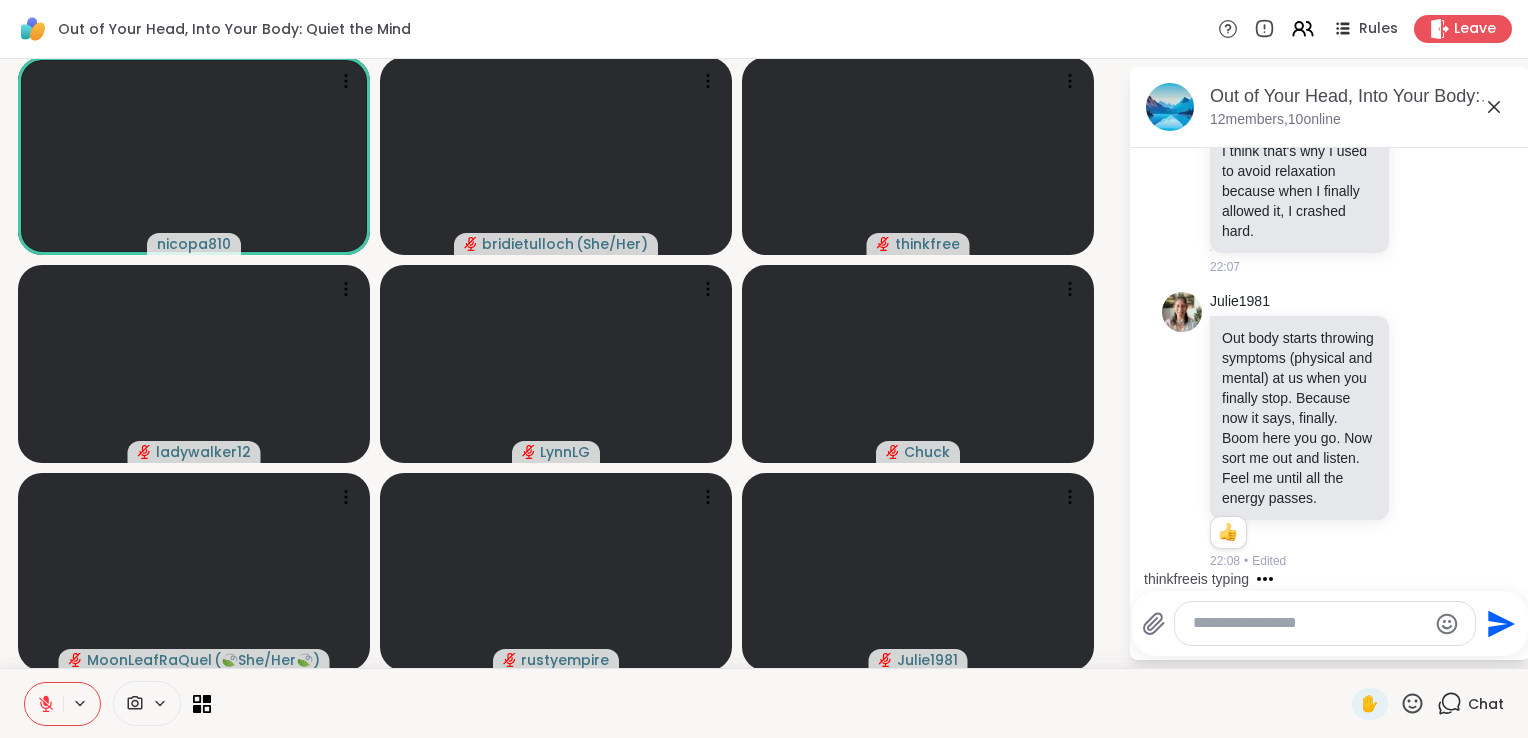 click at bounding box center [1309, 623] 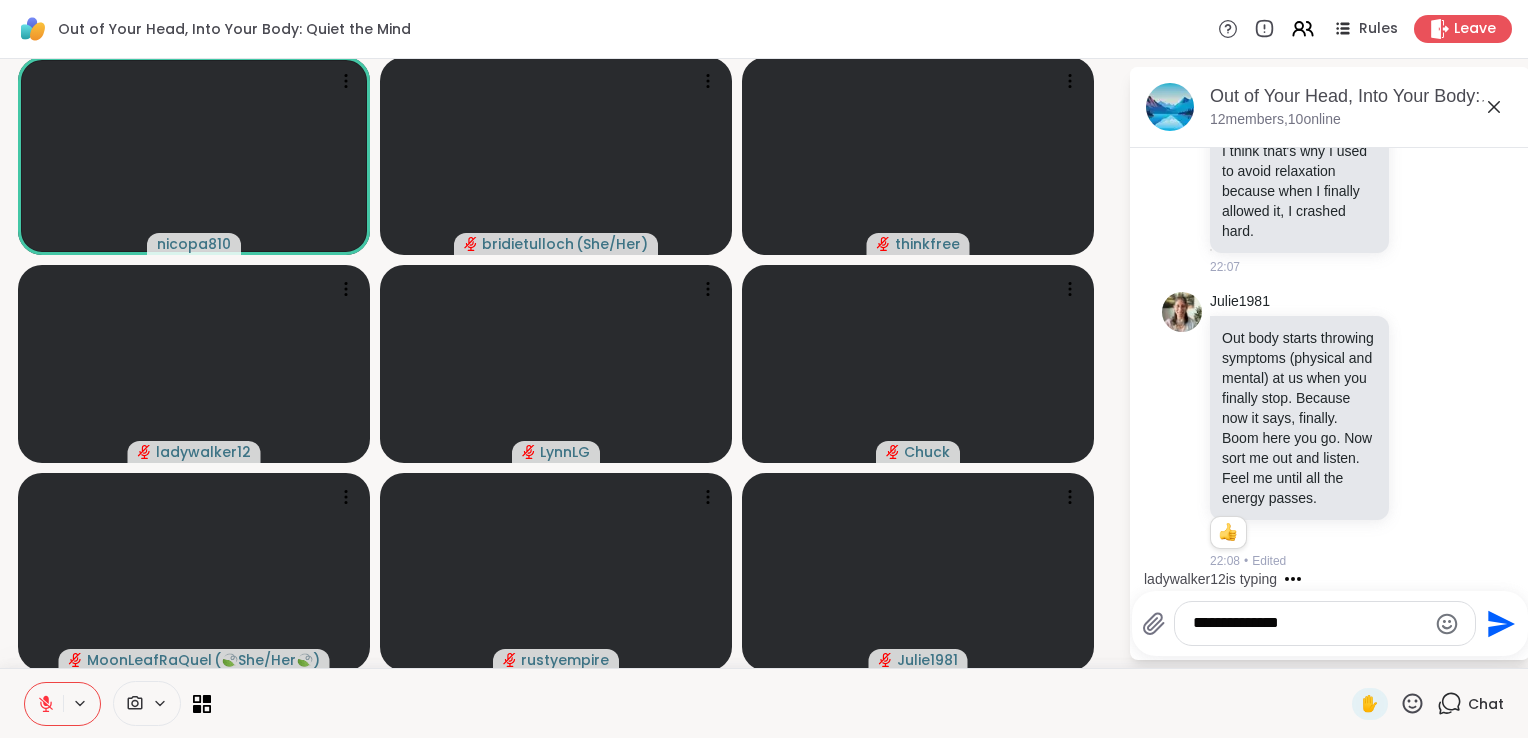 type on "**********" 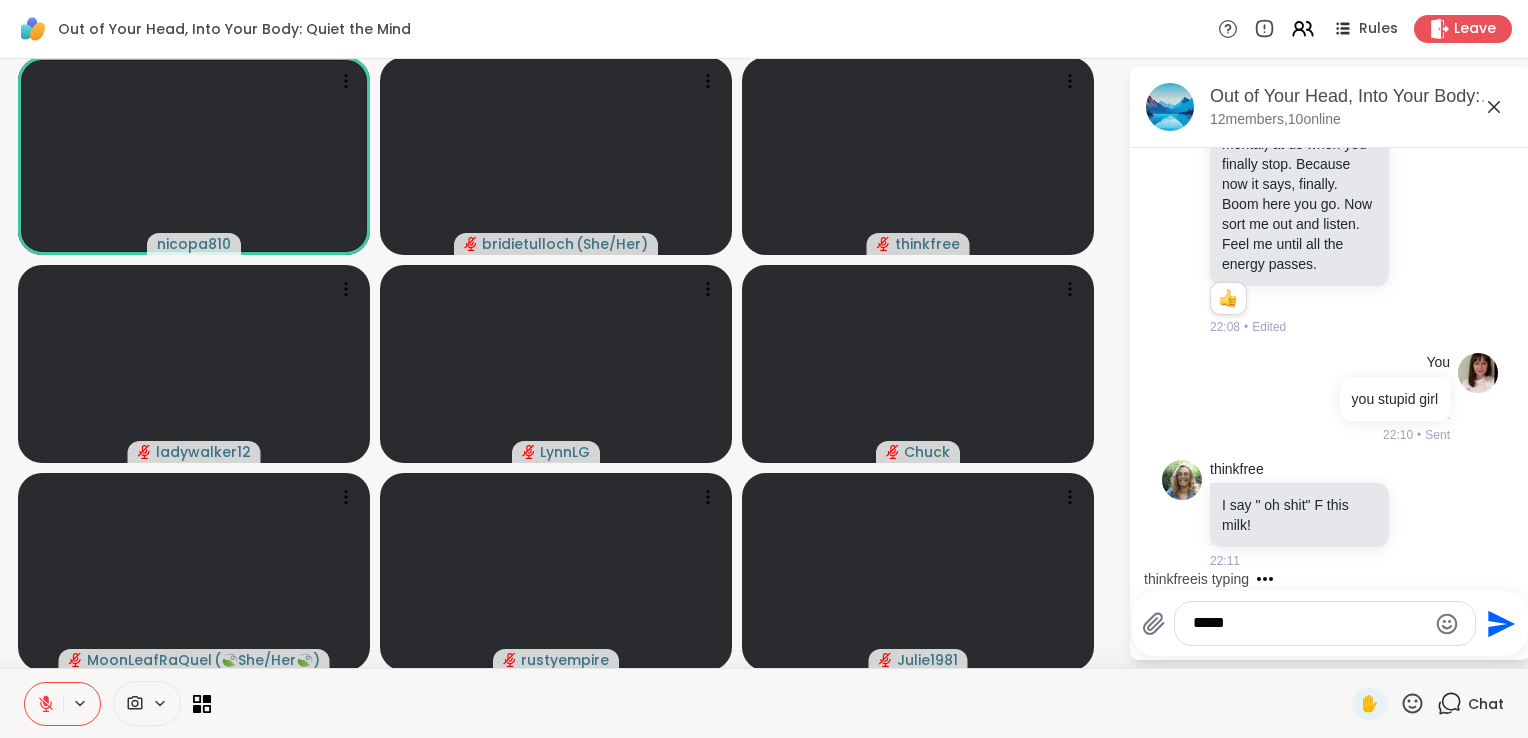 scroll, scrollTop: 5576, scrollLeft: 0, axis: vertical 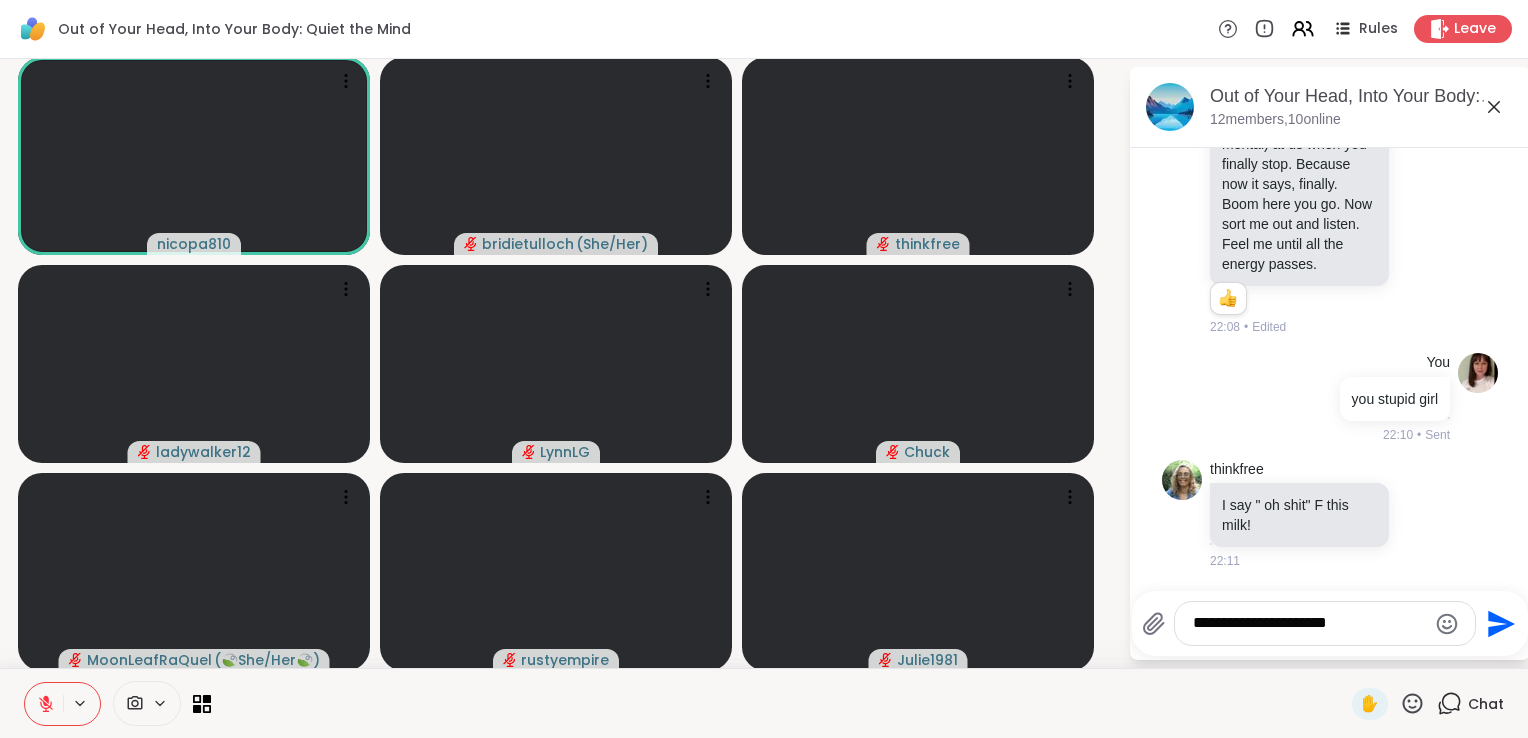 type on "**********" 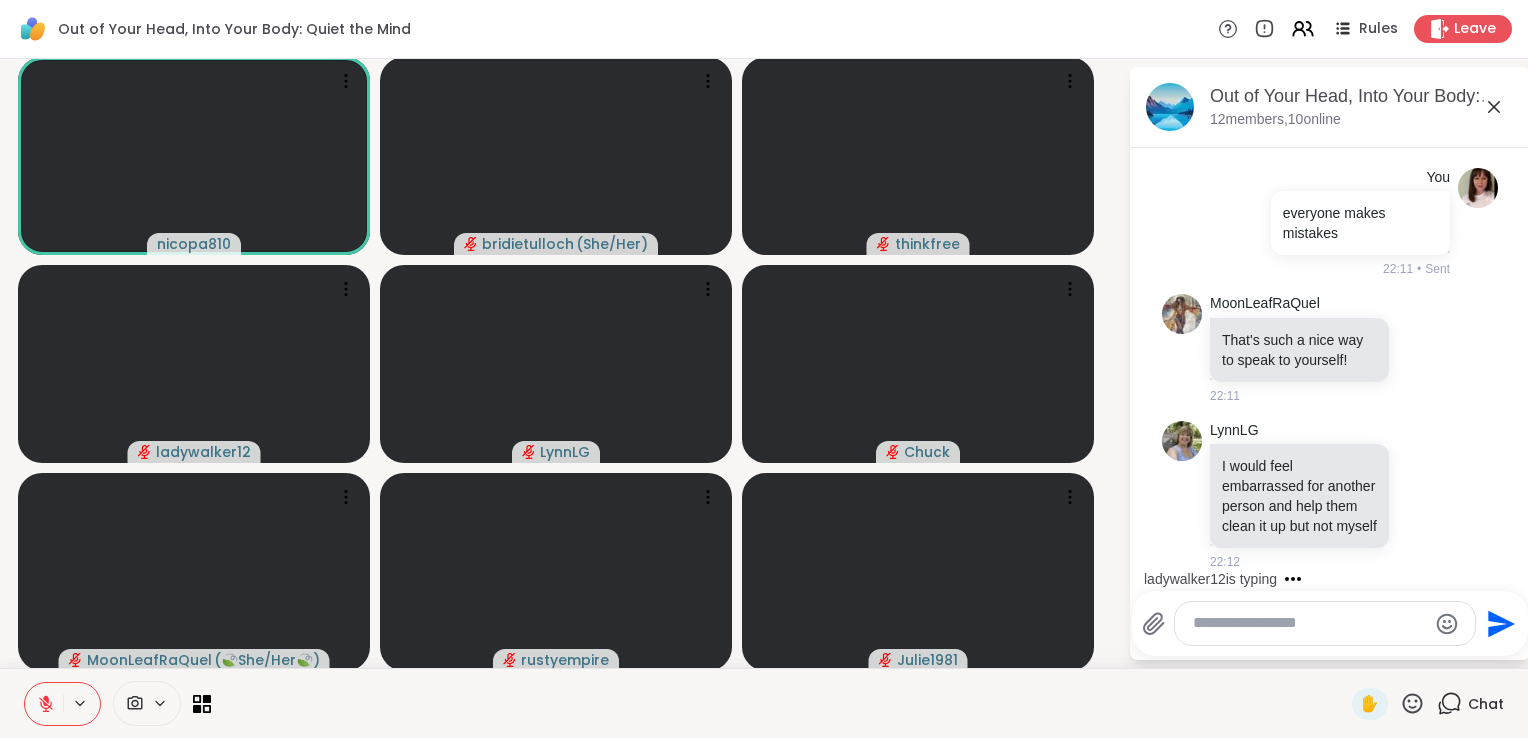 scroll, scrollTop: 6120, scrollLeft: 0, axis: vertical 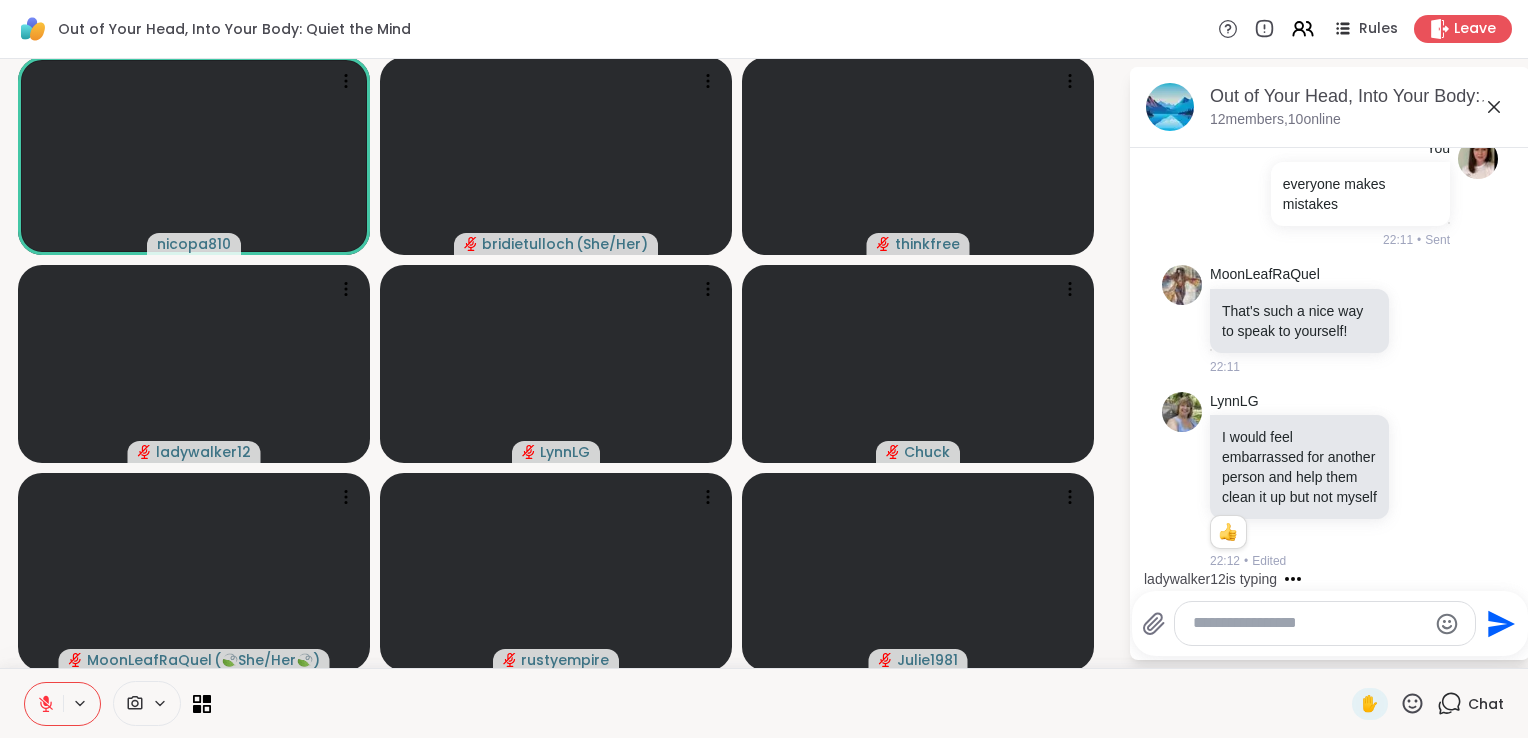 click at bounding box center [1309, 623] 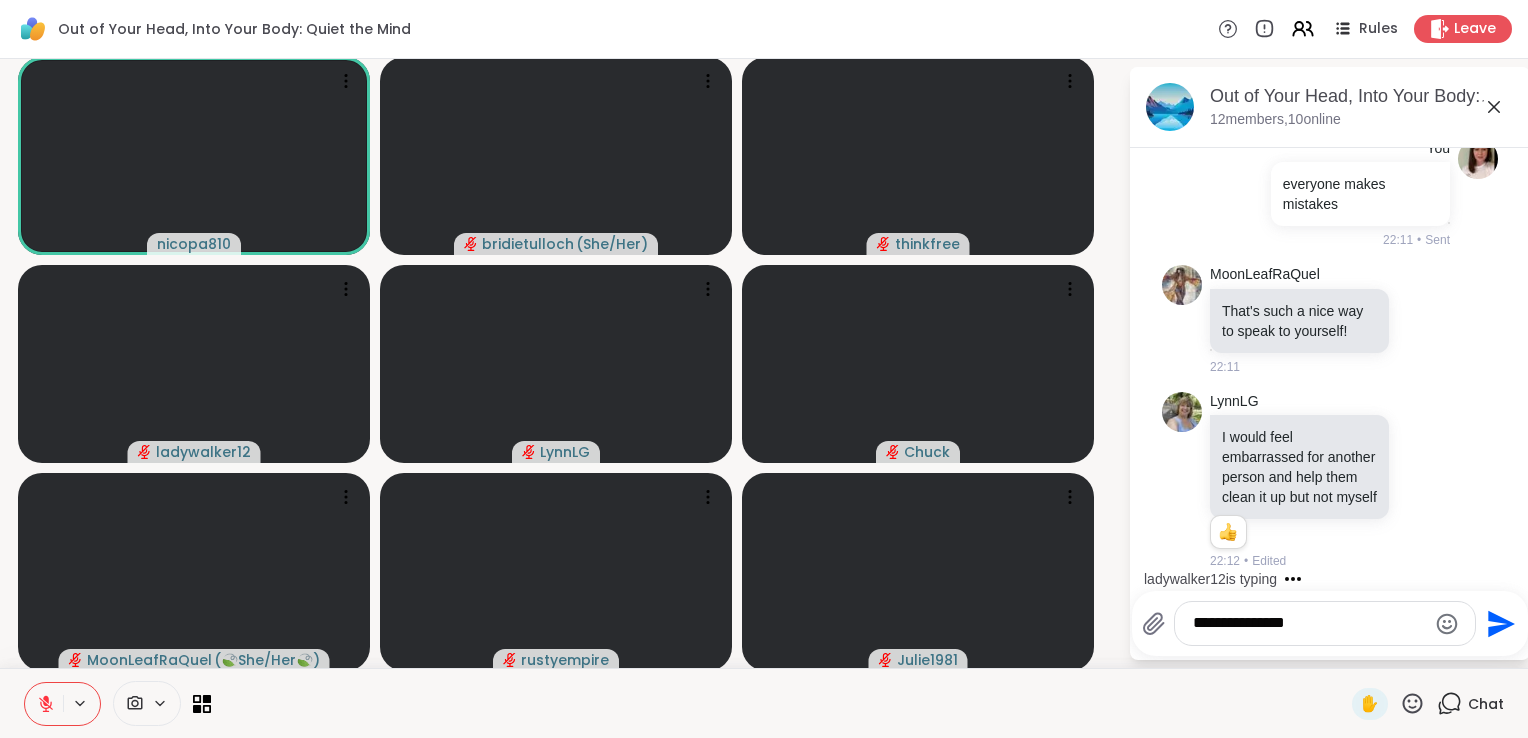 type on "**********" 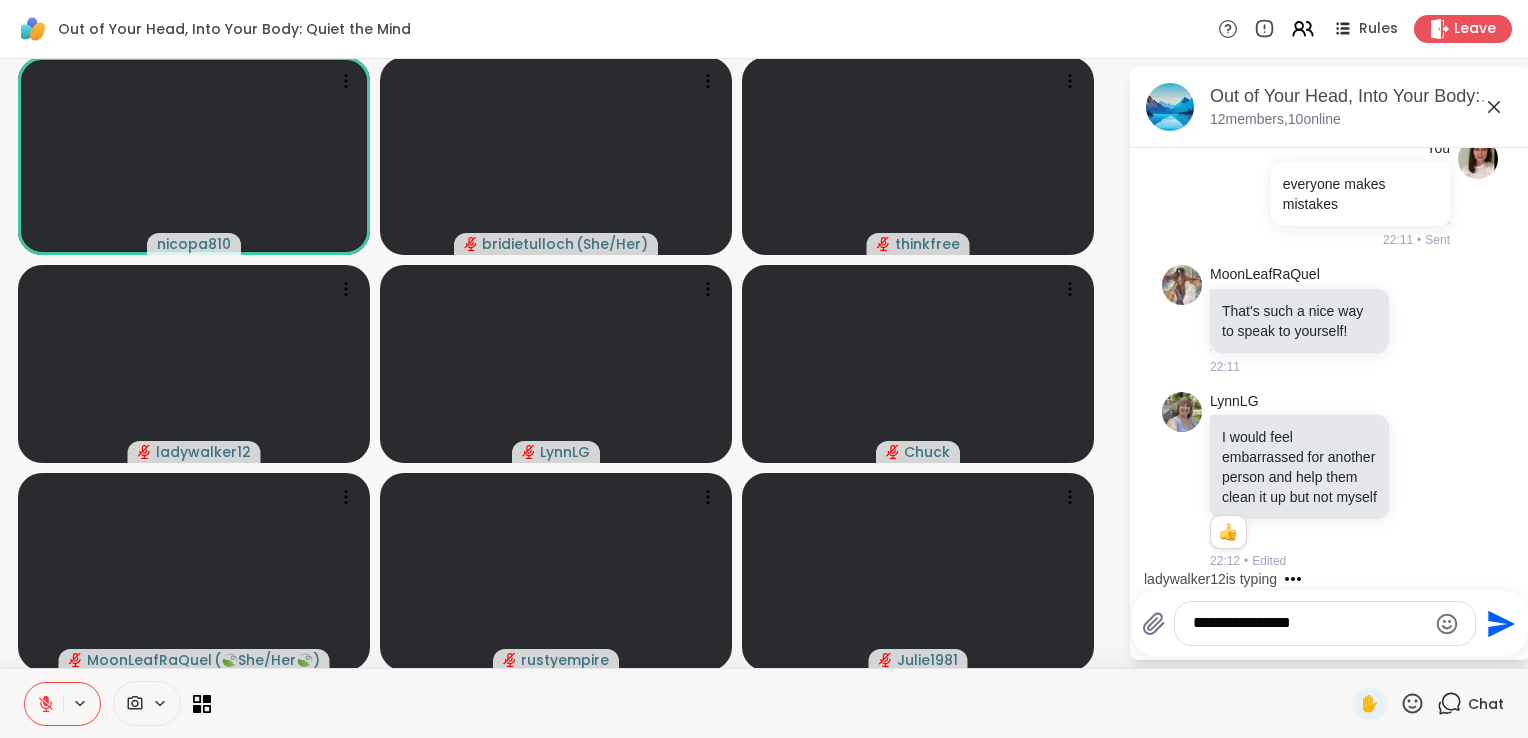 type 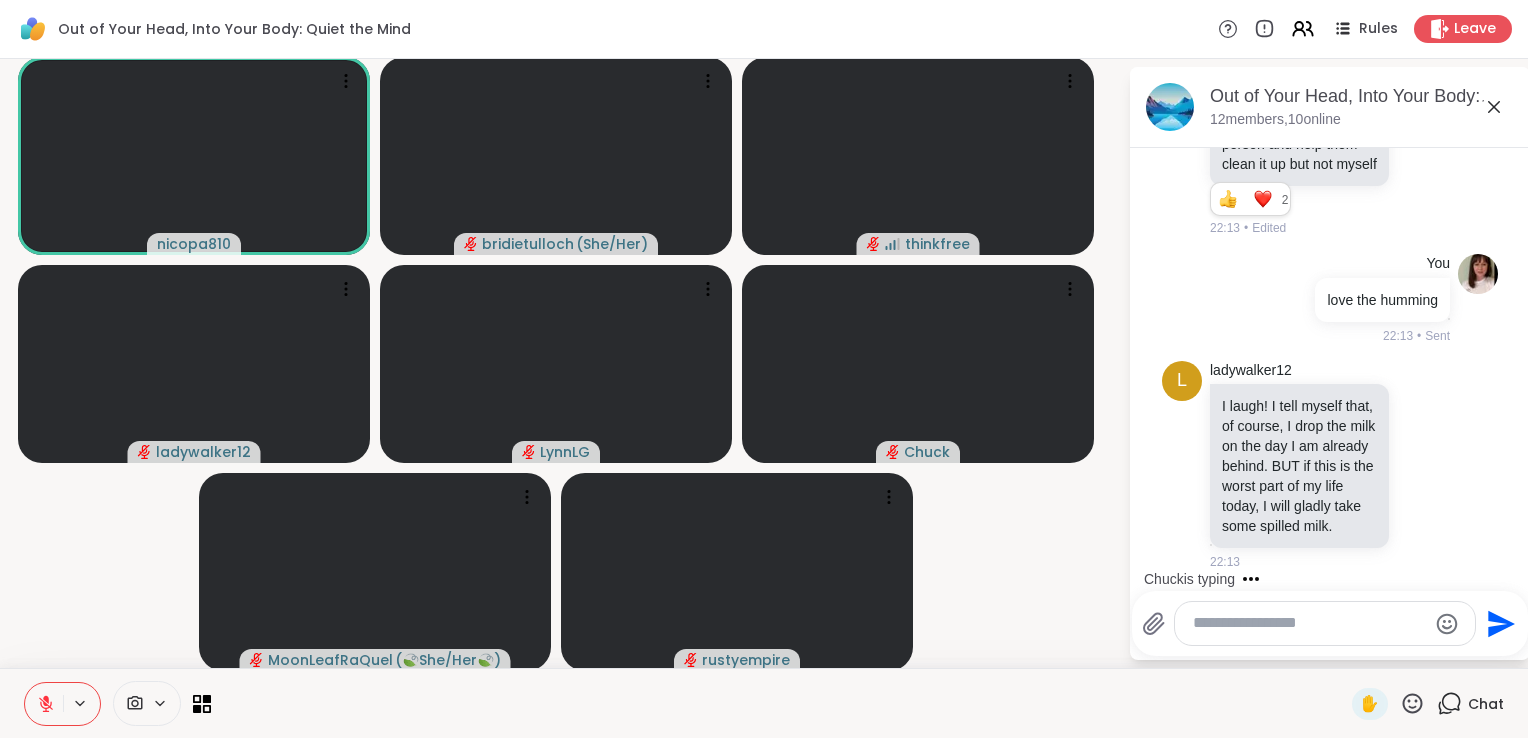 scroll, scrollTop: 6521, scrollLeft: 0, axis: vertical 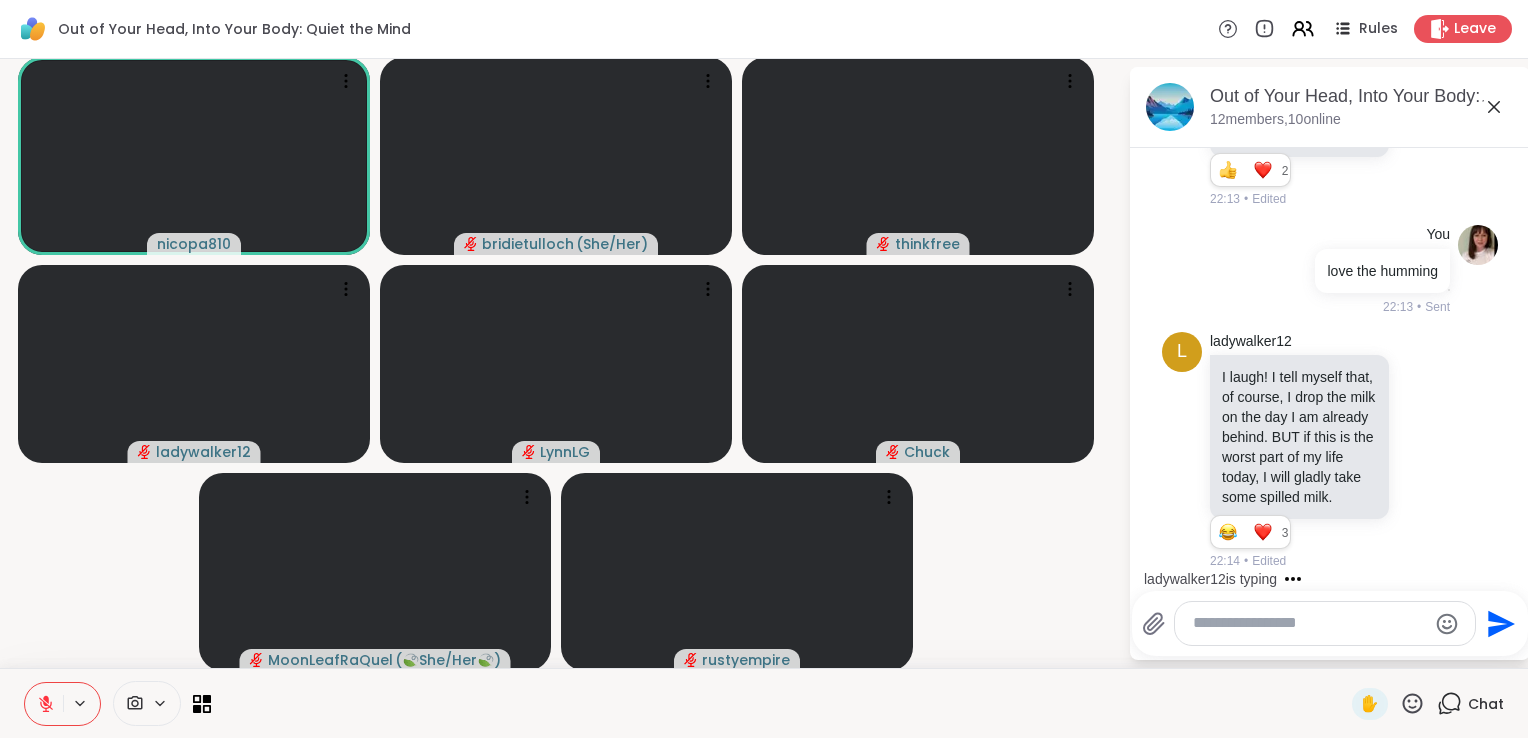 click 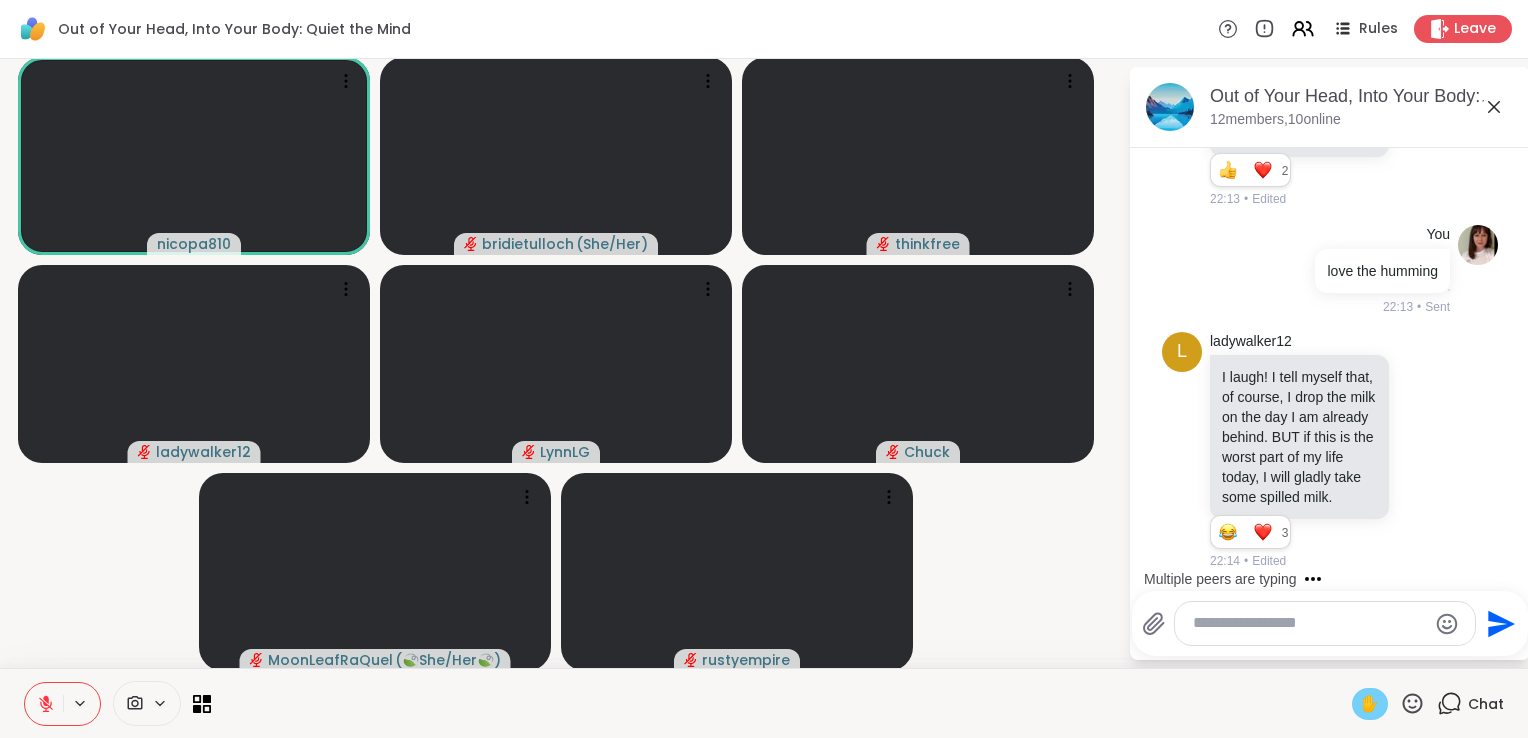 click on "✋" at bounding box center [1370, 704] 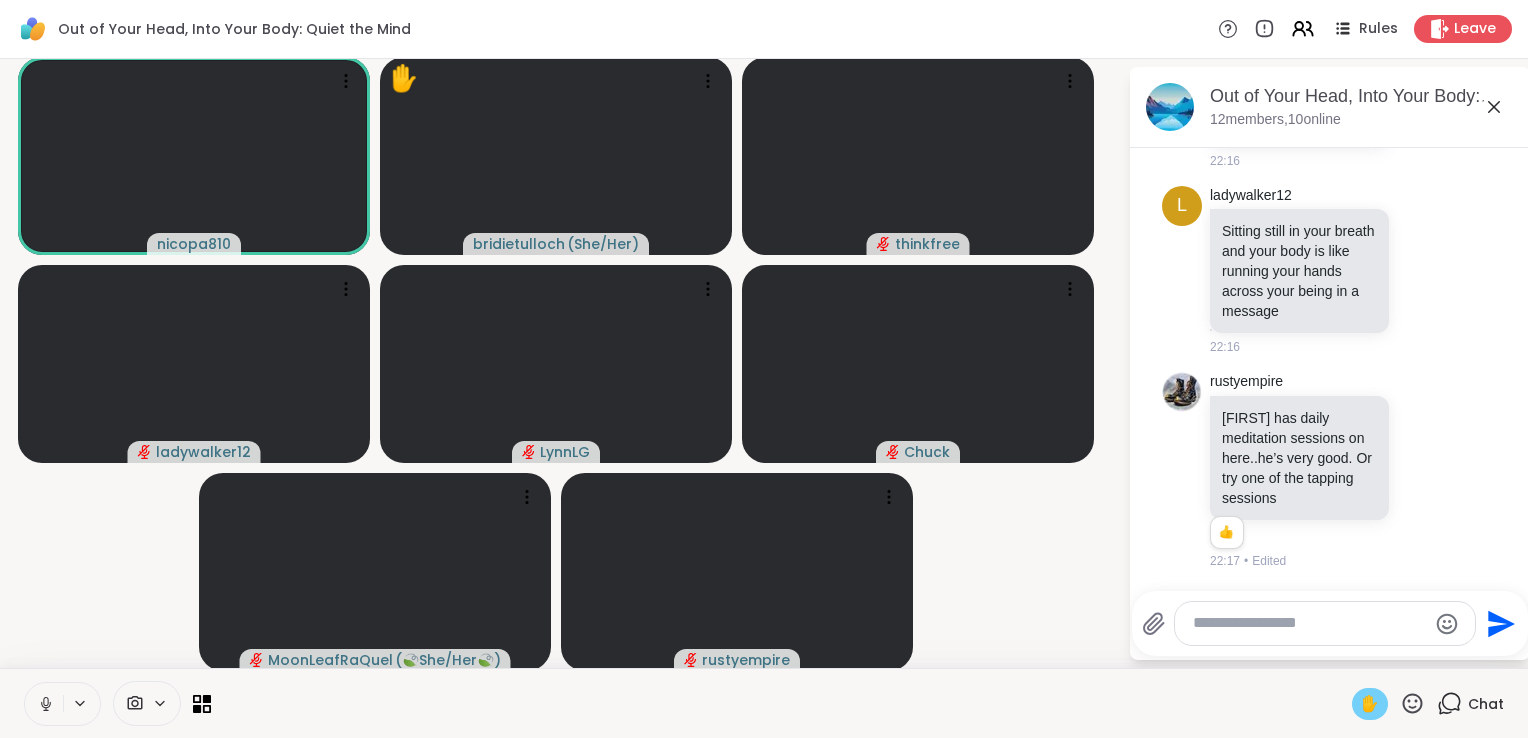 scroll, scrollTop: 7420, scrollLeft: 0, axis: vertical 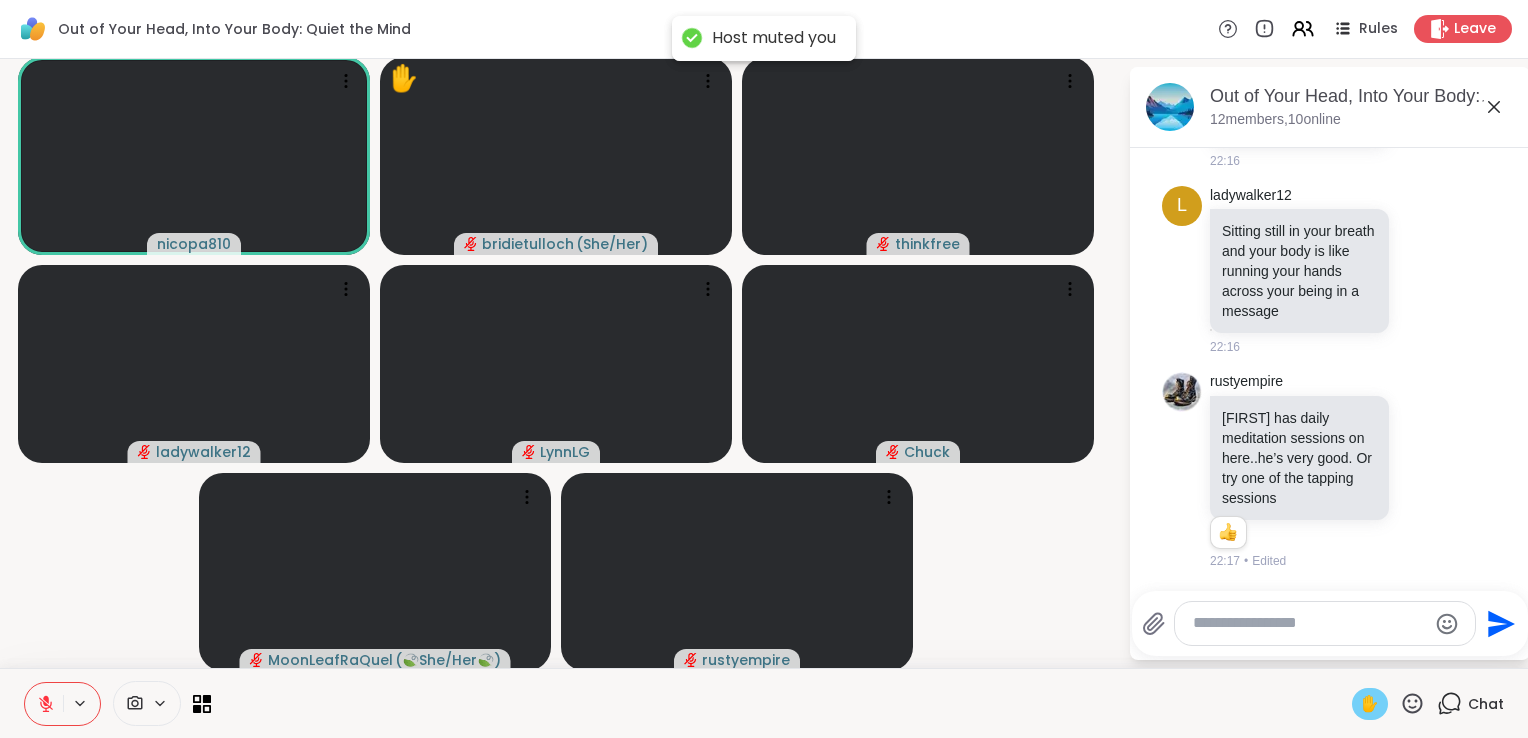 click on "✋" at bounding box center (1370, 704) 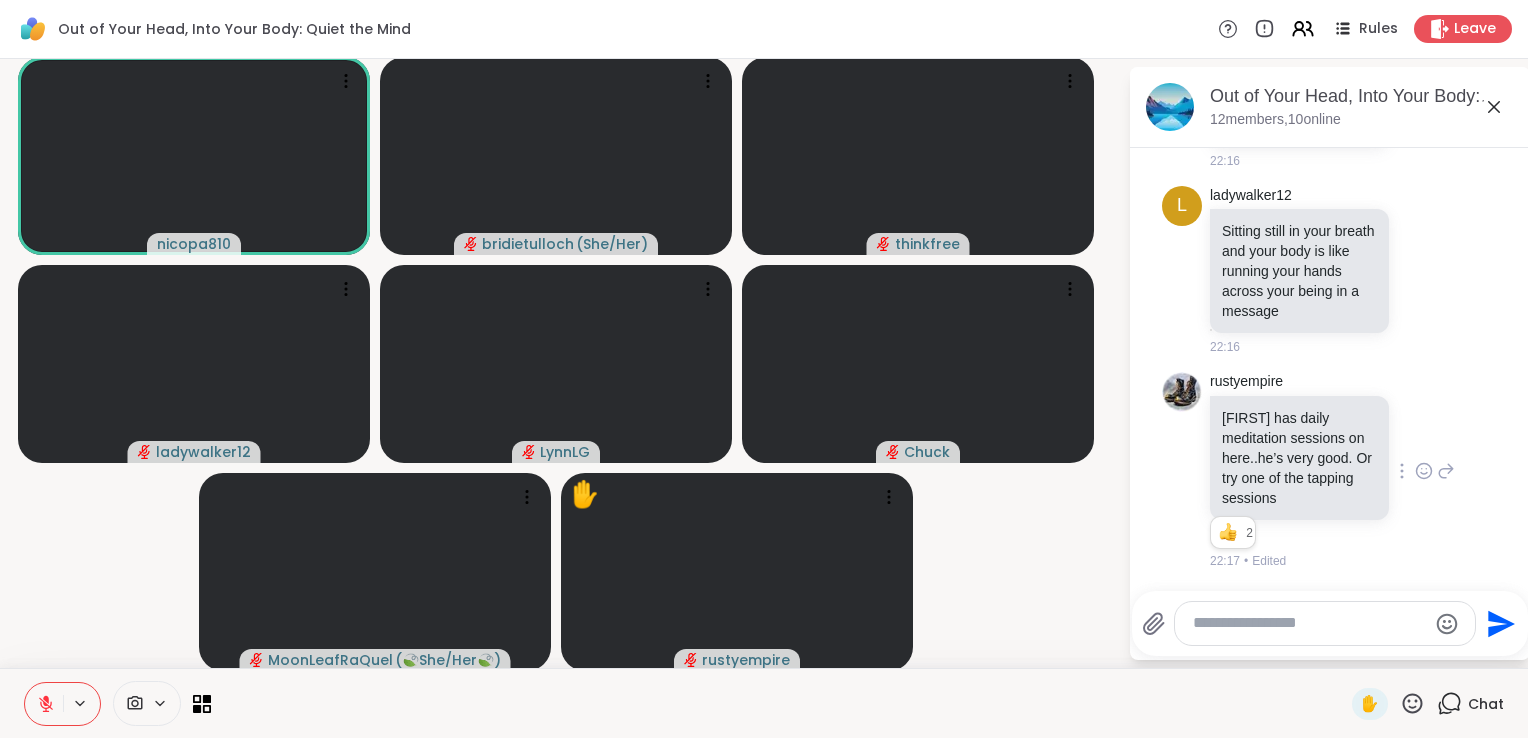 click 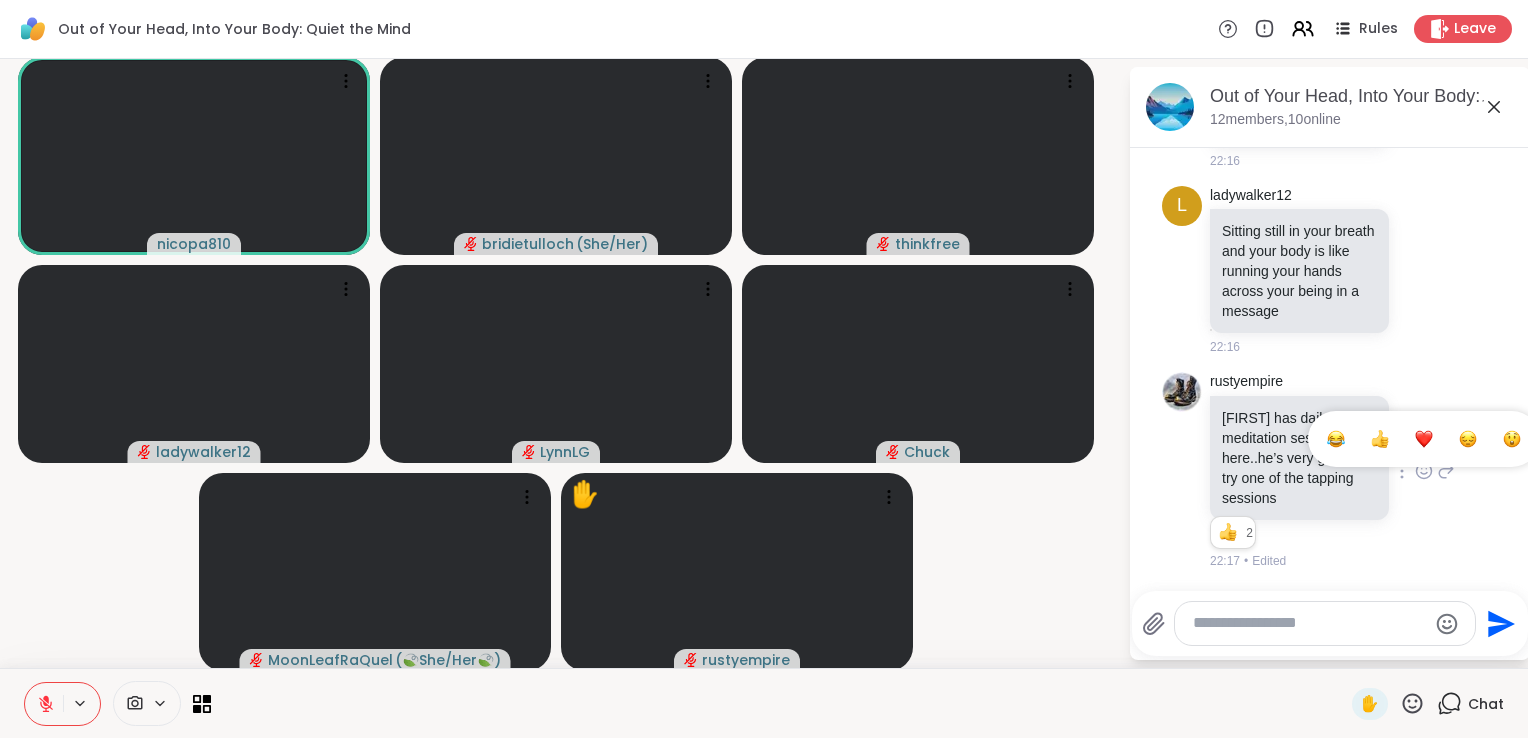 click at bounding box center (1424, 439) 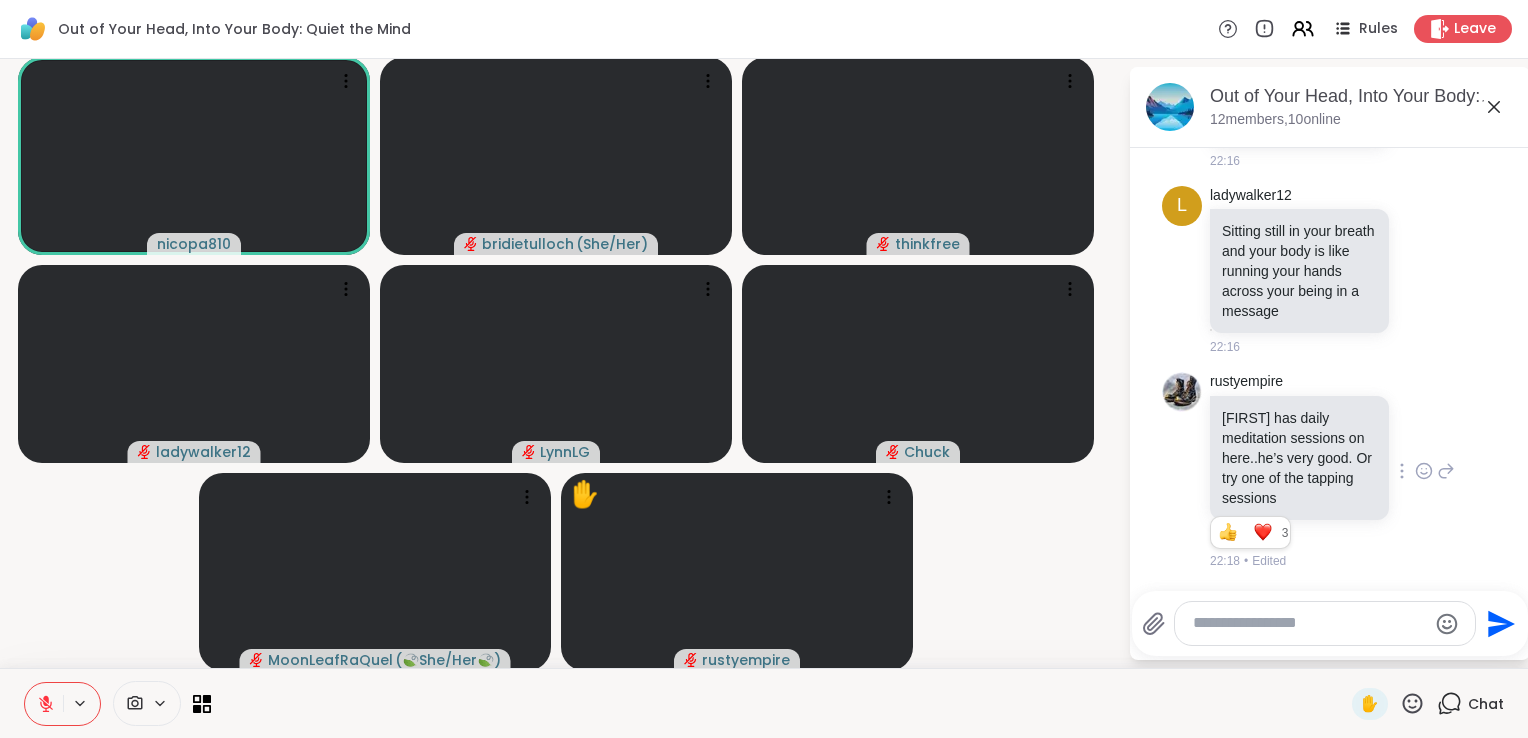 scroll, scrollTop: 7300, scrollLeft: 0, axis: vertical 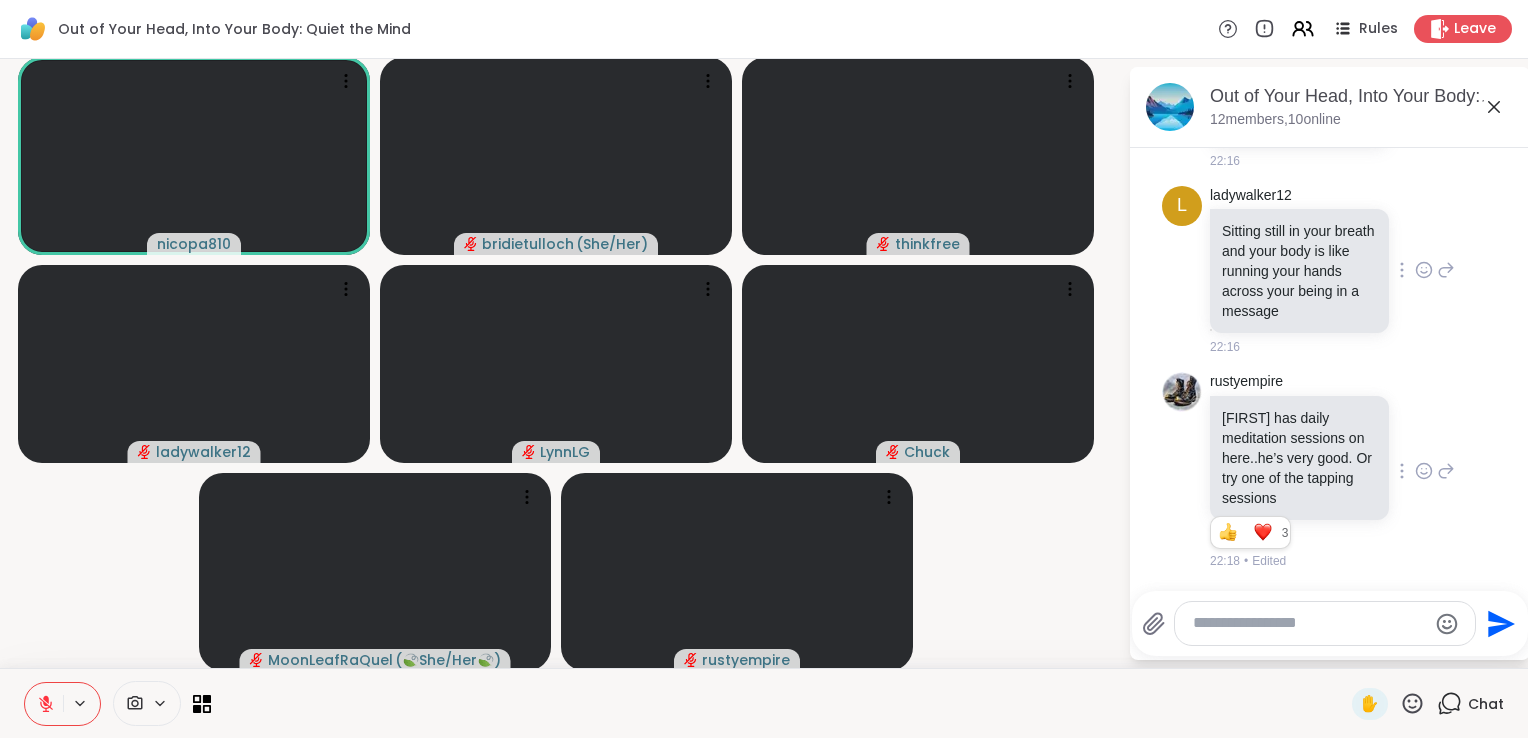 click on "Sitting still in your breath and your body is like running your hands across your being in a message" at bounding box center [1299, 271] 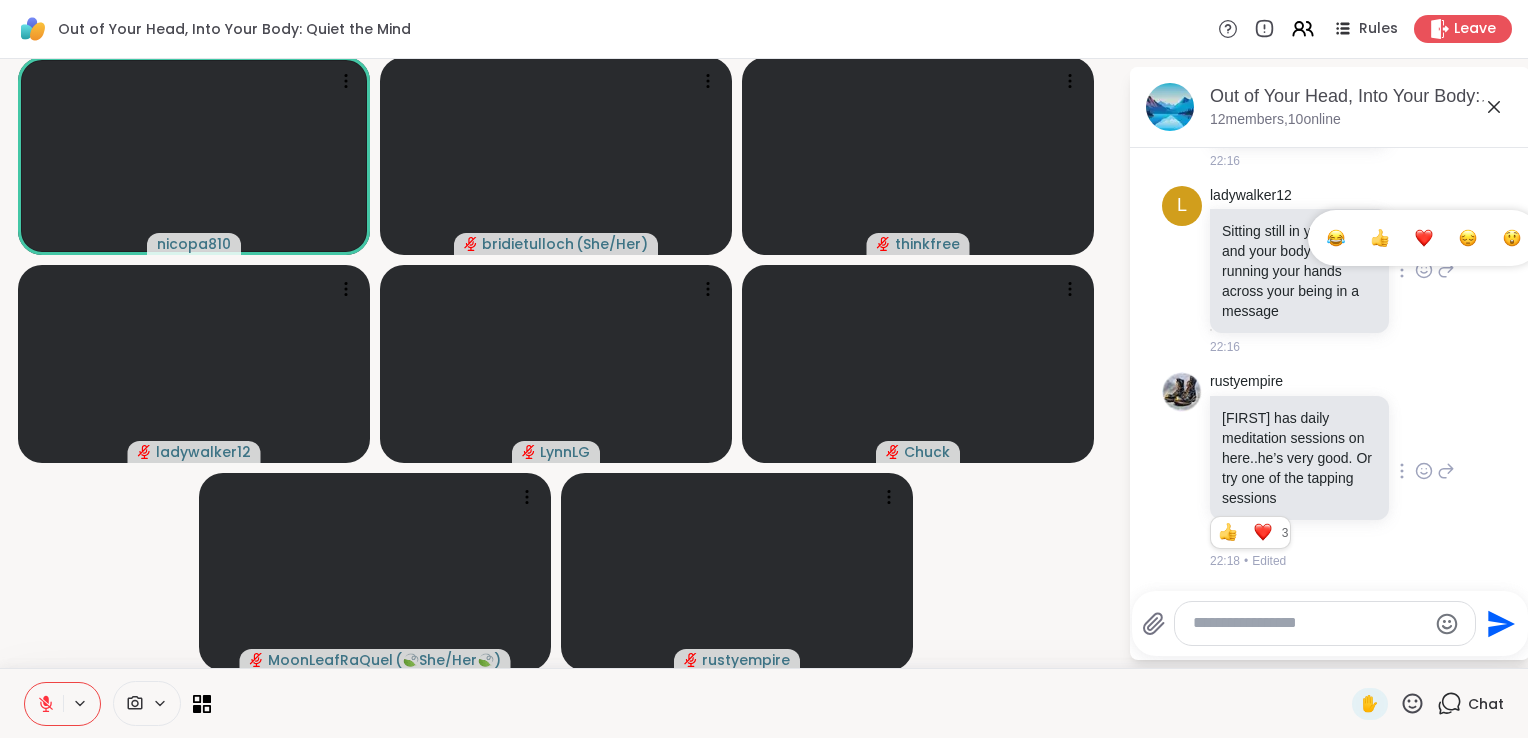 click at bounding box center (1424, 238) 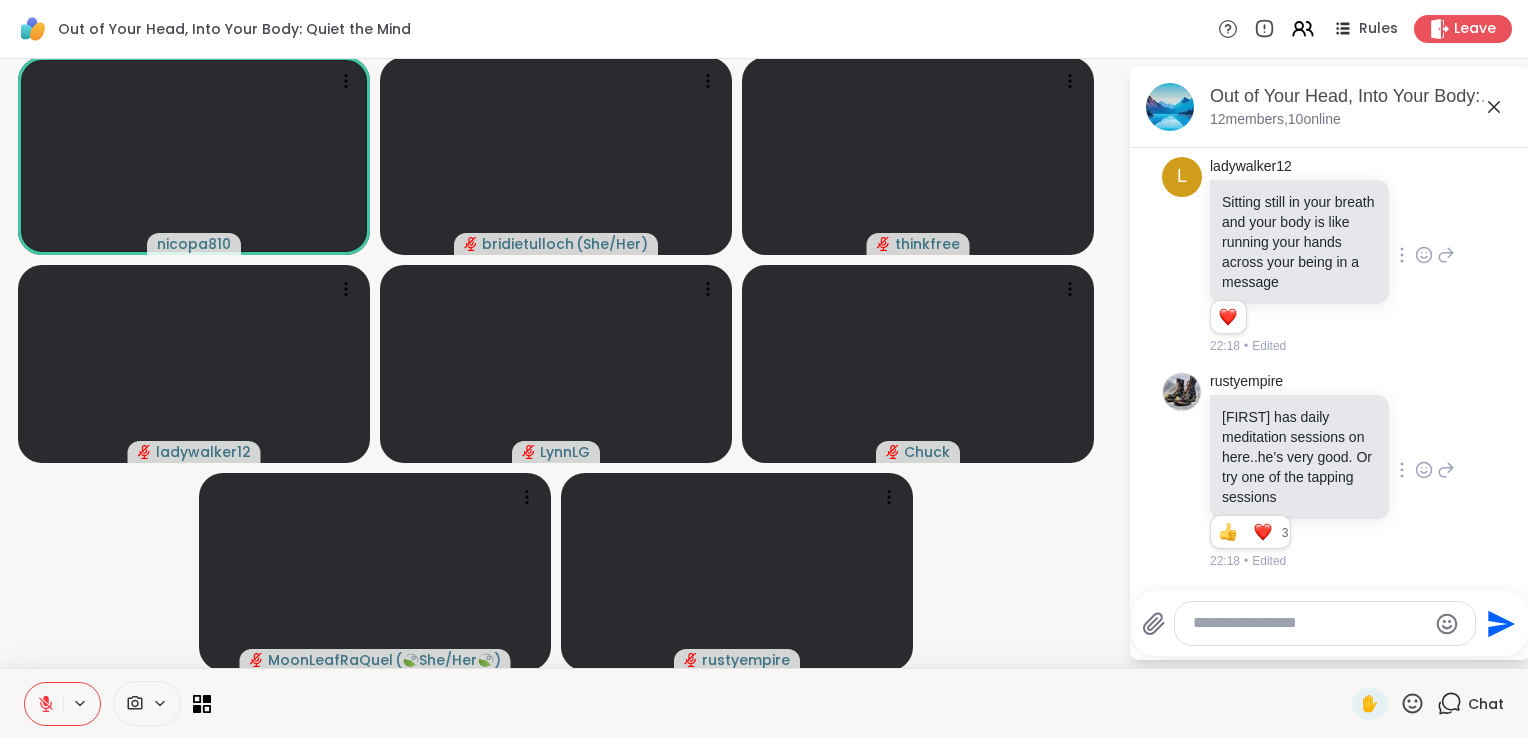 scroll, scrollTop: 7140, scrollLeft: 0, axis: vertical 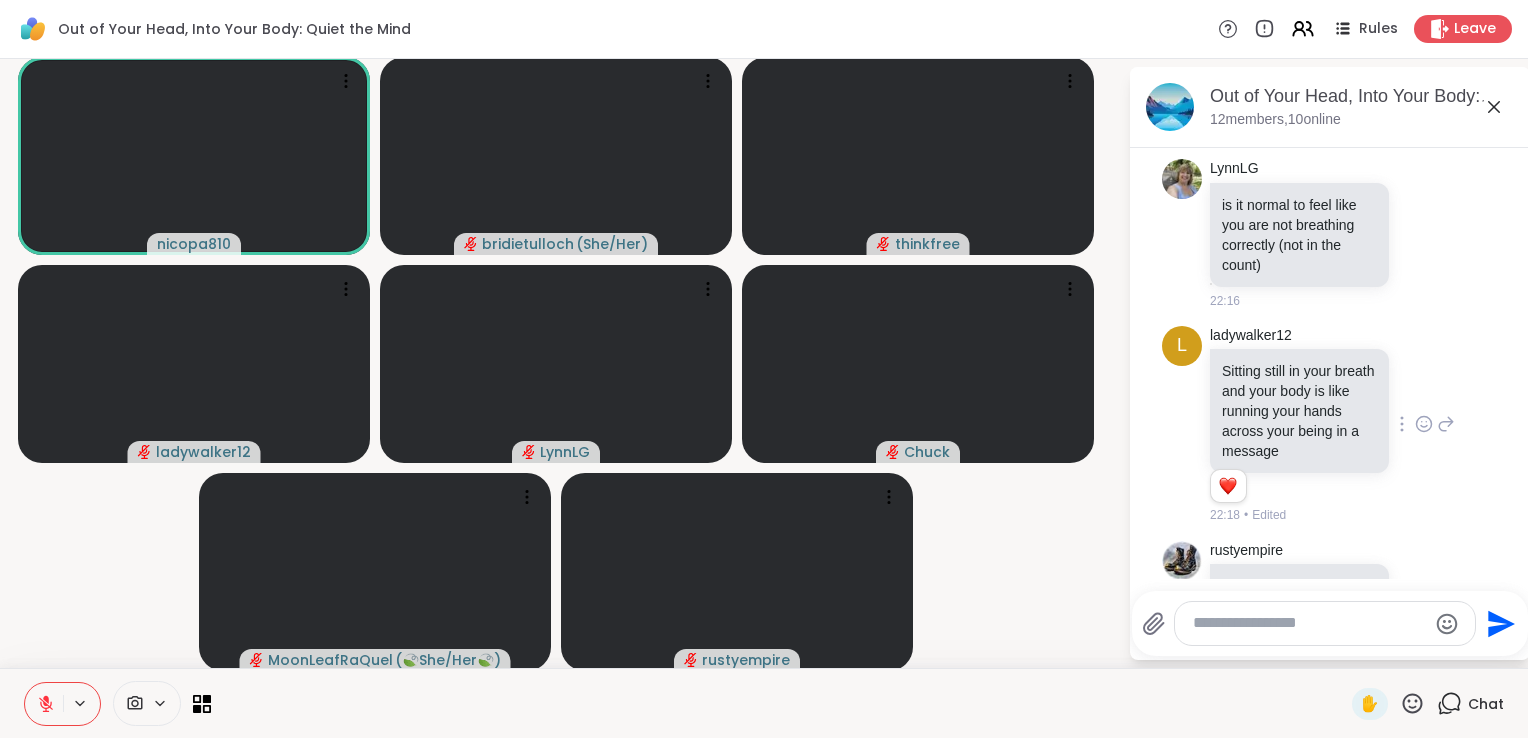 click 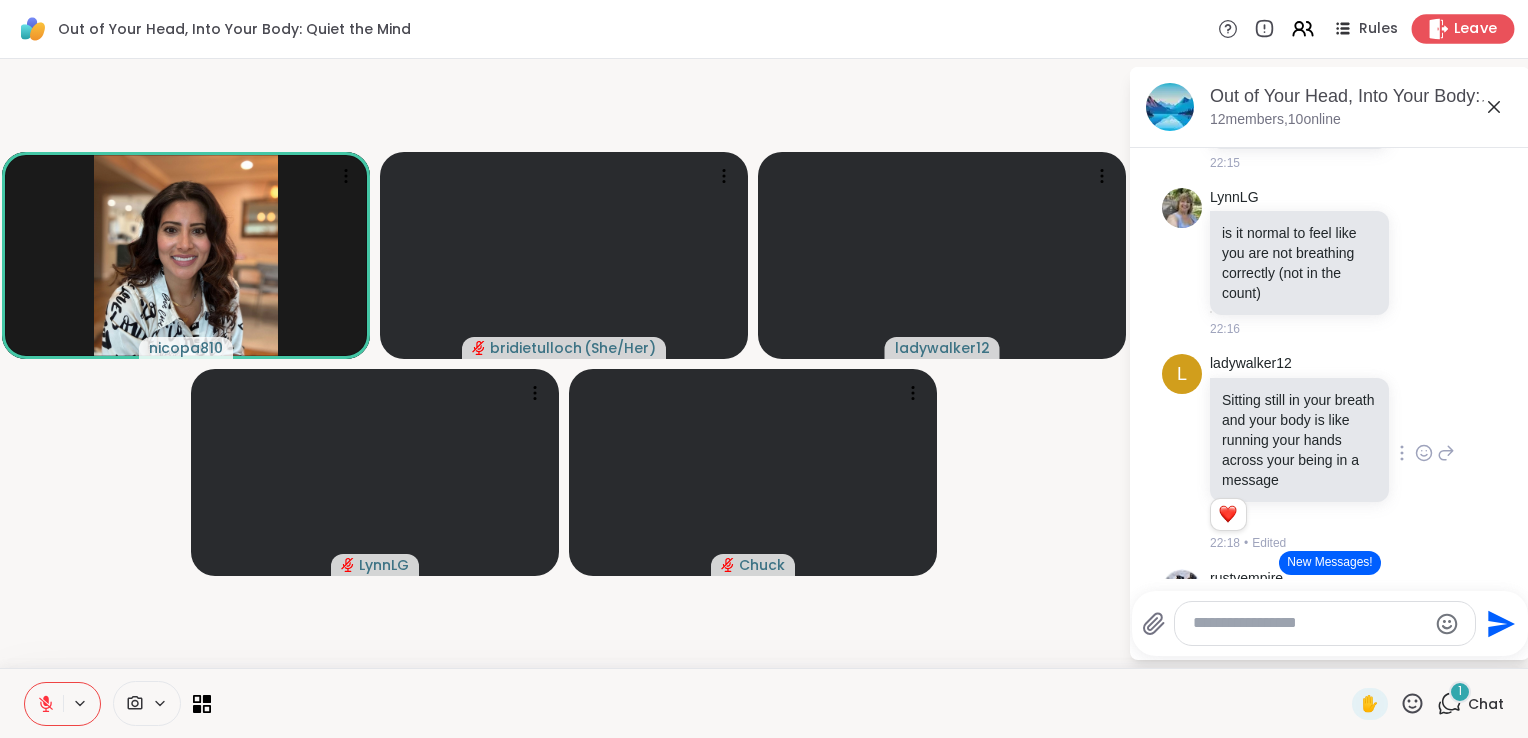 click on "Leave" at bounding box center (1476, 29) 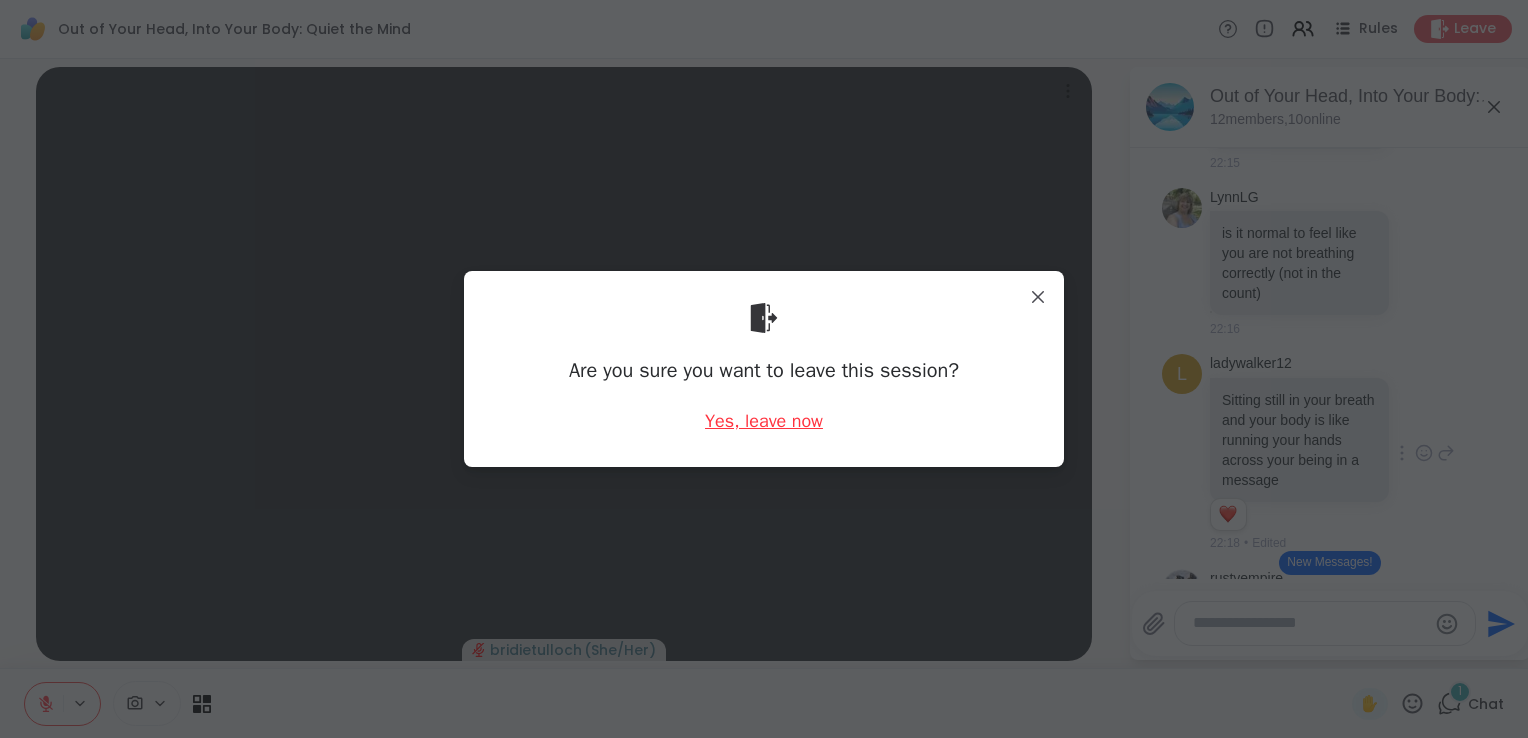click on "Yes, leave now" at bounding box center (764, 421) 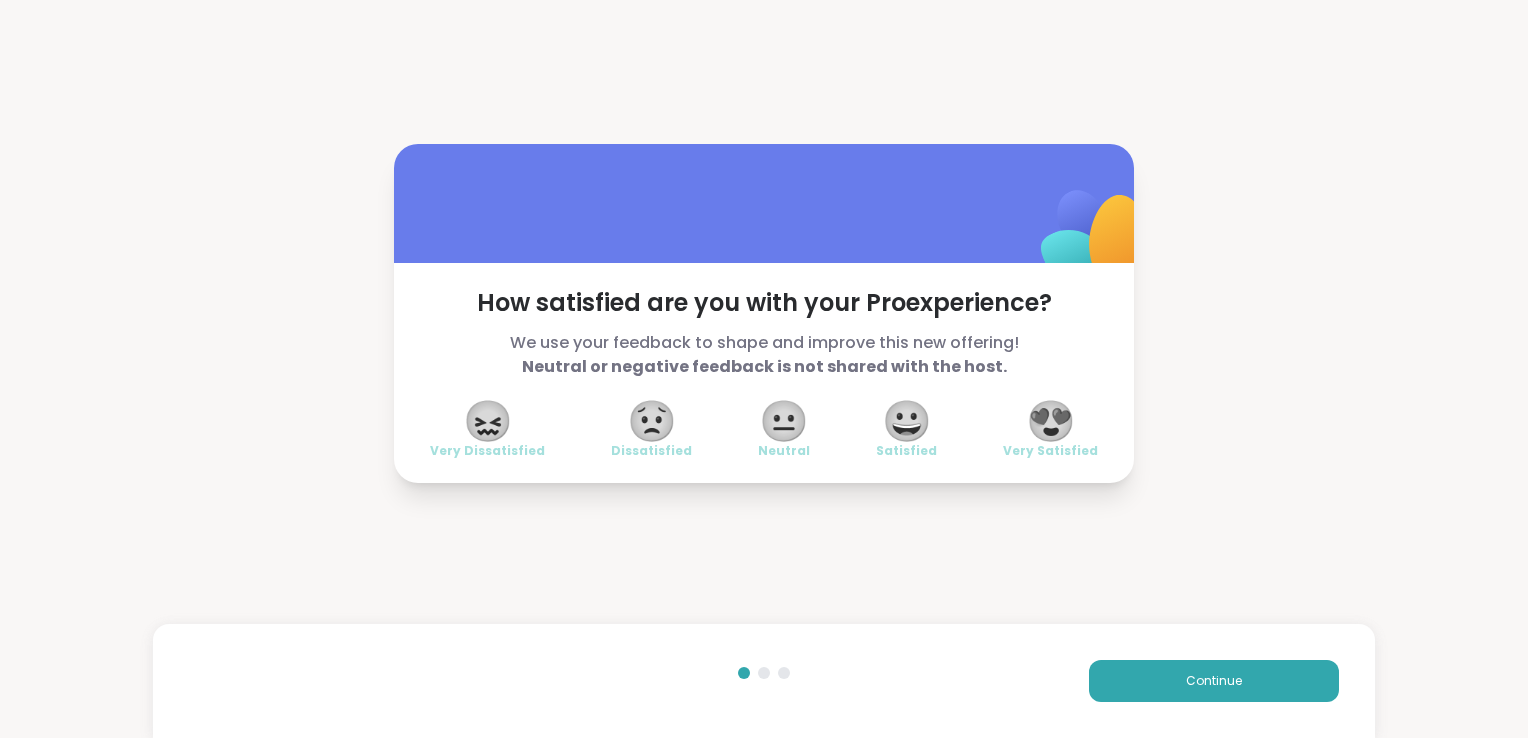 click on "😍" at bounding box center (1051, 421) 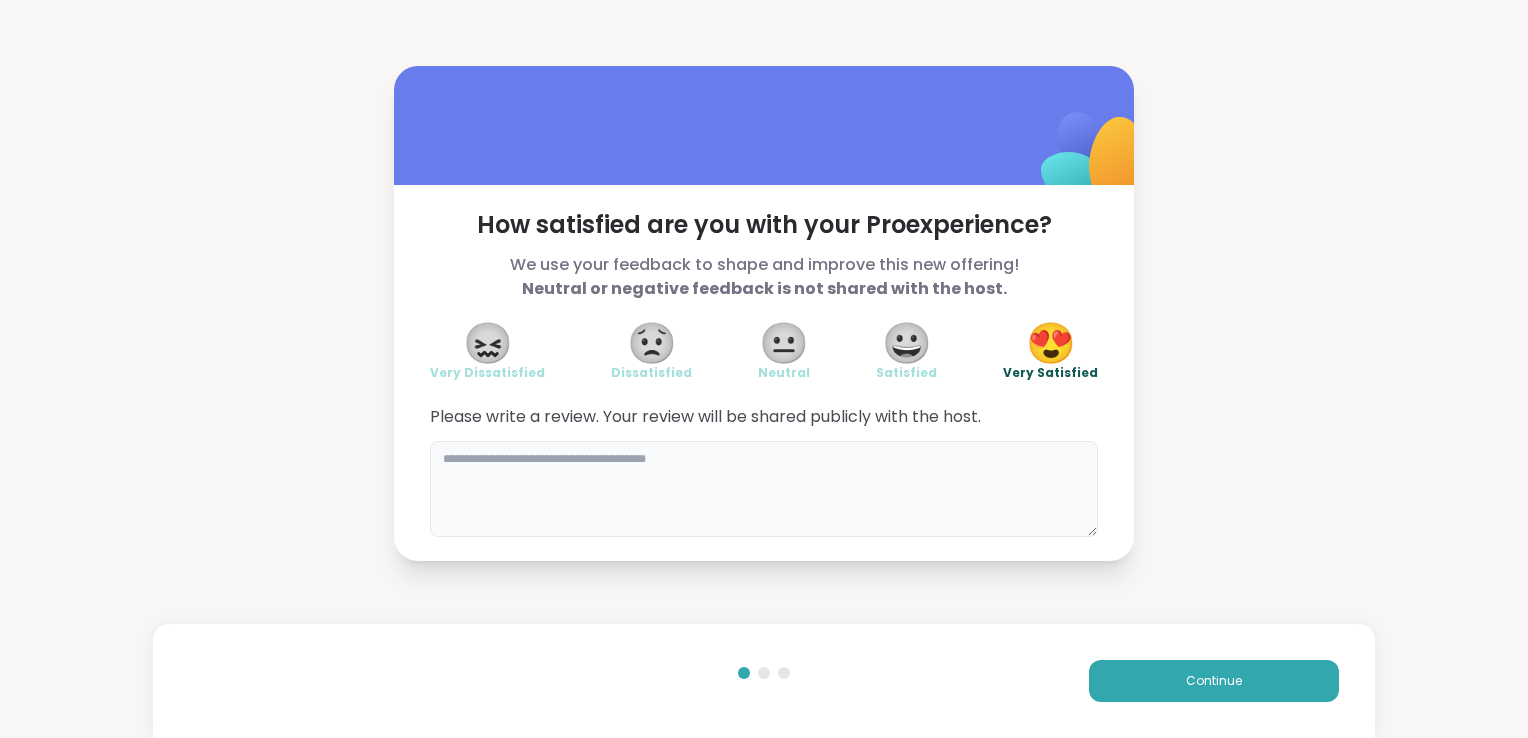 click at bounding box center (764, 489) 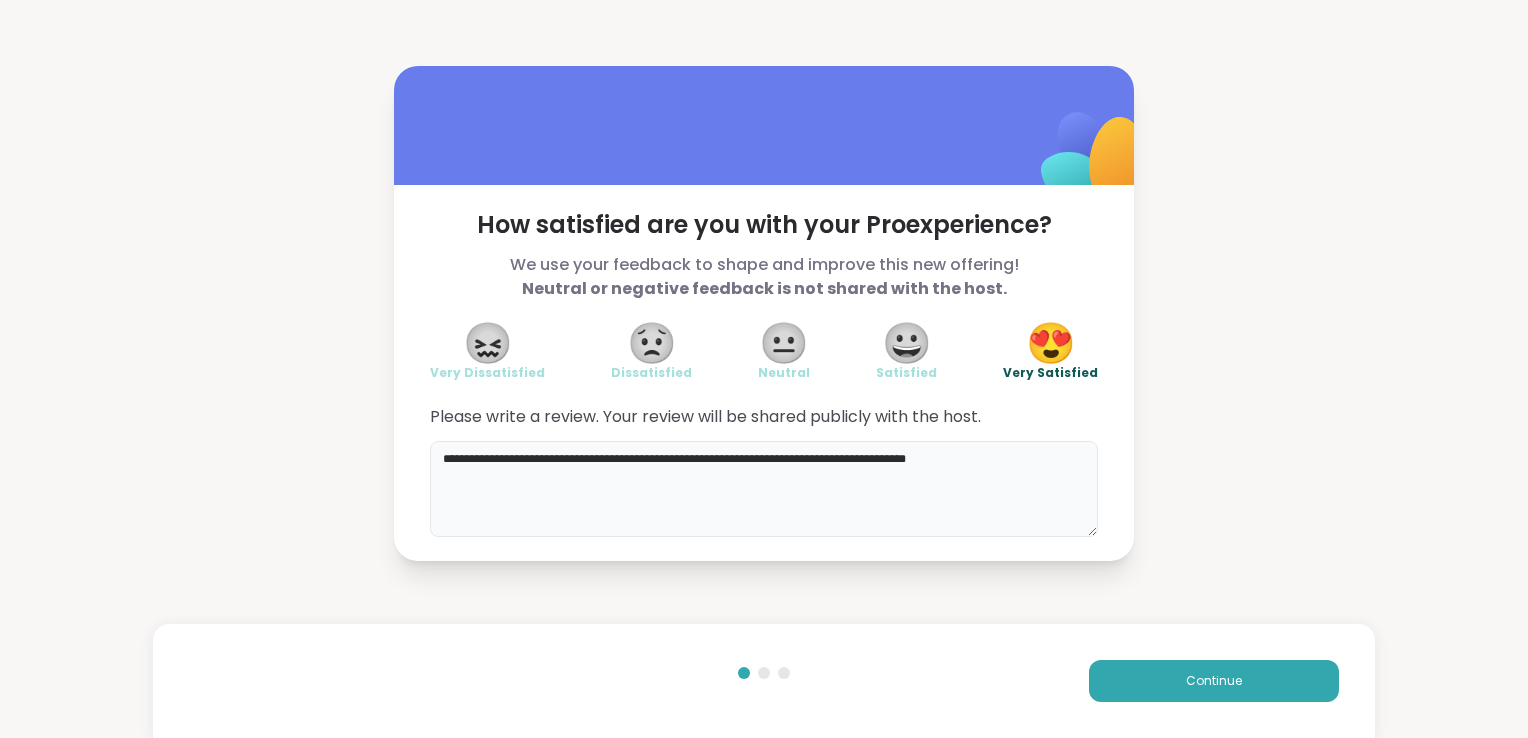 click on "**********" at bounding box center [764, 489] 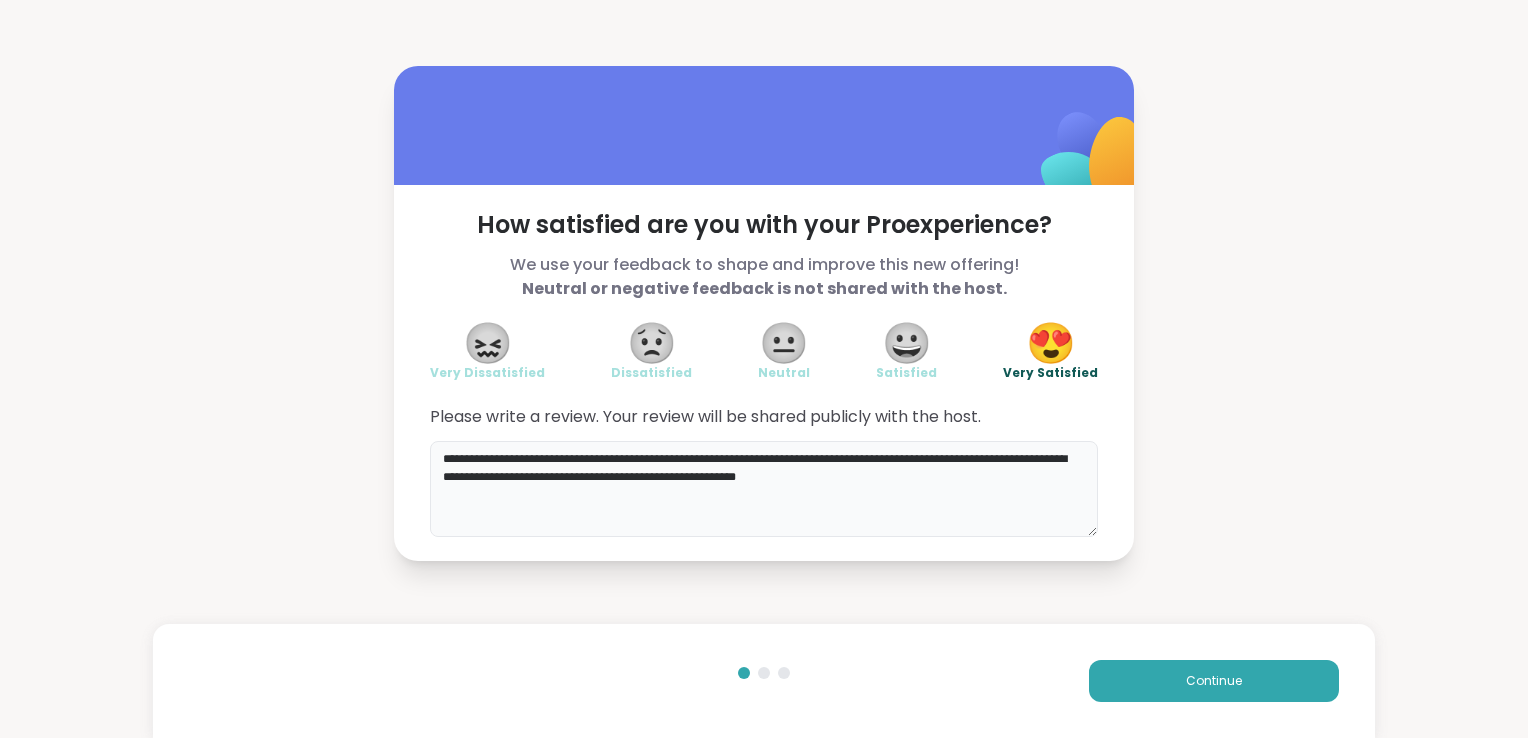 click on "**********" at bounding box center (764, 489) 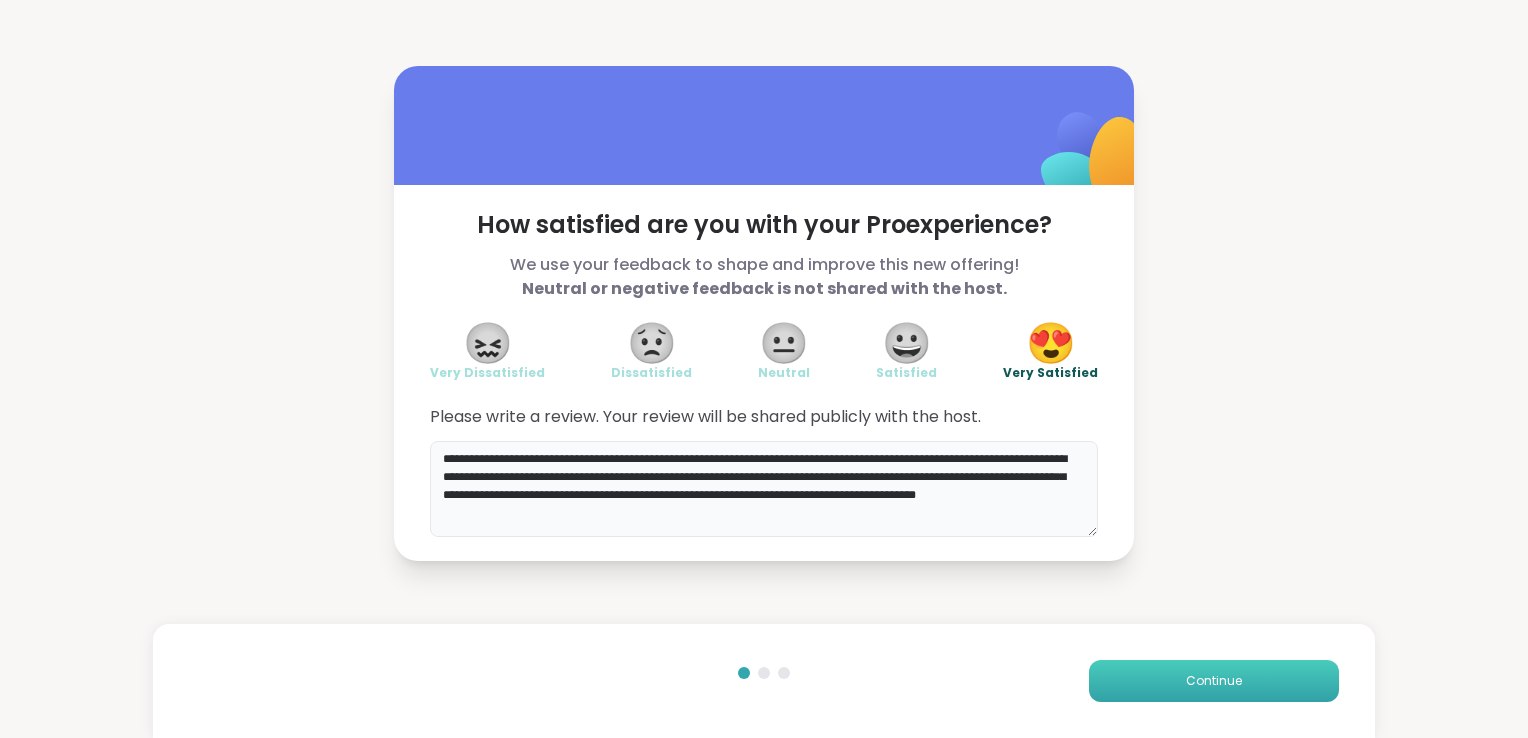 type on "**********" 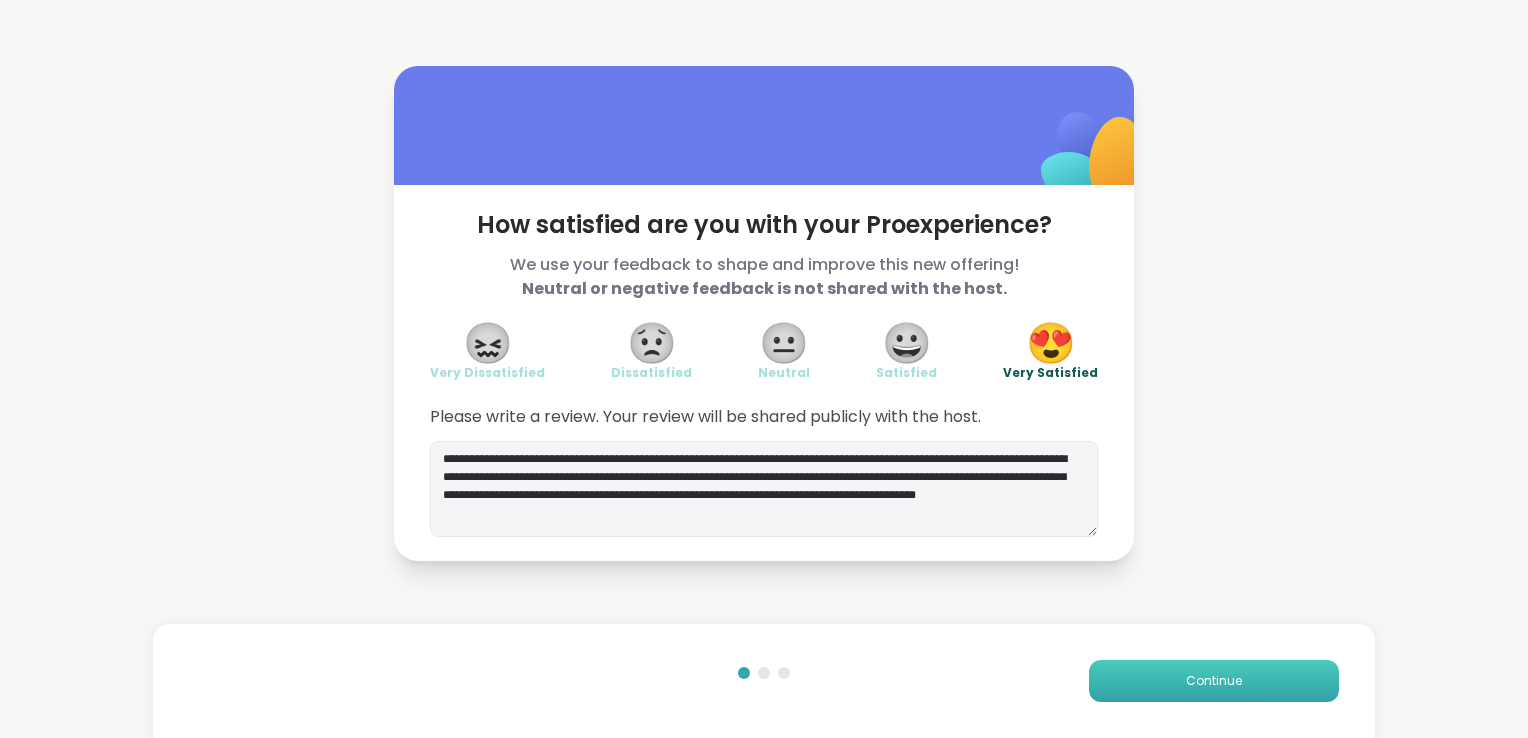 click on "Continue" at bounding box center [1214, 681] 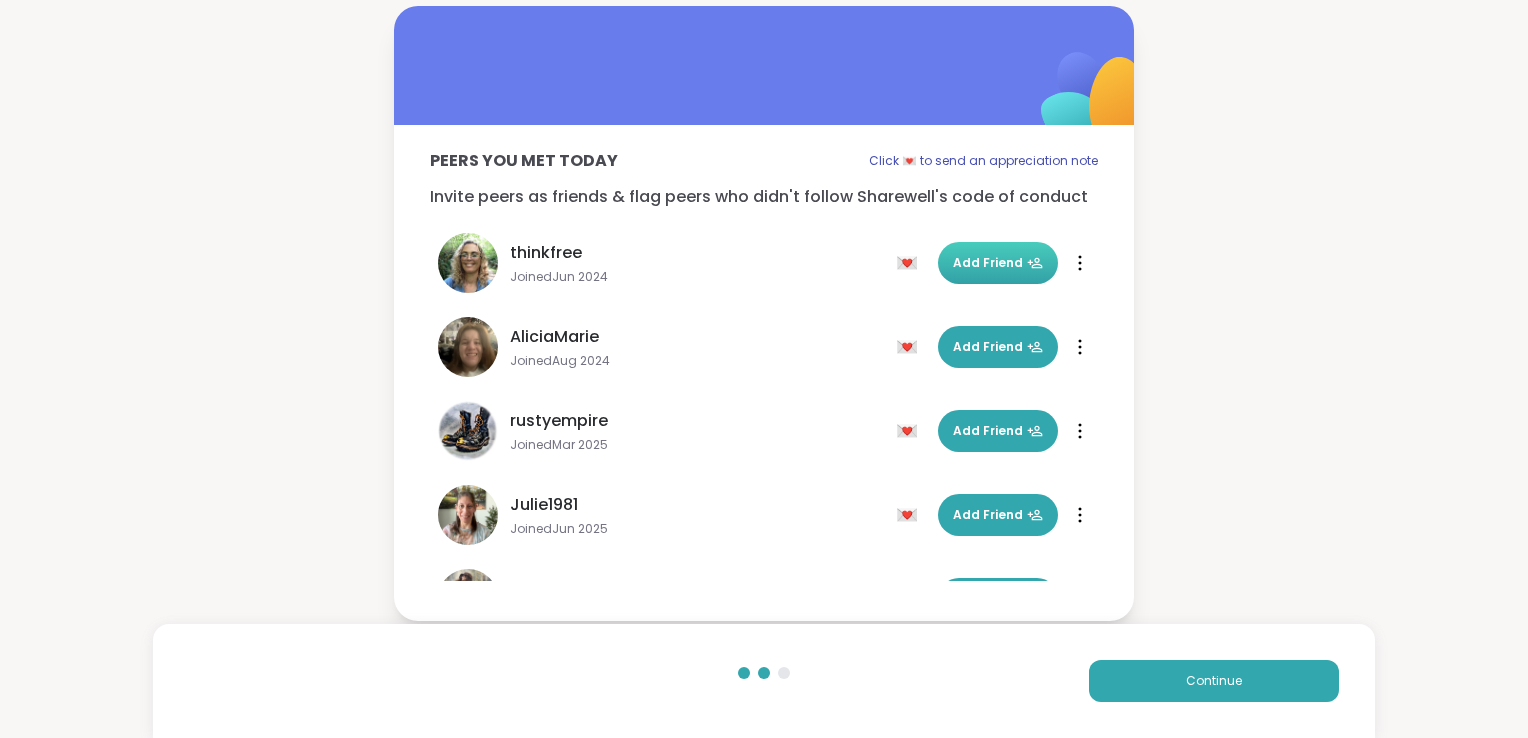 click on "Add Friend" at bounding box center (998, 263) 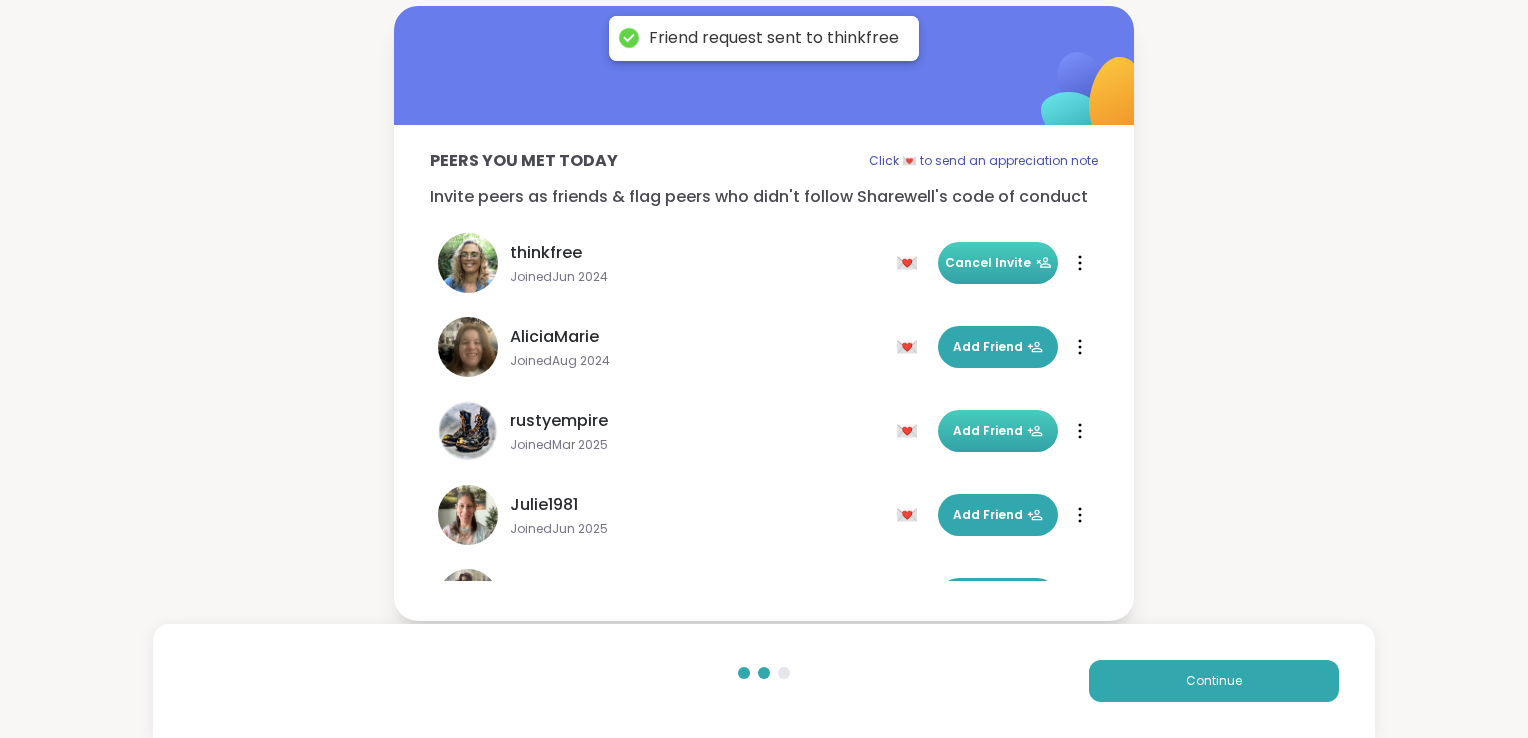 click on "Add Friend" at bounding box center (998, 431) 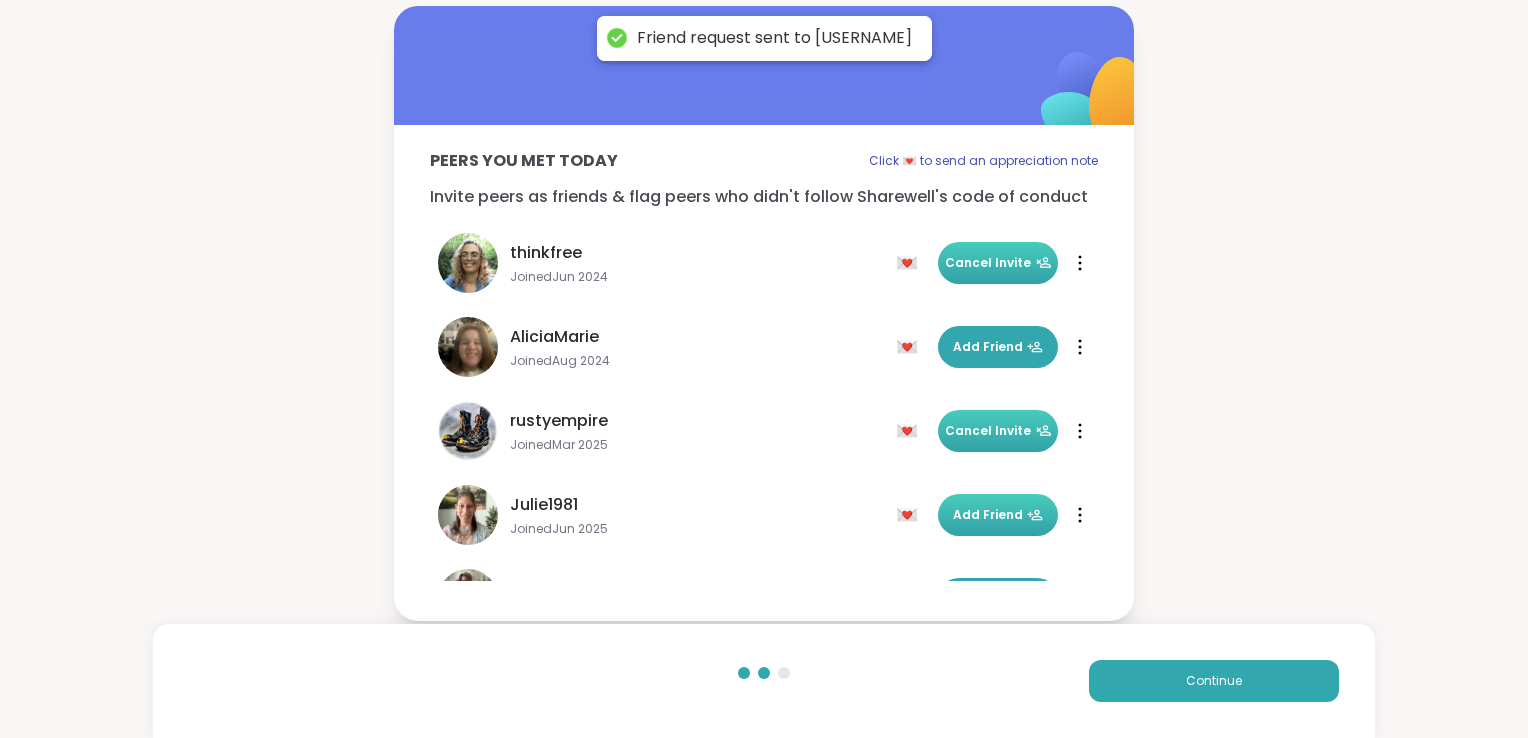 click on "Add Friend" at bounding box center [998, 515] 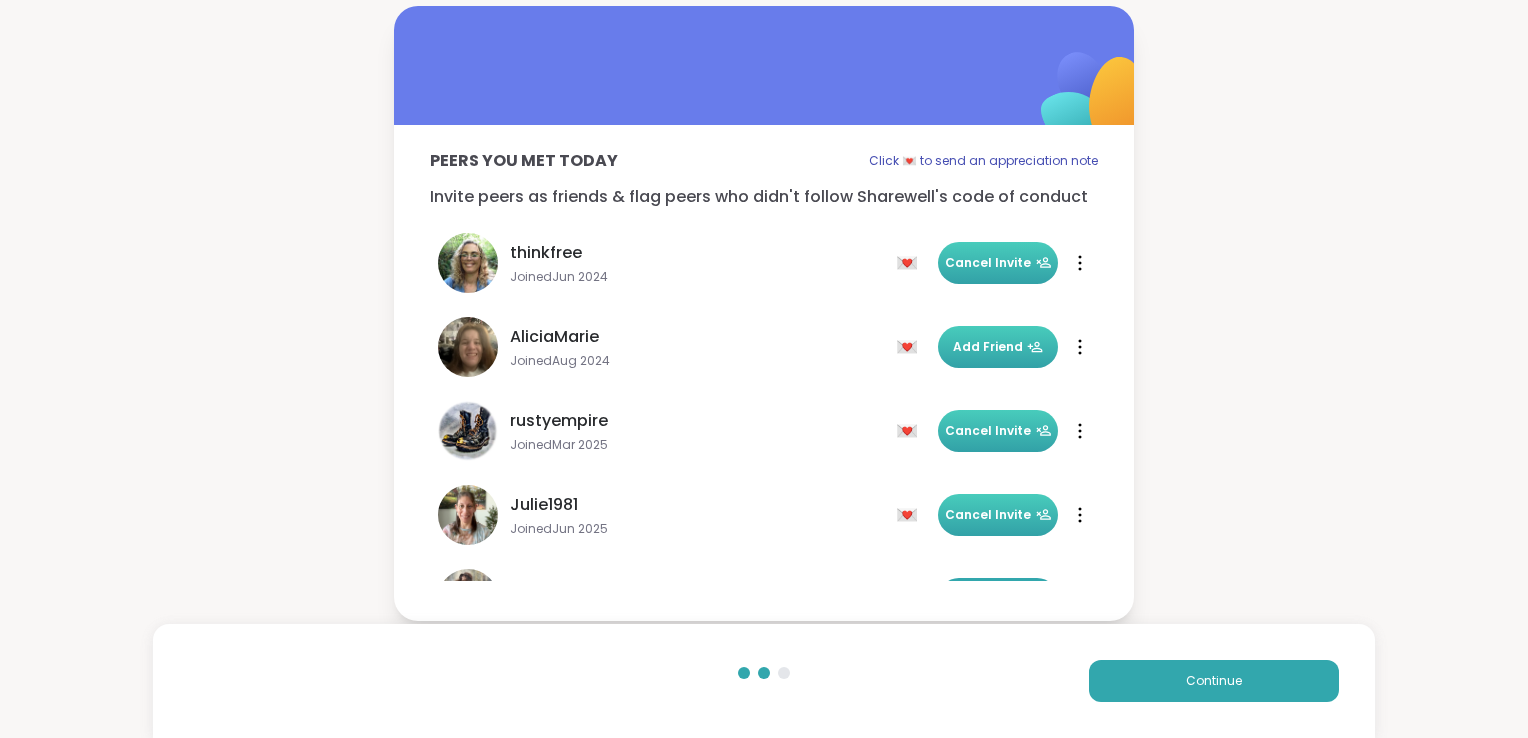 click on "Add Friend" at bounding box center (998, 347) 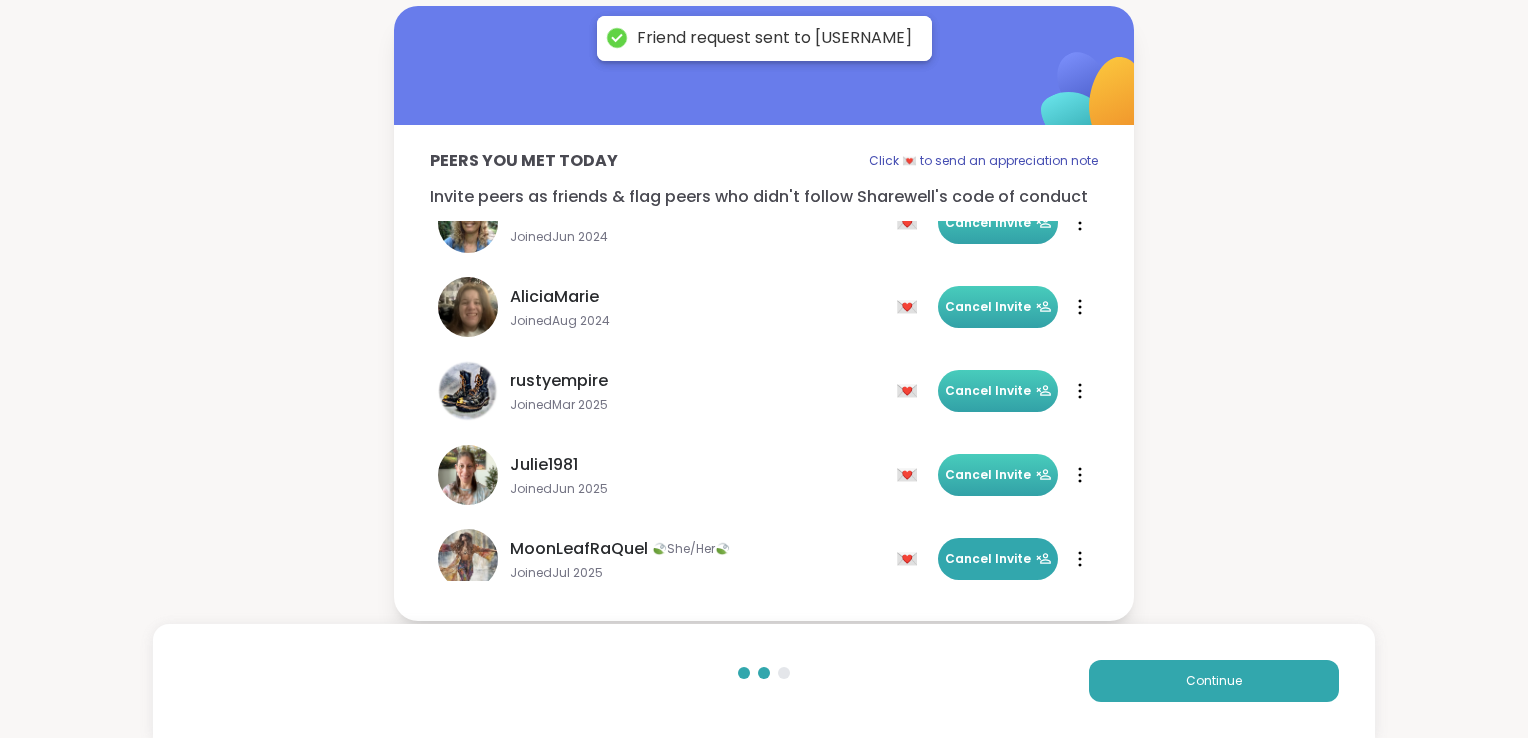 scroll, scrollTop: 213, scrollLeft: 0, axis: vertical 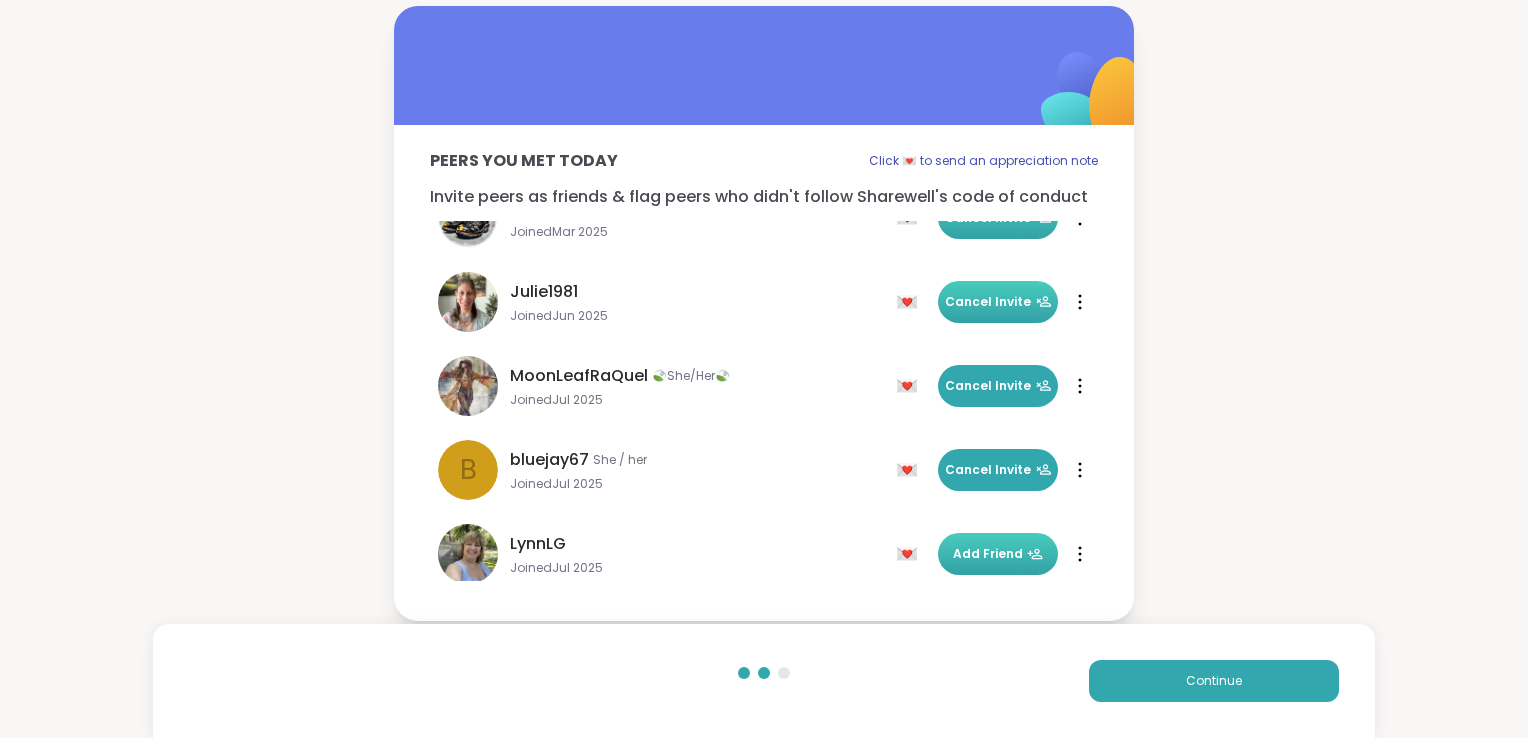 click on "Add Friend" at bounding box center [998, 554] 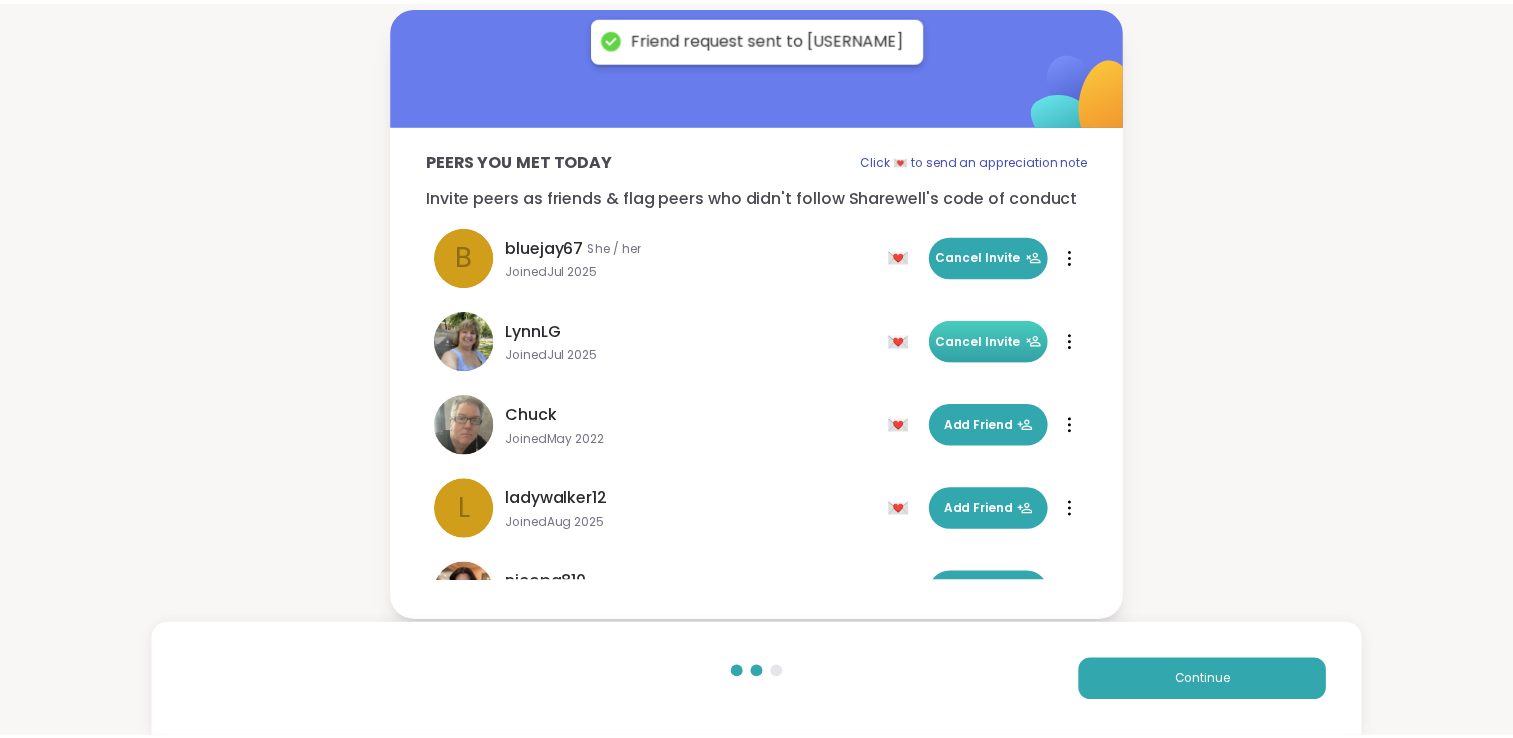 scroll, scrollTop: 480, scrollLeft: 0, axis: vertical 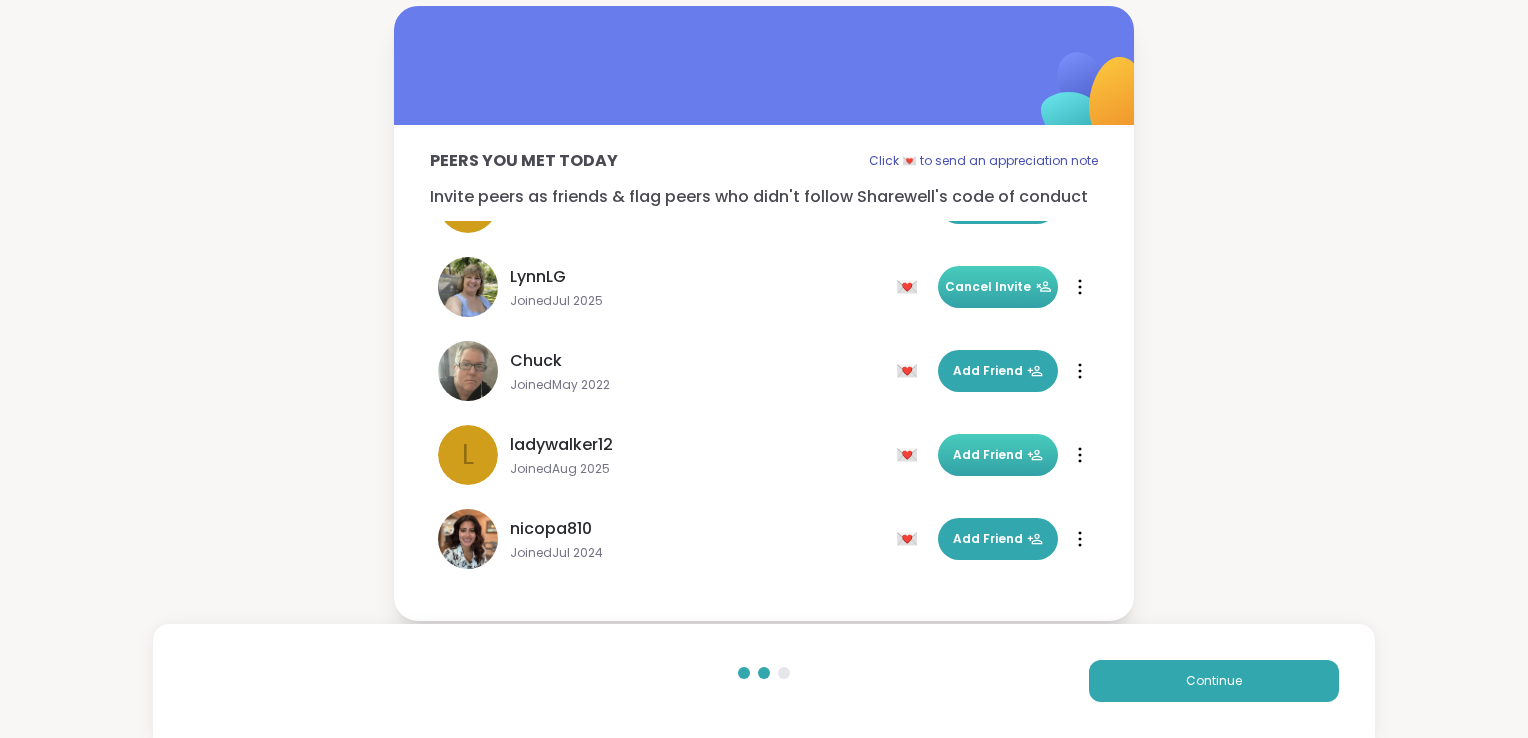 click on "Add Friend" at bounding box center (998, 455) 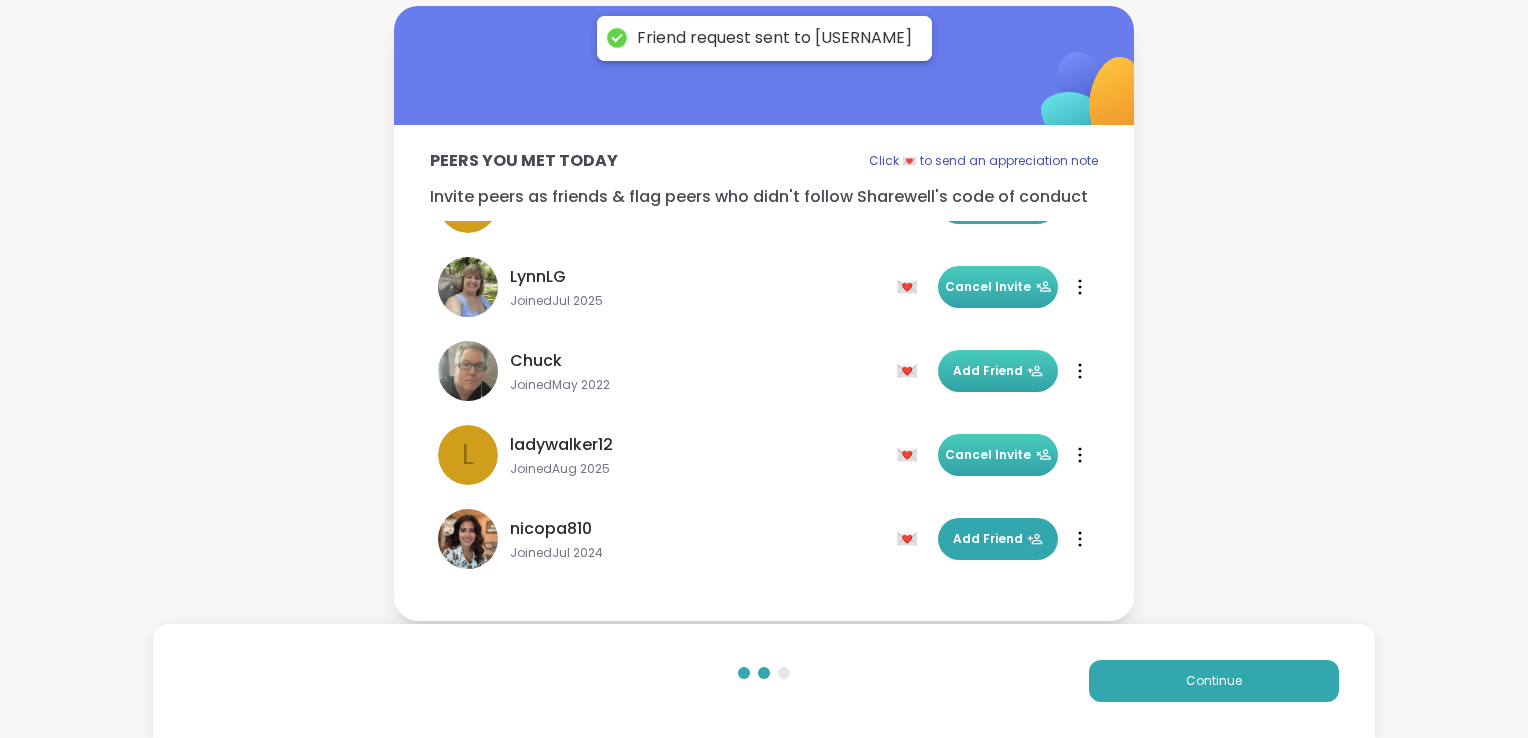 click on "Add Friend" at bounding box center [998, 371] 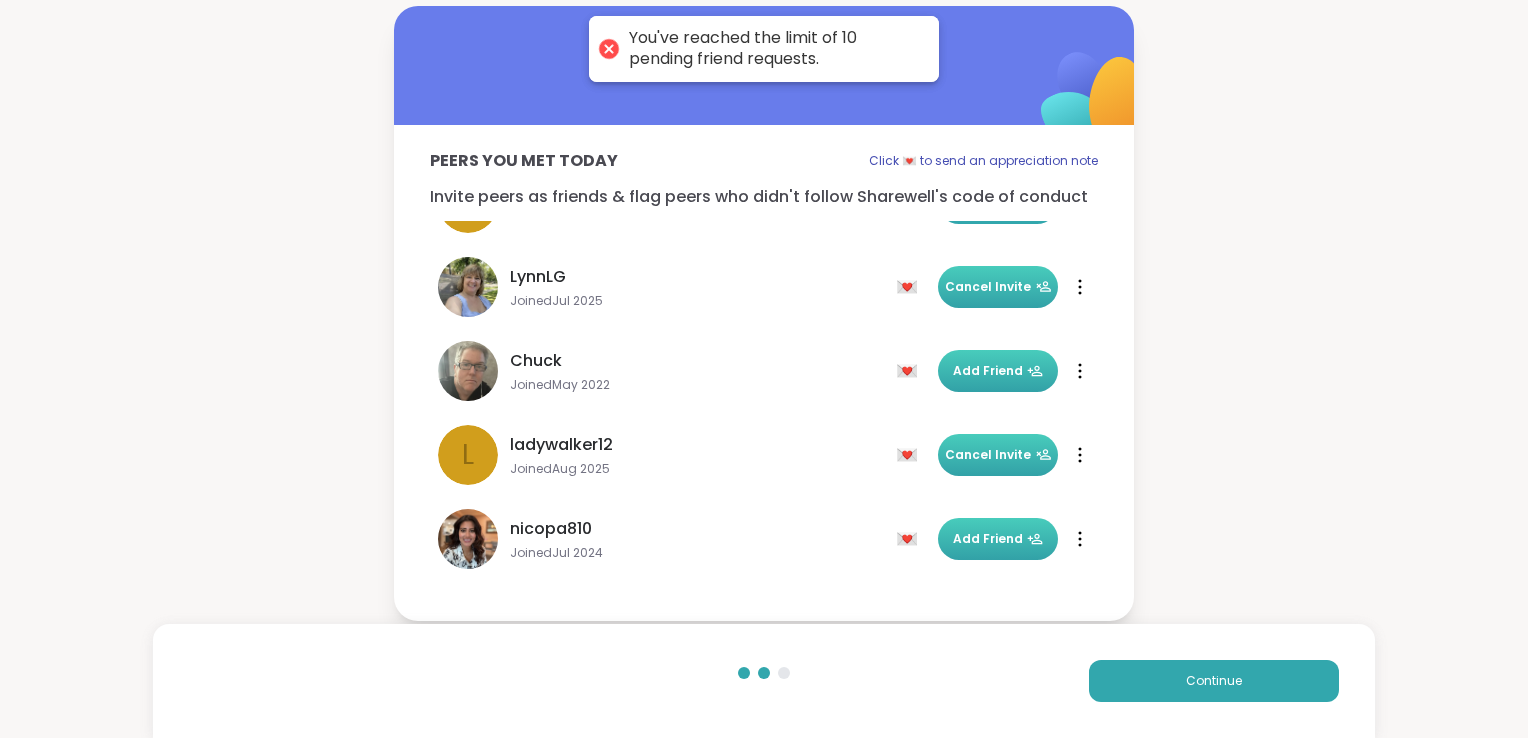 click on "Add Friend" at bounding box center (998, 539) 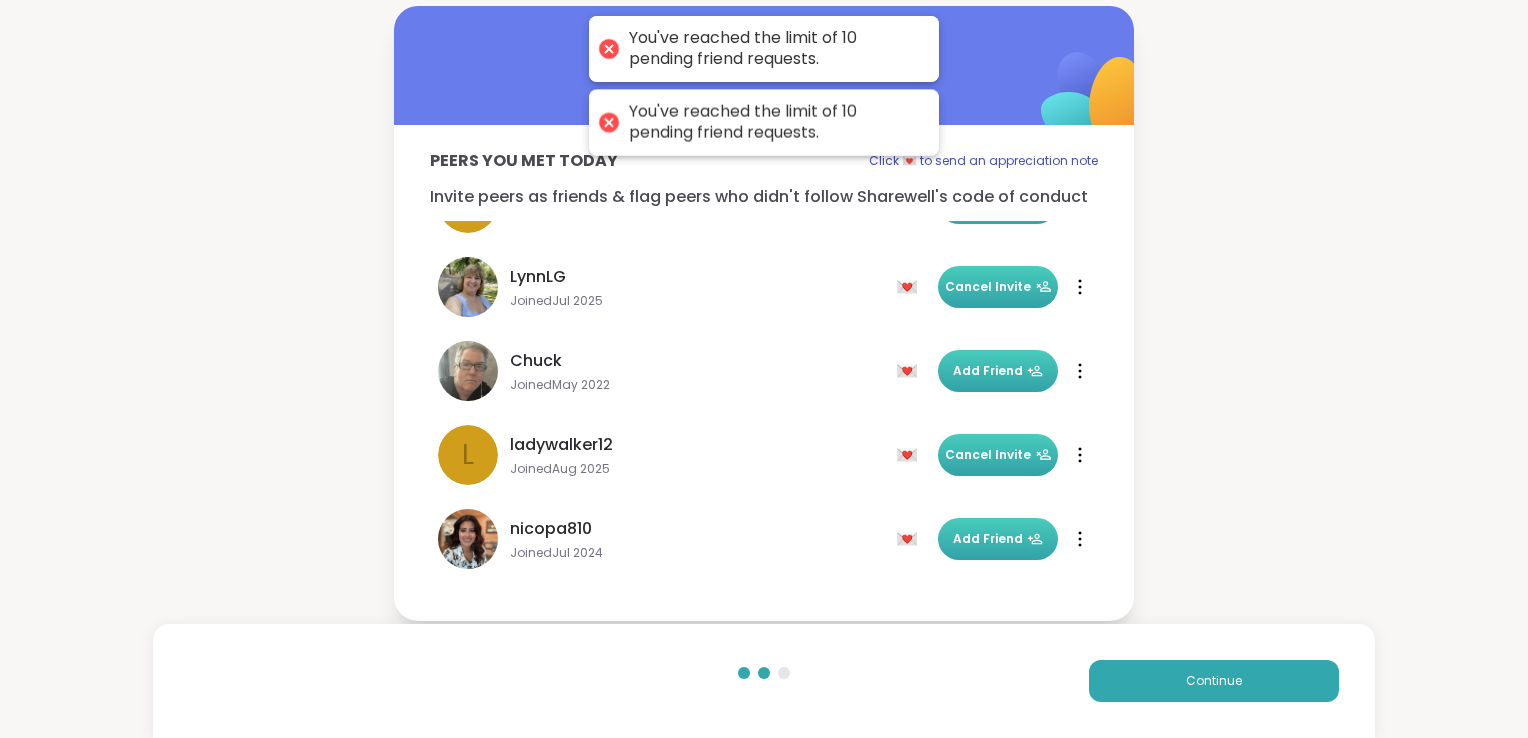 click on "Peers you met today Click 💌 to send an appreciation note Invite peers as friends & flag peers who didn't follow Sharewell's code of conduct Click 💌 to send an appreciation note thinkfree Joined Jun [YEAR] 💌 Add Friend 💌 Cancel Invite AliciaMarie Joined Aug [YEAR] 💌 Add Friend 💌 Cancel Invite rustyempire Joined Mar [YEAR] 💌 Add Friend 💌 Cancel Invite Julie1981 Joined Jun [YEAR] 💌 Add Friend 💌 Cancel Invite MoonLeafRaQuel 🍃She/Her🍃 Joined Jul [YEAR] 💌 Cancel Invite 💌 Cancel Invite b bluejay67 She / her Joined Jul [YEAR] 💌 Cancel Invite 💌 Cancel Invite LynnLG Joined Jul [YEAR] 💌 Add Friend 💌 Cancel Invite Chuck Joined May [YEAR] 💌 Add Friend 💌 Add Friend ladywalker12 Joined Aug [YEAR] 💌 Add Friend 💌 Cancel Invite nicopa810 Joined Jul [YEAR] 💌 Add Friend 💌 Add Friend Continue" at bounding box center [764, 313] 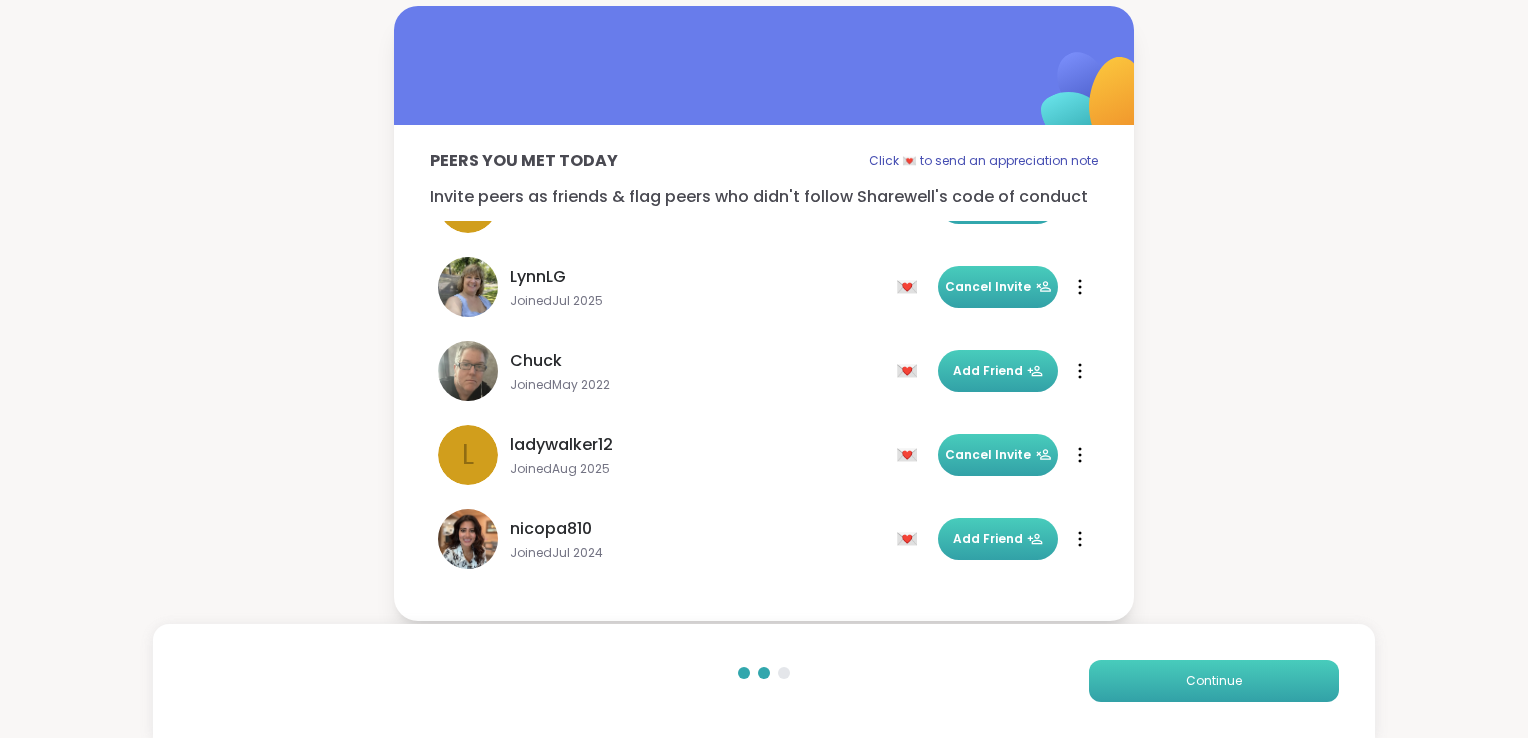 click on "Continue" at bounding box center [1214, 681] 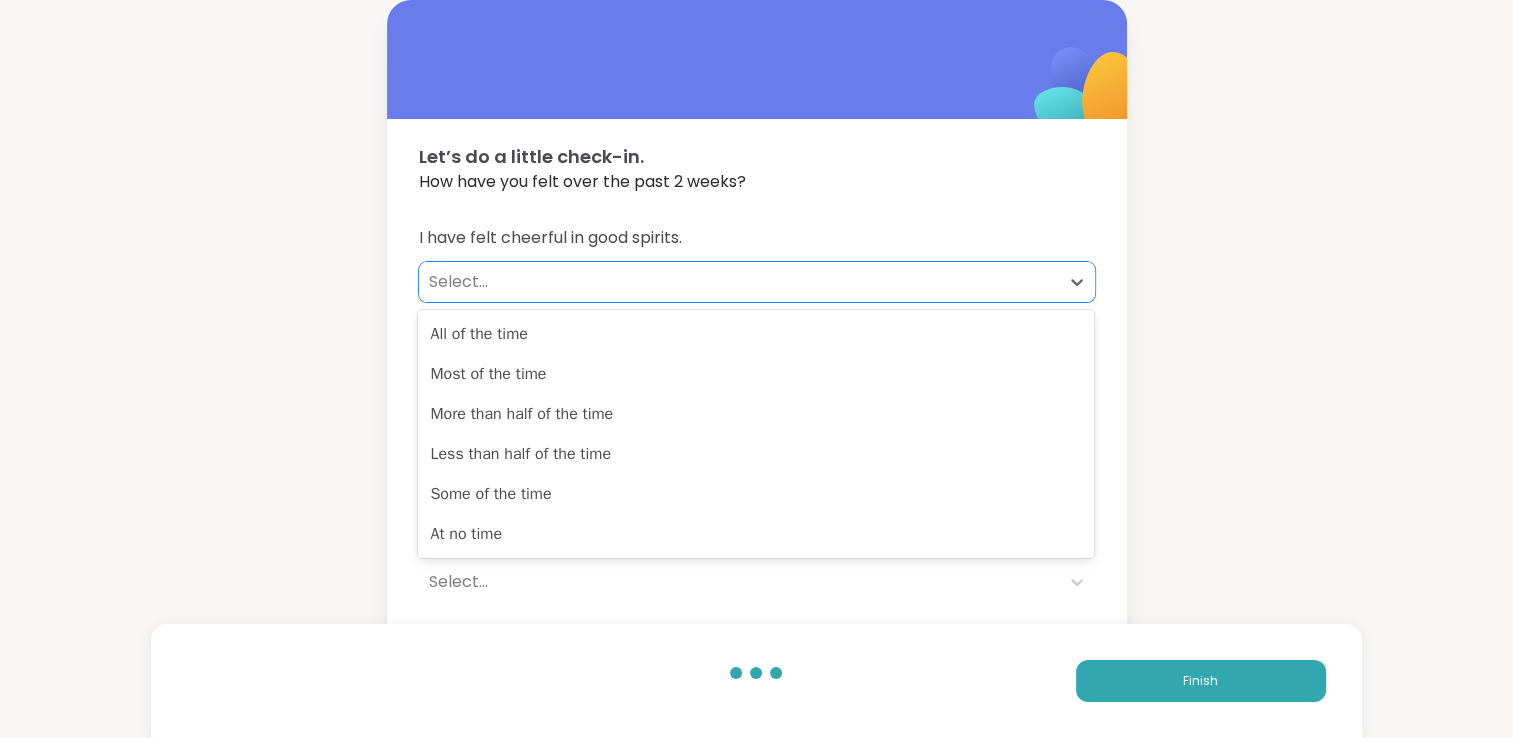 click on "Select..." at bounding box center (739, 282) 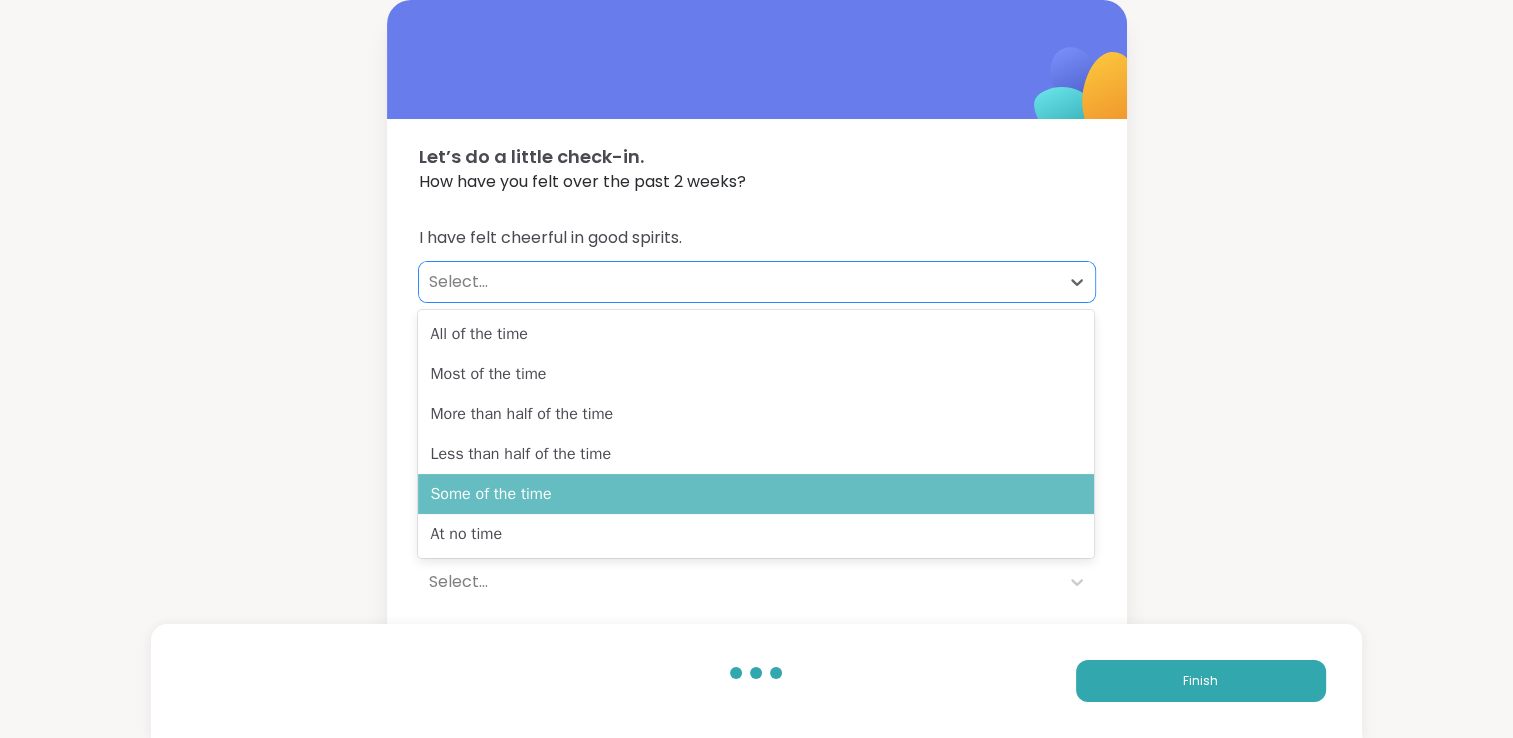 click on "Some of the time" at bounding box center [756, 494] 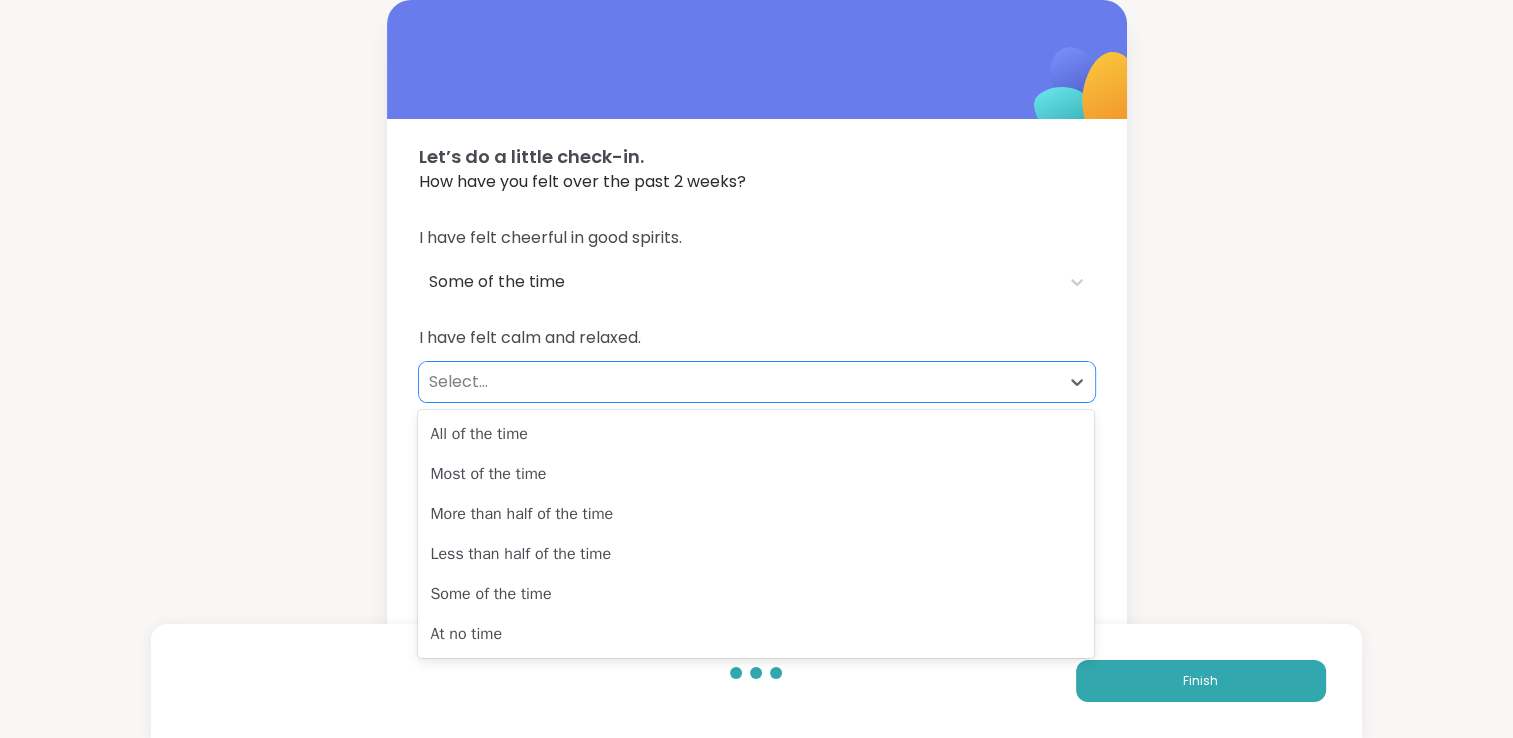 click on "Select..." at bounding box center (739, 382) 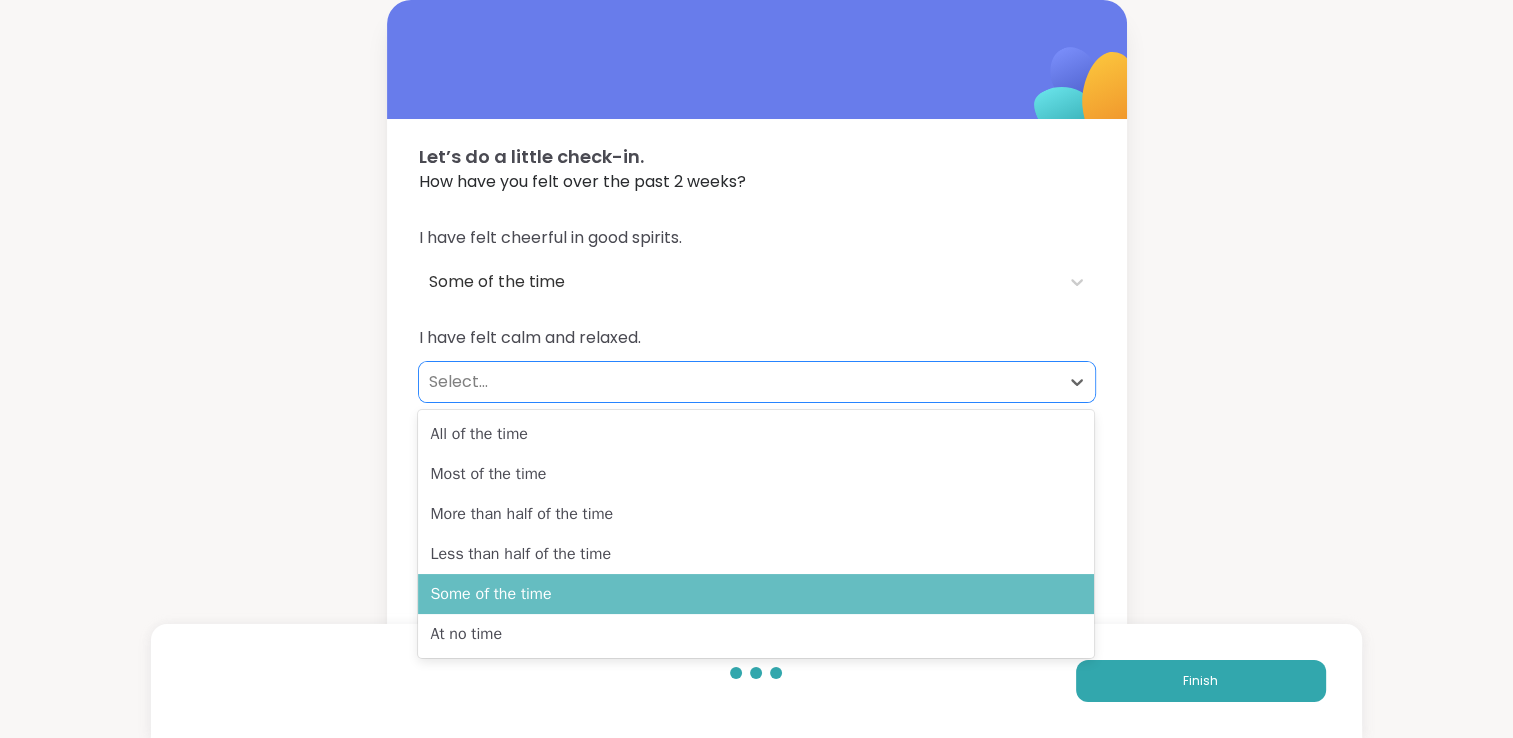 click on "Some of the time" at bounding box center [756, 594] 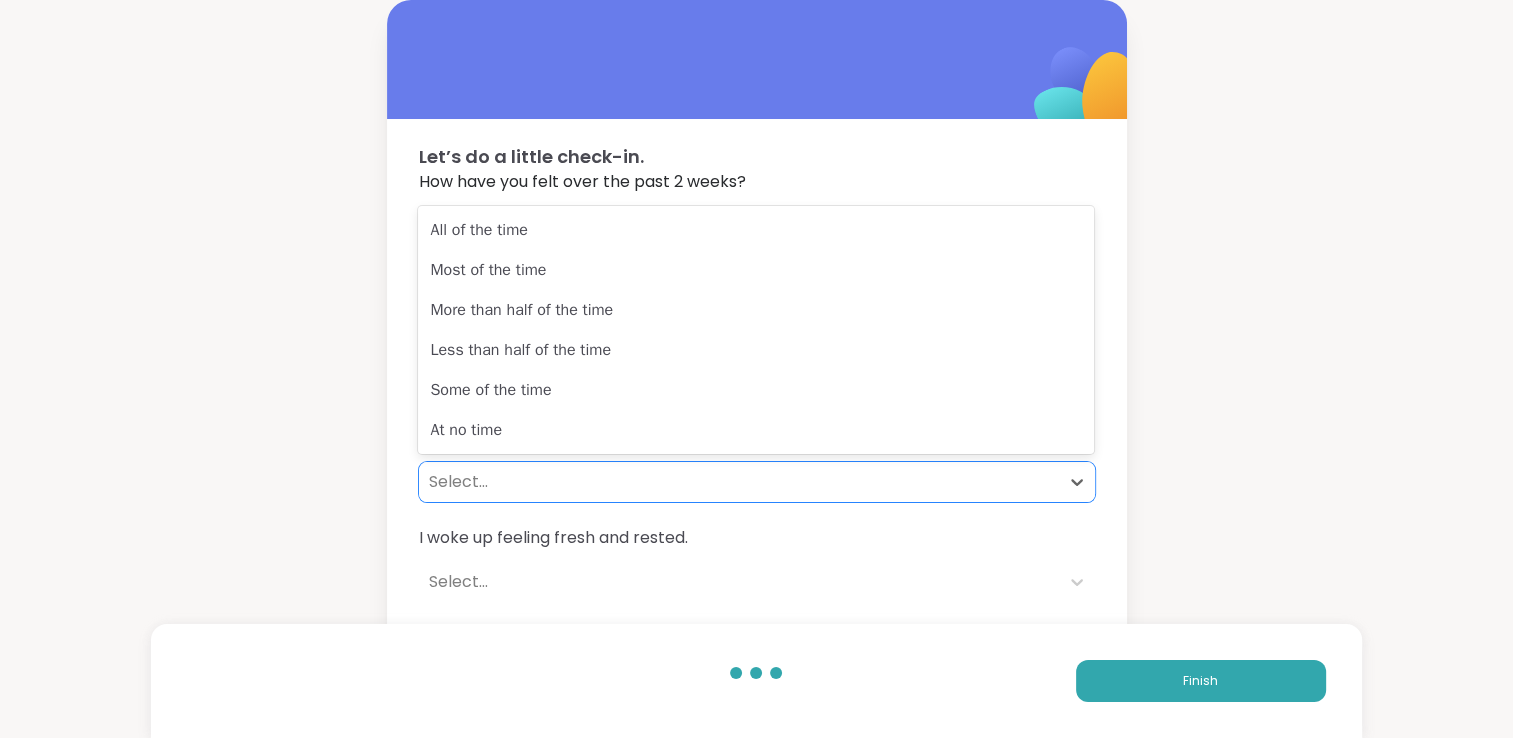 click on "Select..." at bounding box center [739, 482] 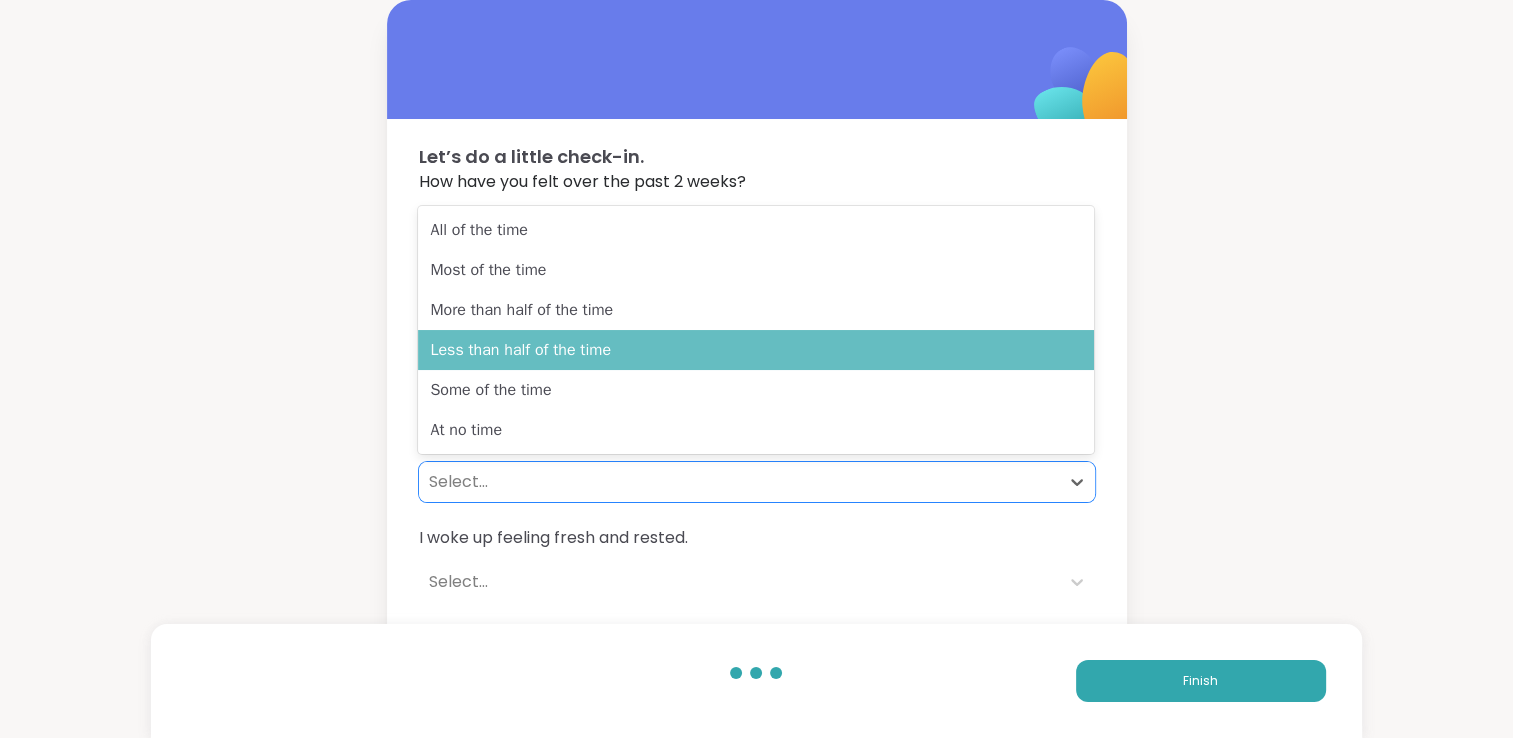click on "Less than half of the time" at bounding box center (756, 350) 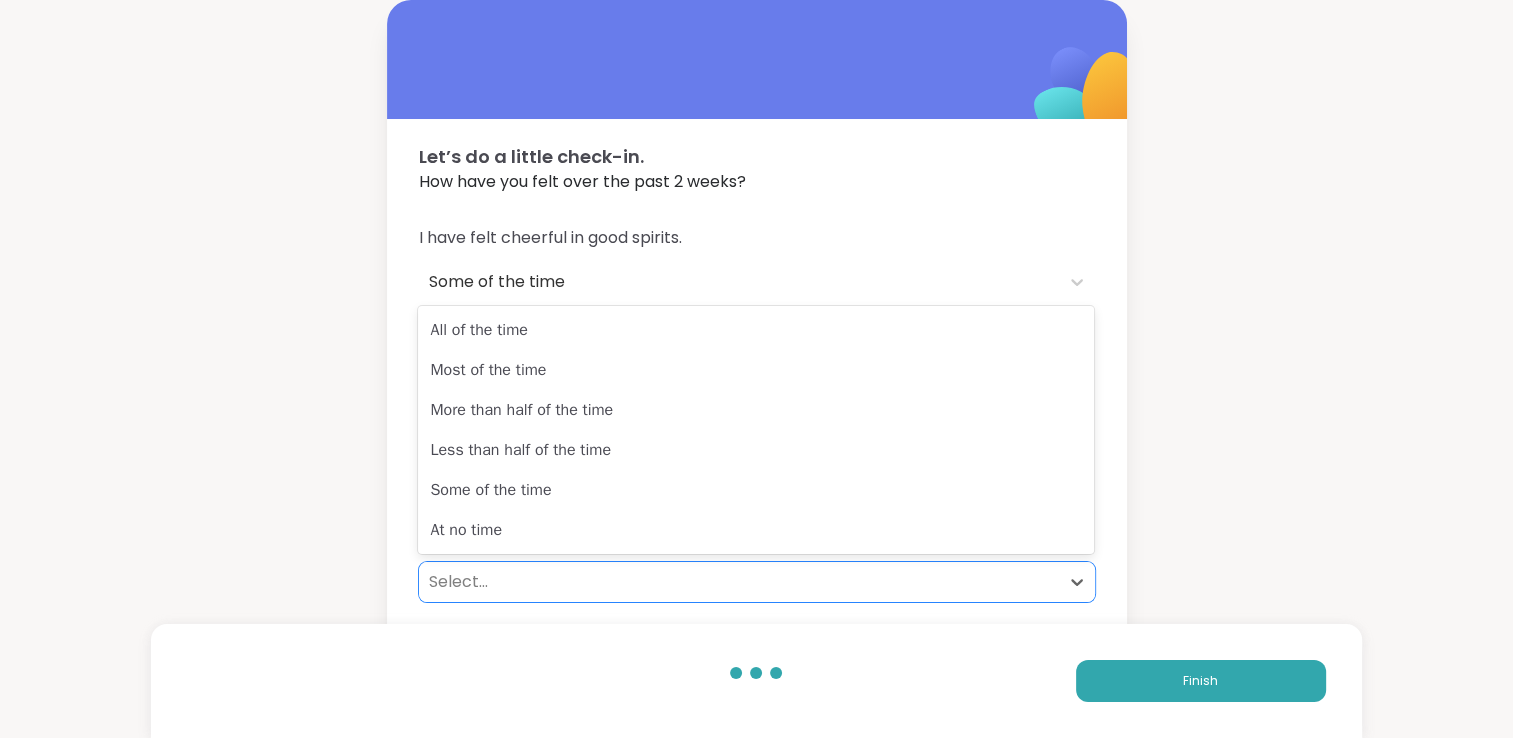 click on "Select..." at bounding box center (739, 582) 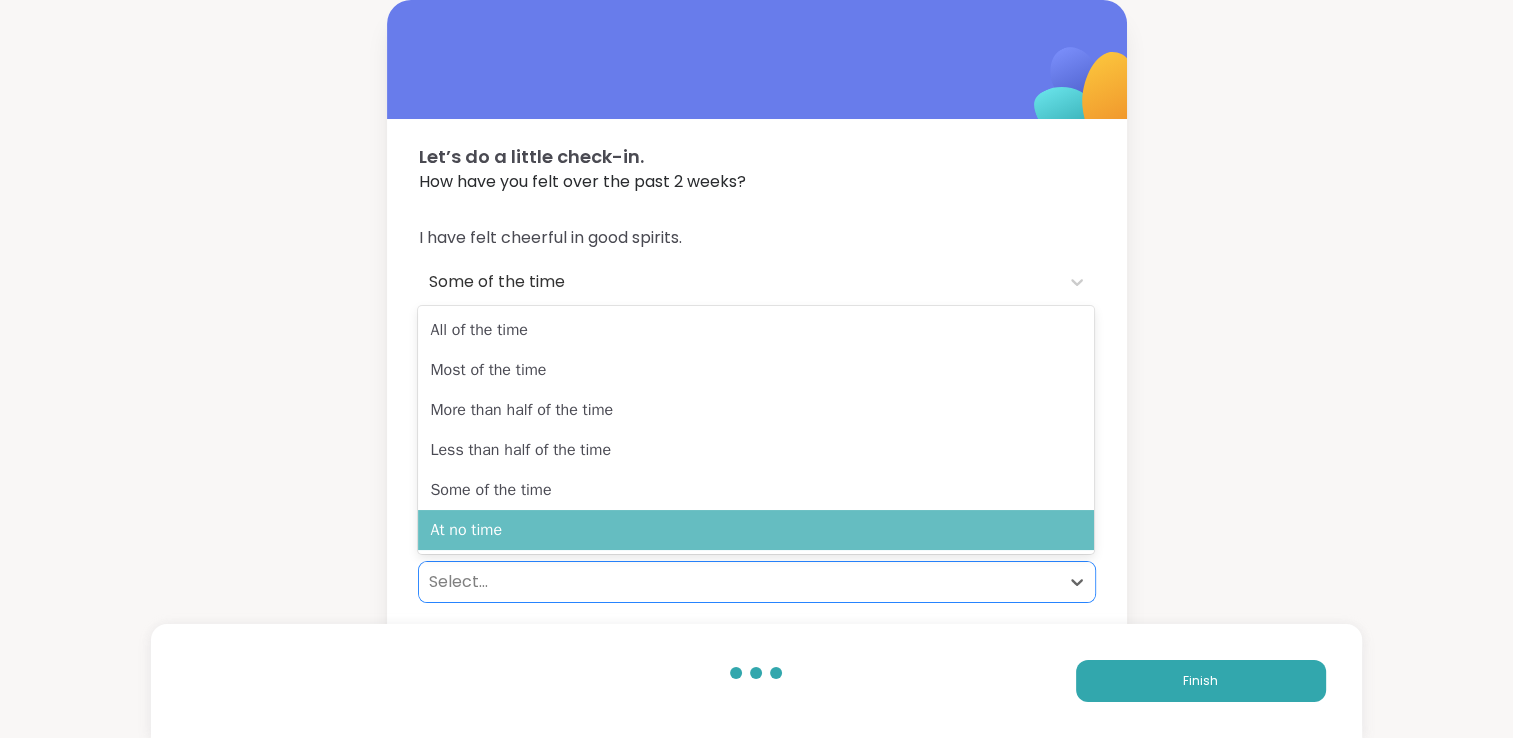 click on "At no time" at bounding box center [756, 530] 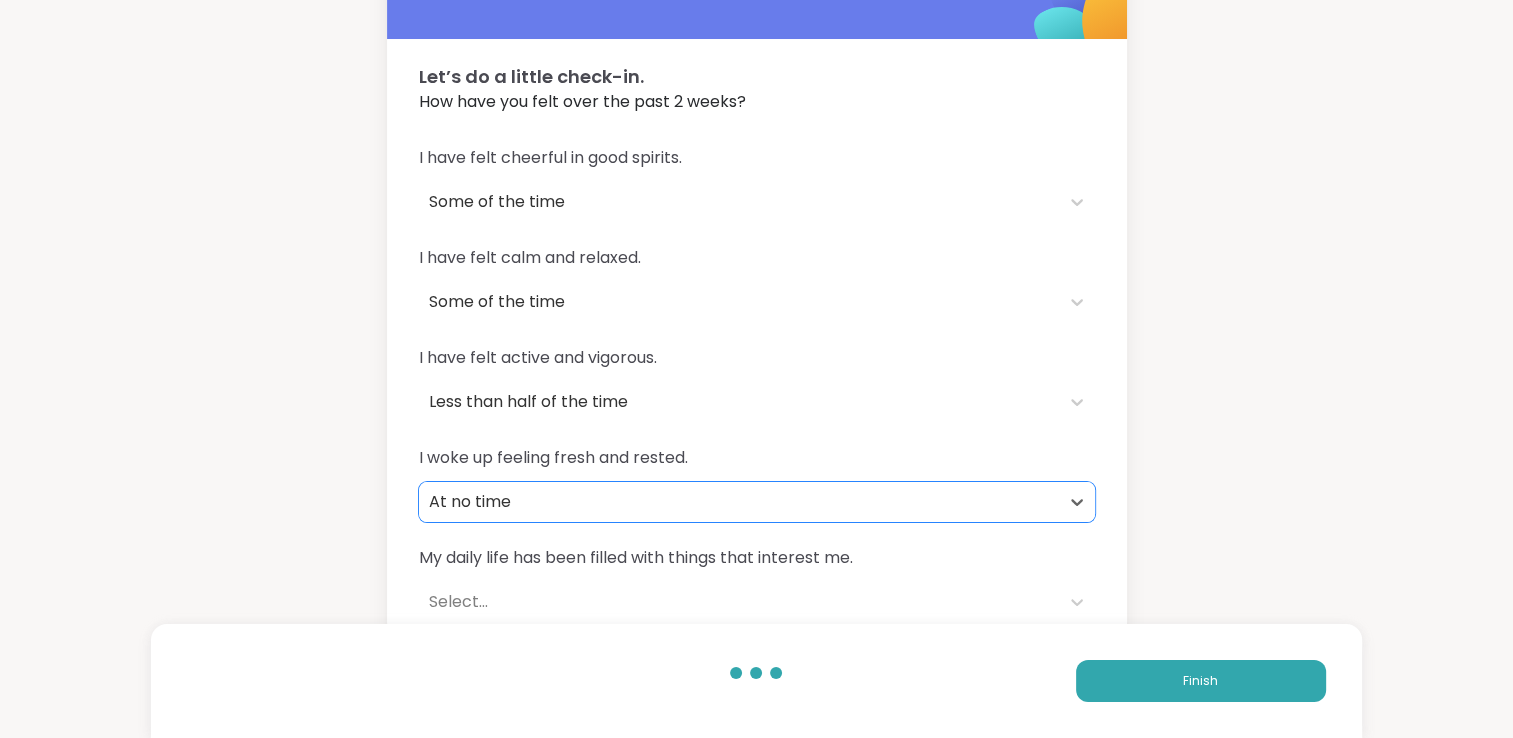 scroll, scrollTop: 100, scrollLeft: 0, axis: vertical 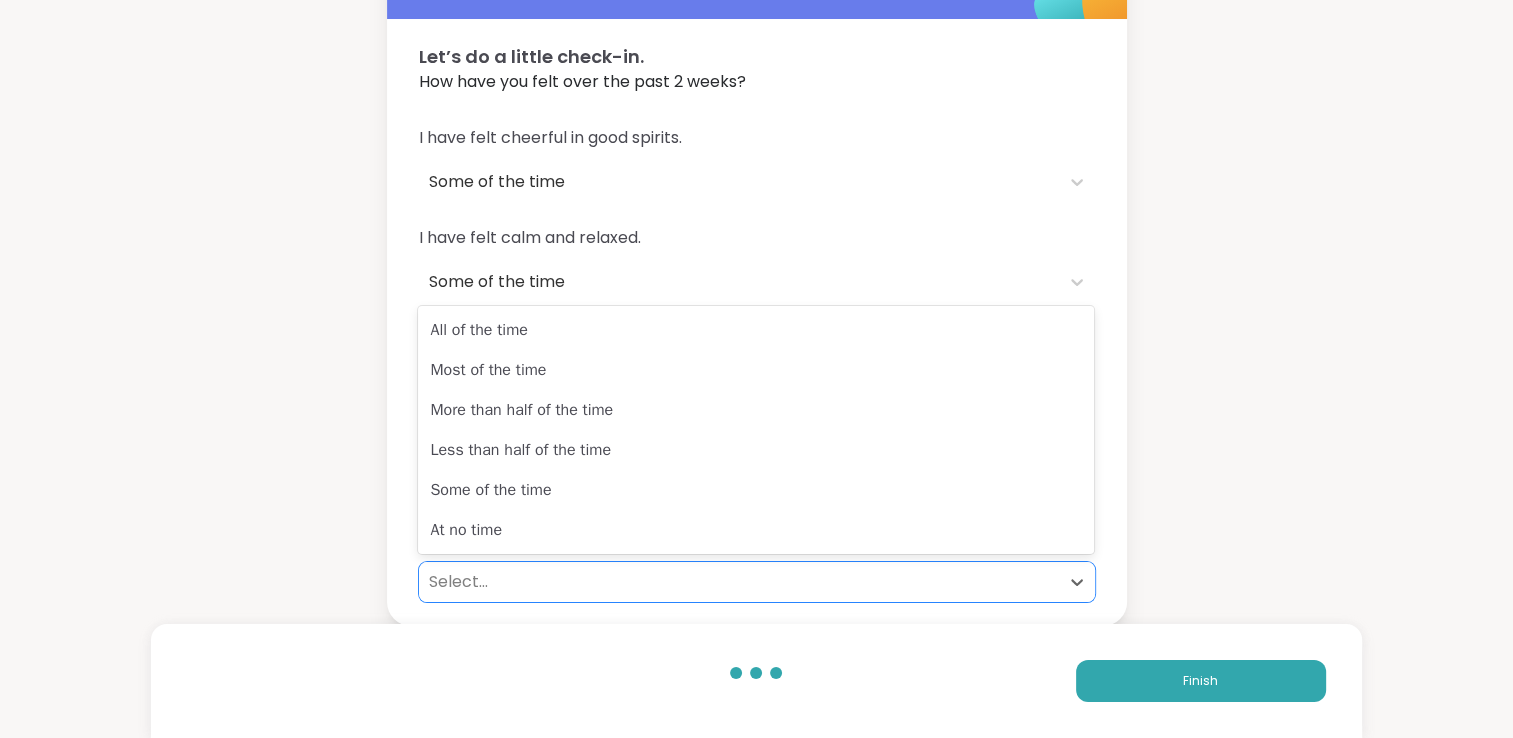 click on "Select..." at bounding box center (739, 582) 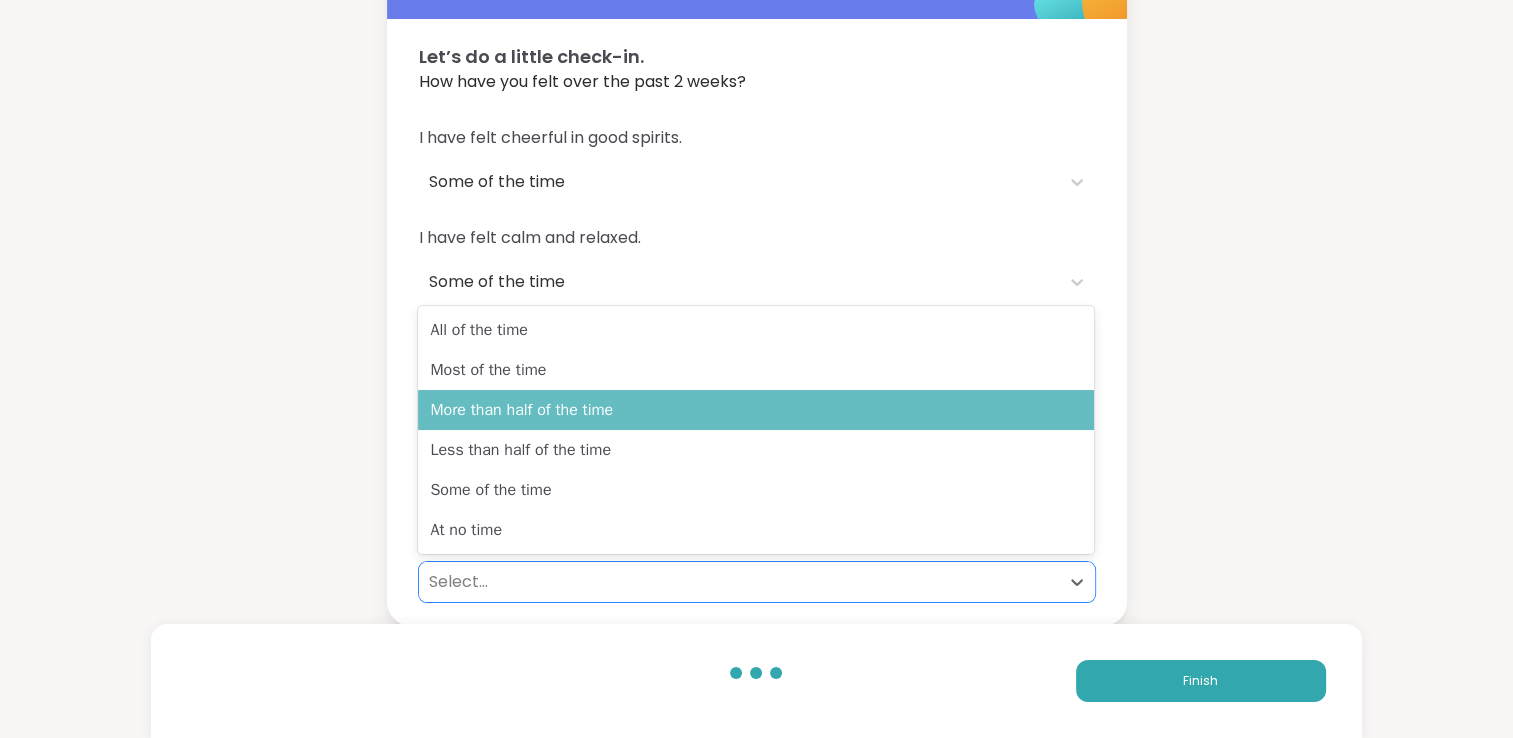 click on "More than half of the time" at bounding box center [756, 410] 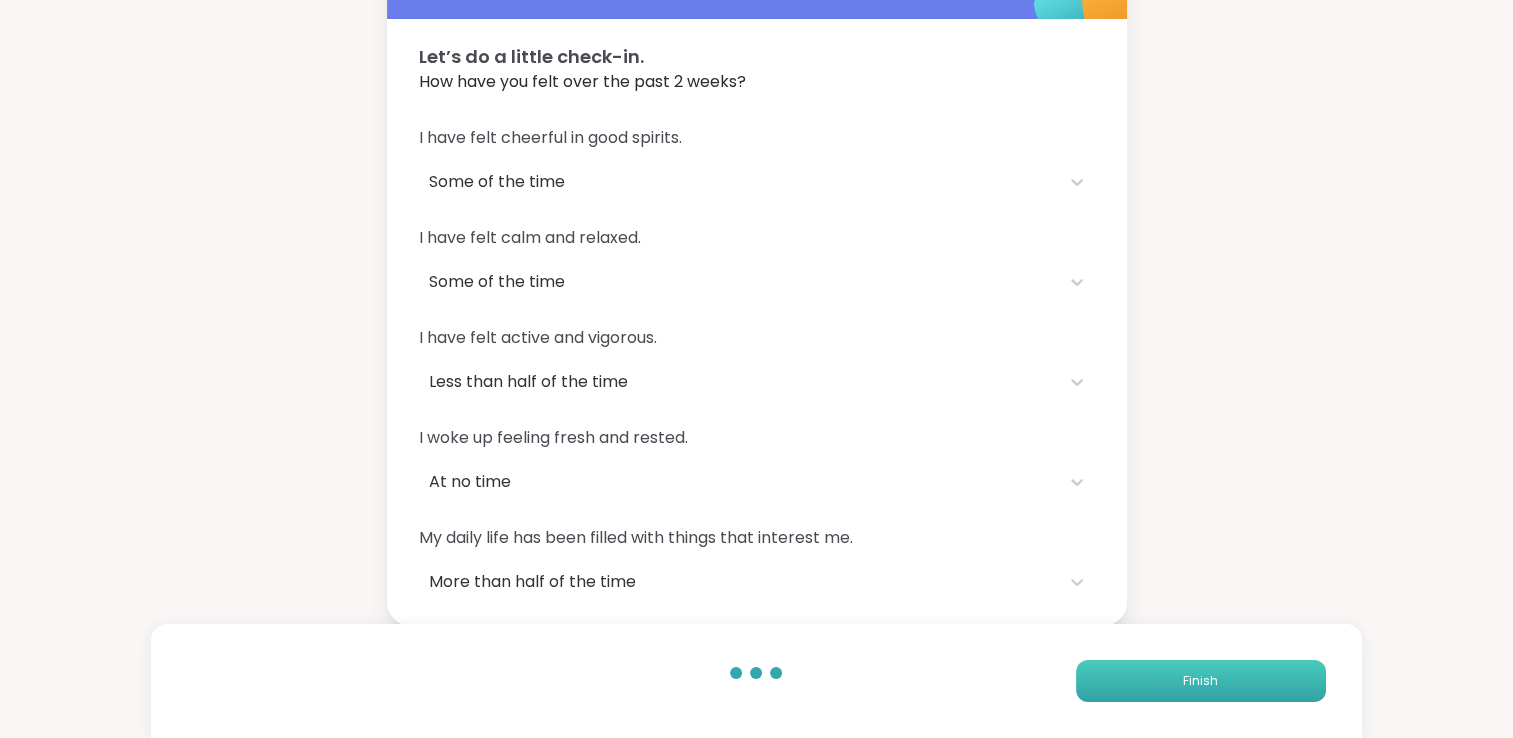 click on "Finish" at bounding box center [1201, 681] 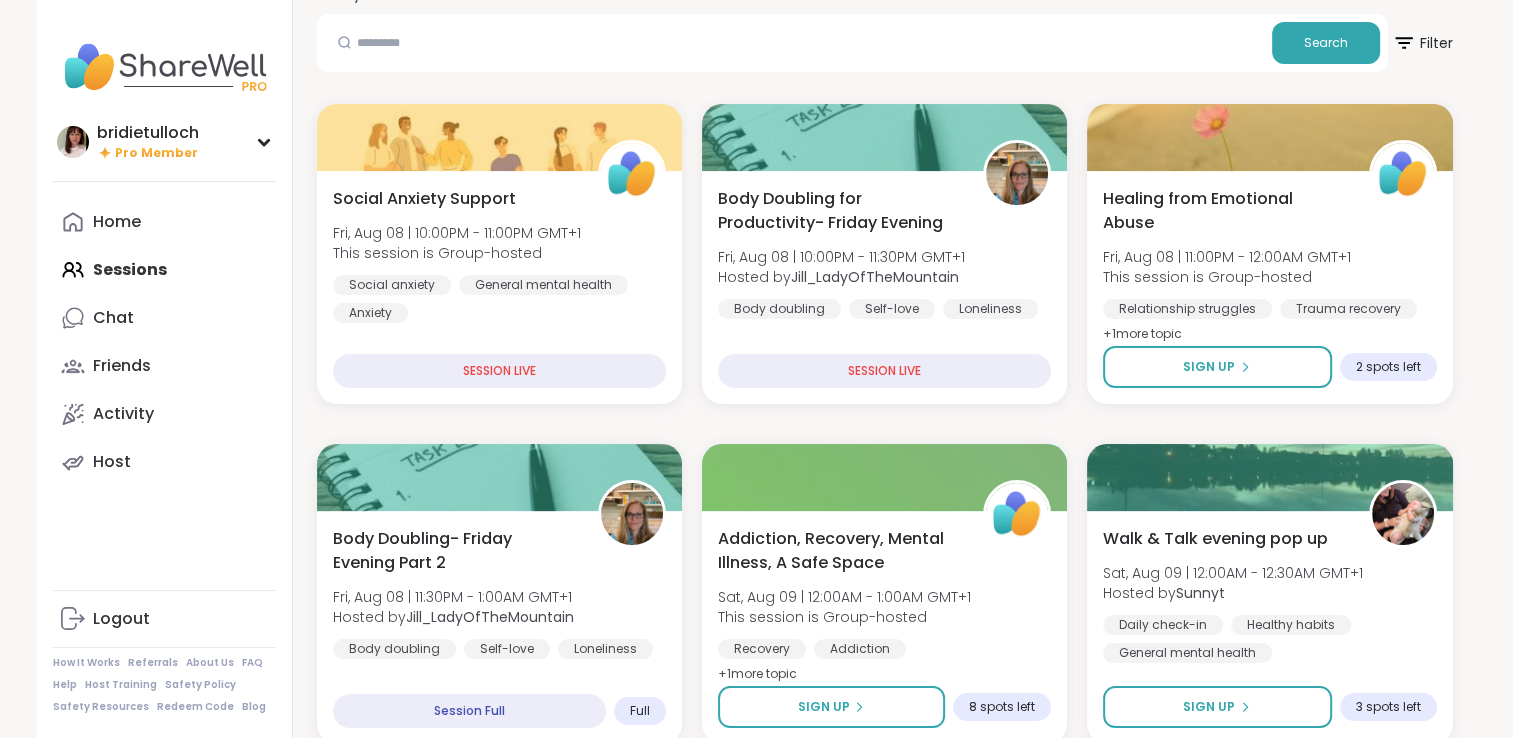 scroll, scrollTop: 213, scrollLeft: 0, axis: vertical 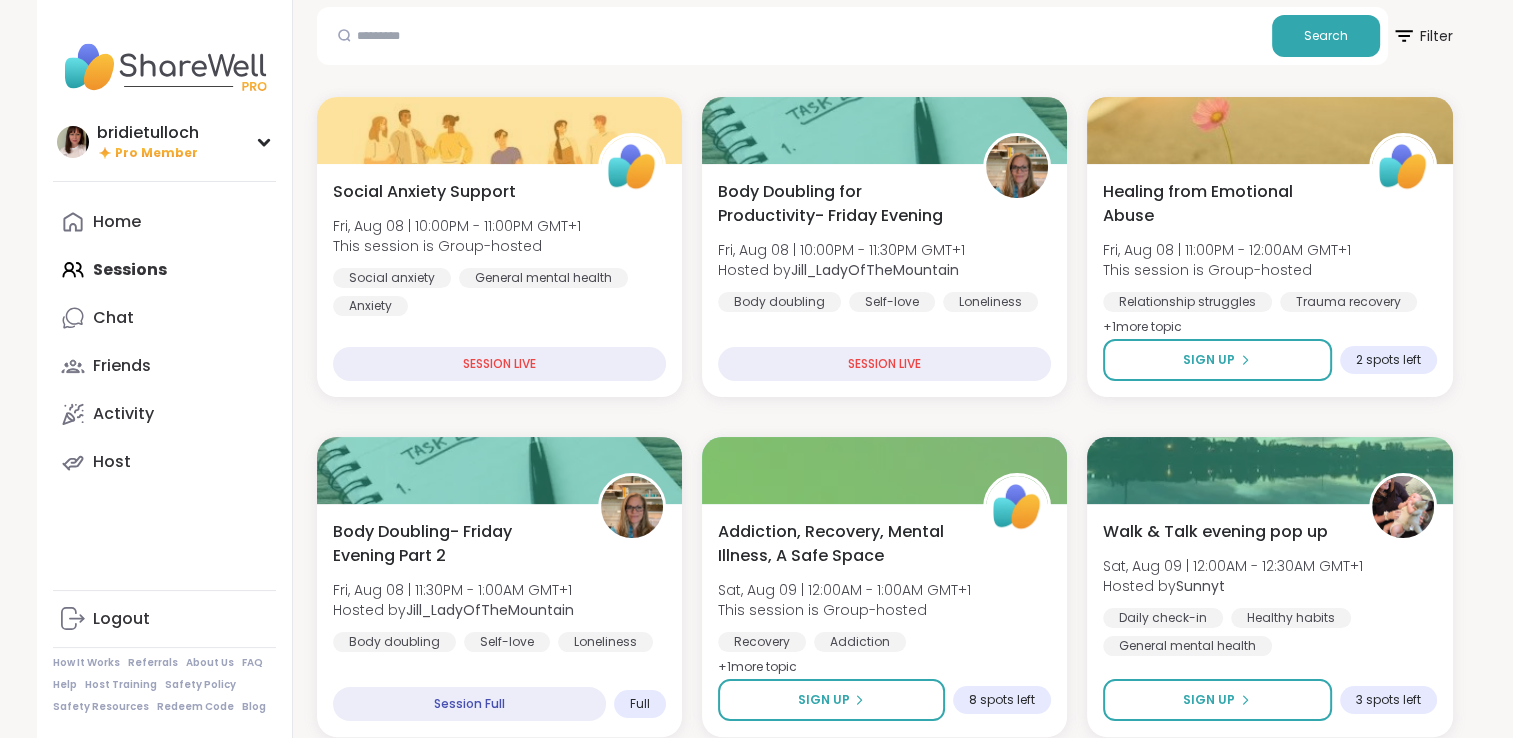 click on "Home Sessions Chat Friends Activity Host" at bounding box center (164, 342) 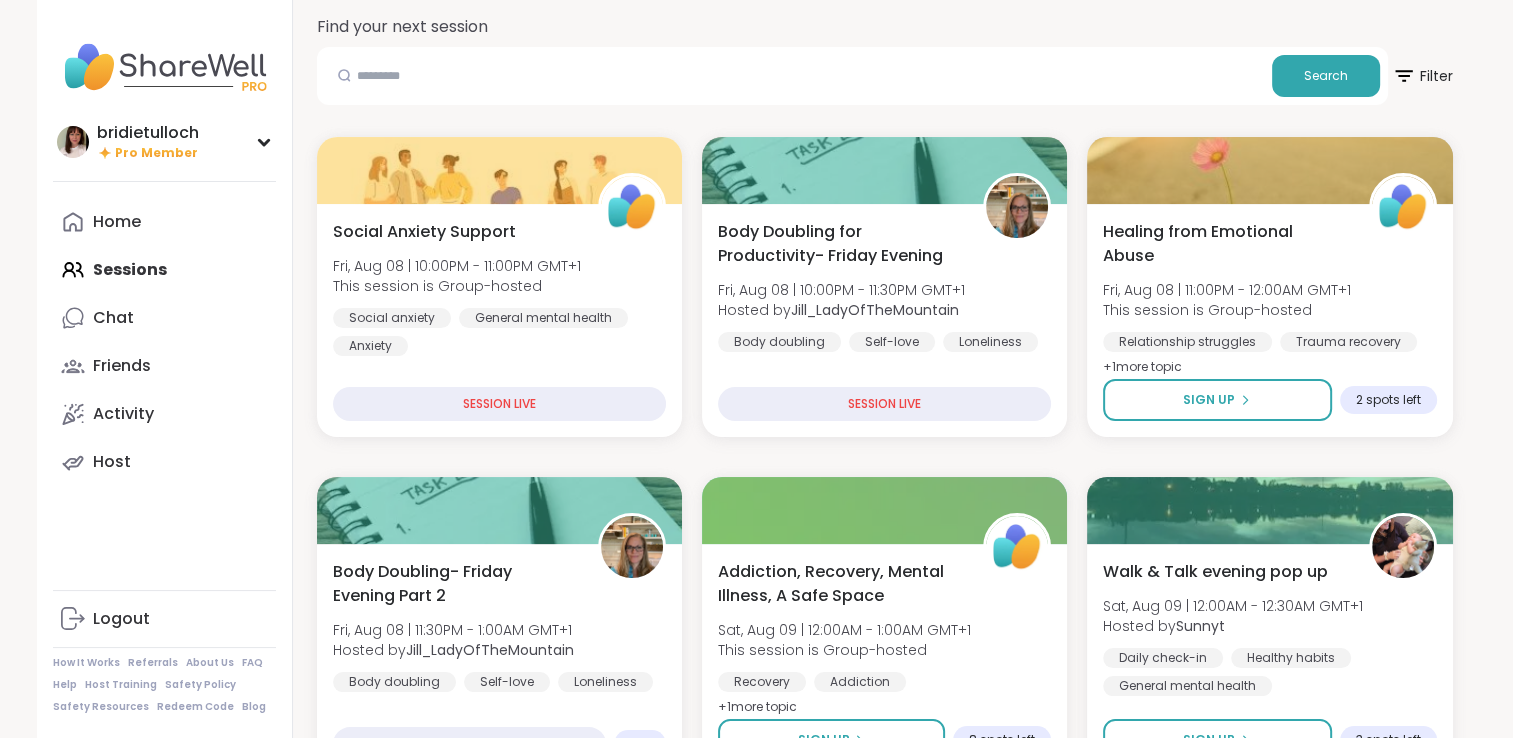 scroll, scrollTop: 0, scrollLeft: 0, axis: both 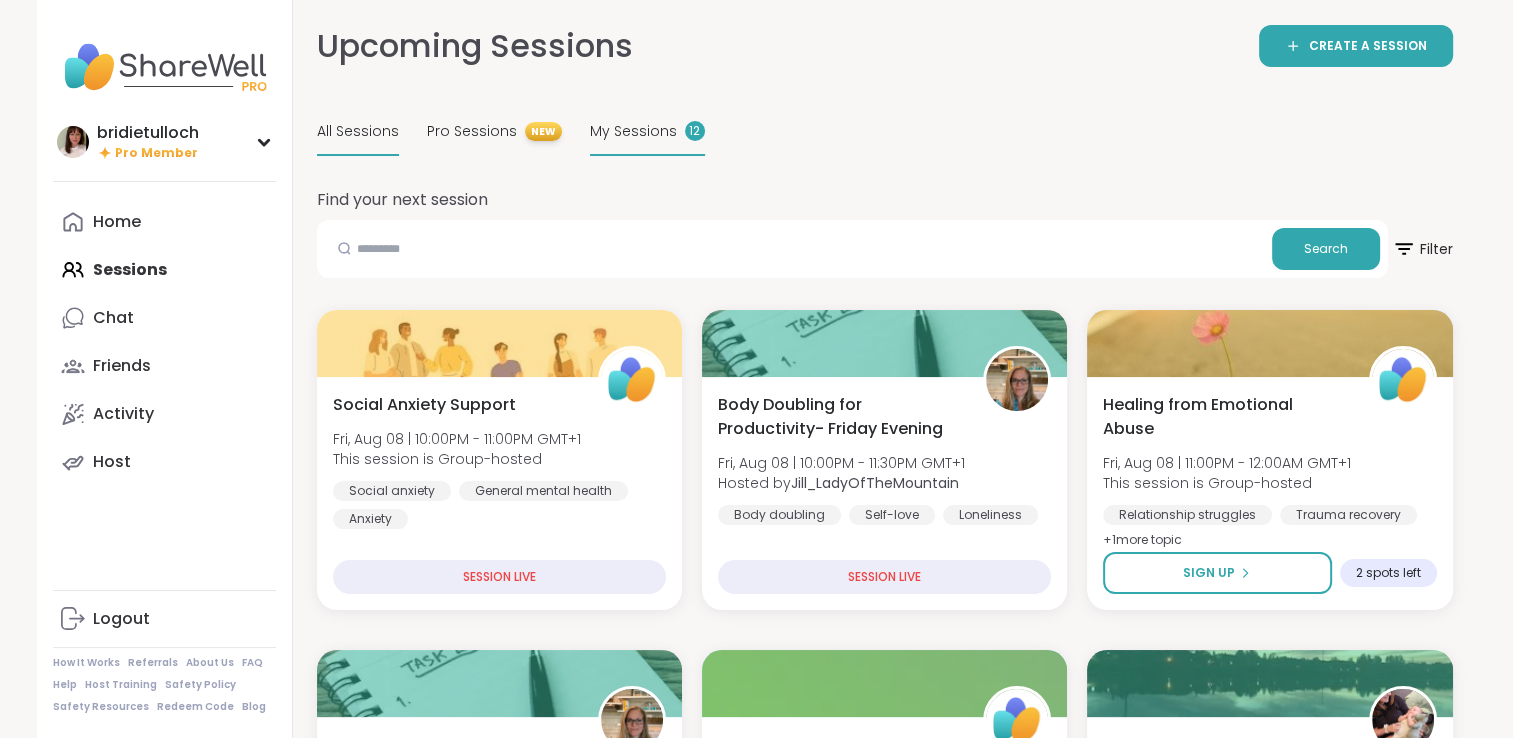 click on "My Sessions" at bounding box center (633, 131) 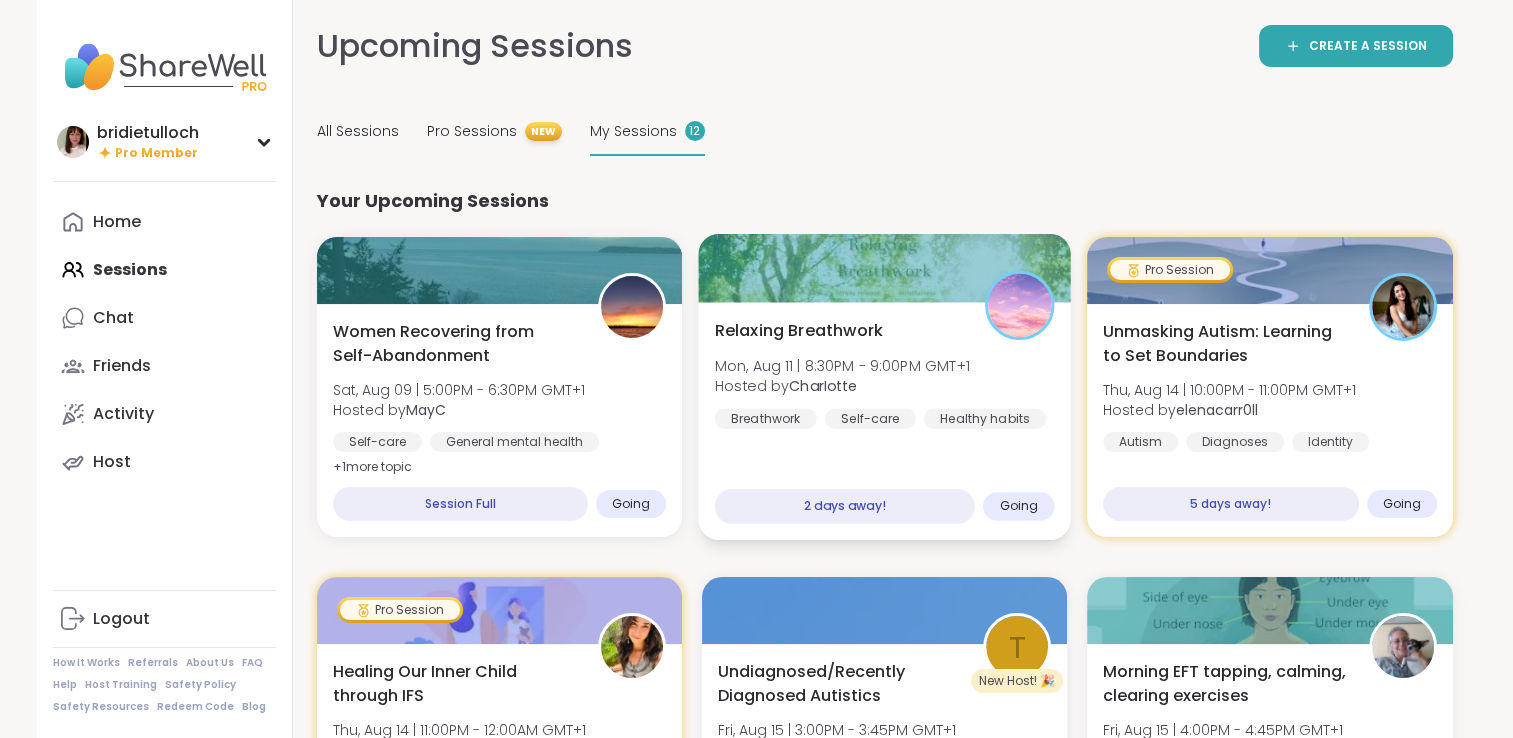 click on "Going" at bounding box center [1018, 506] 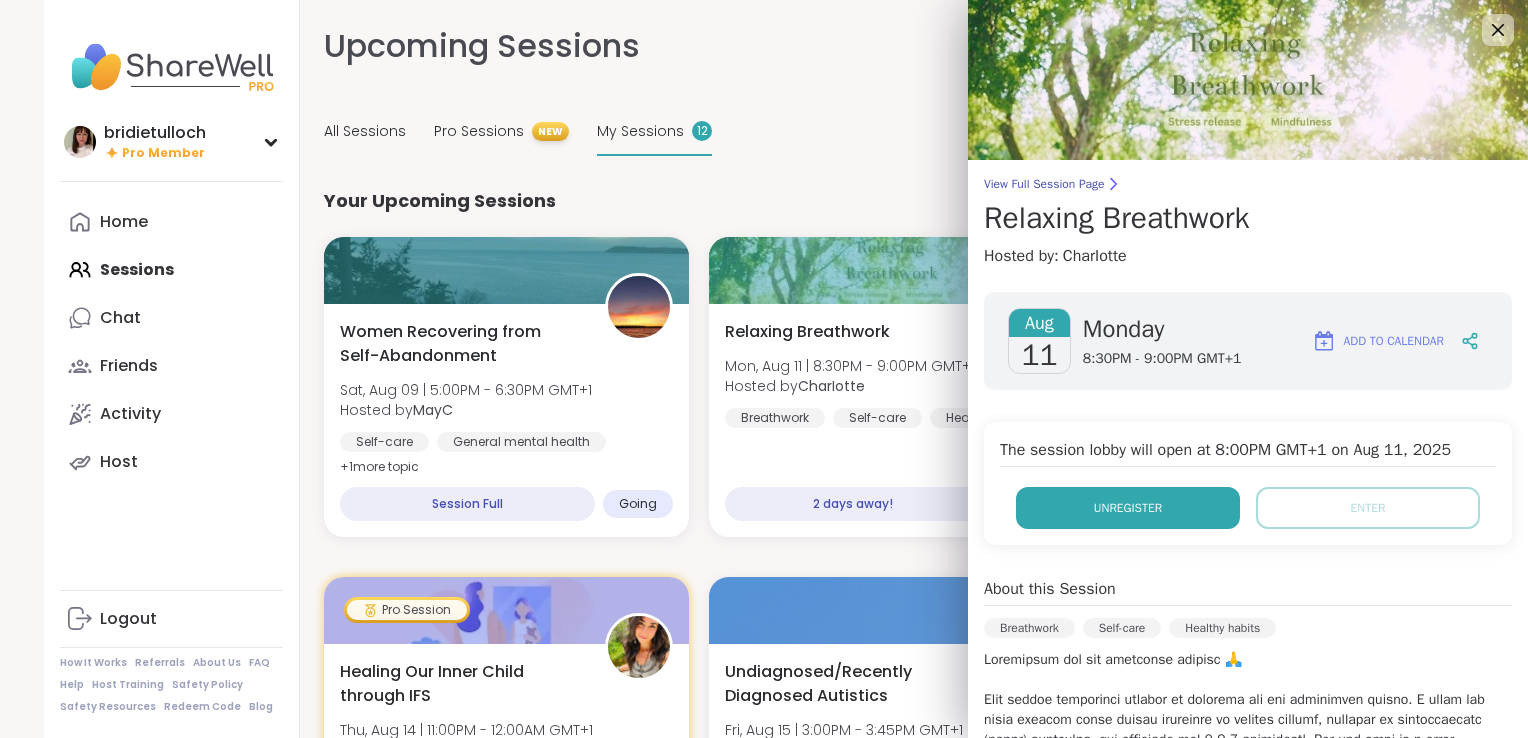click on "Unregister" at bounding box center [1128, 508] 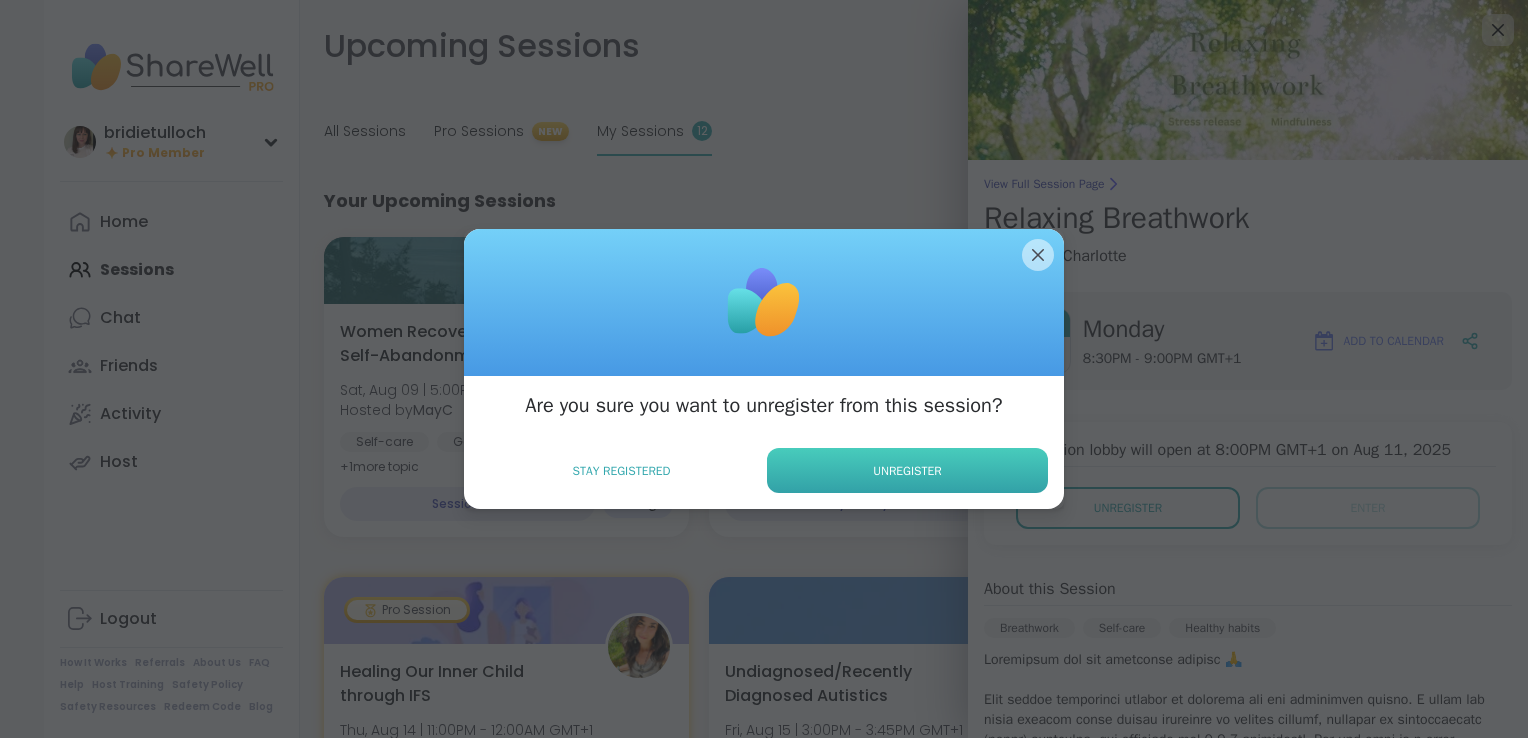 click on "Unregister" at bounding box center (907, 470) 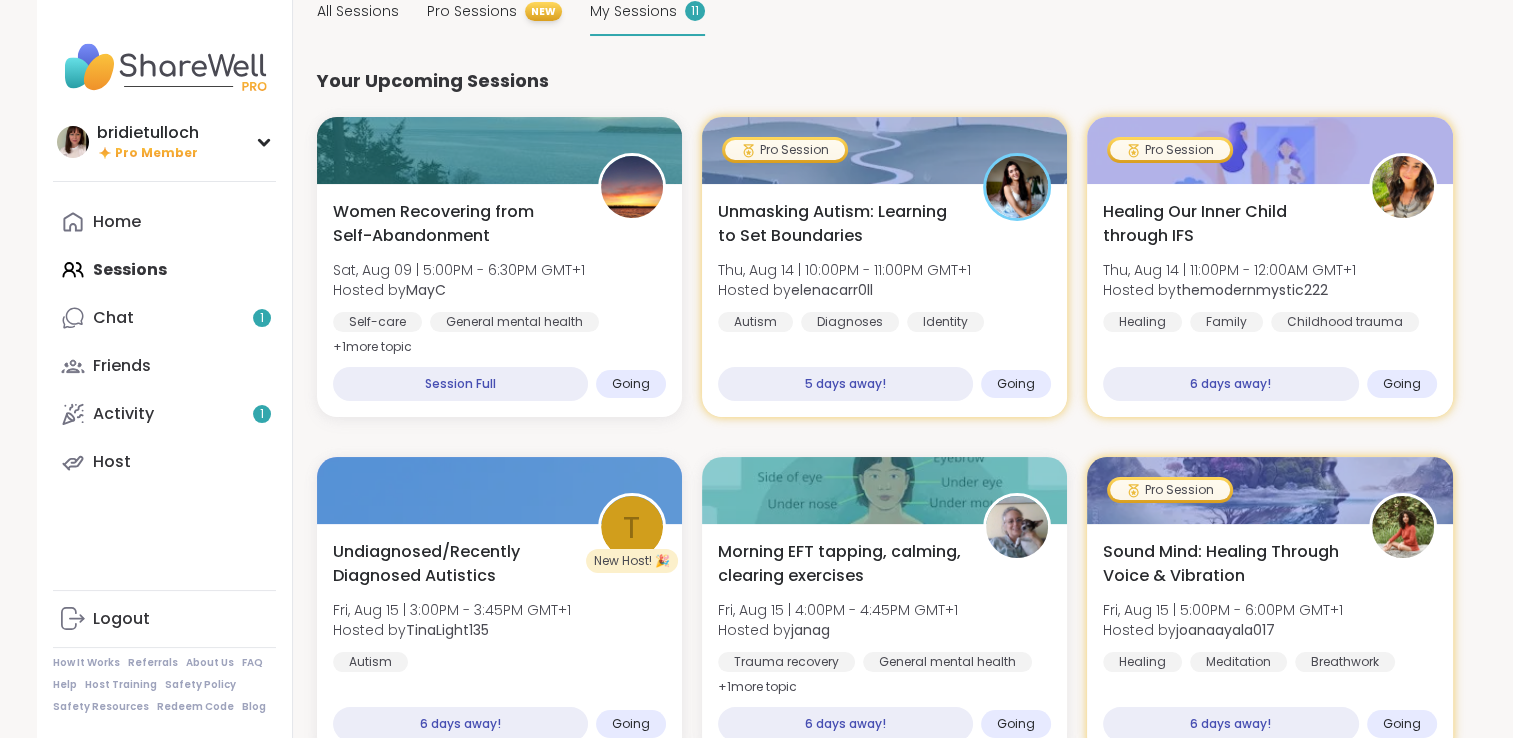 scroll, scrollTop: 160, scrollLeft: 0, axis: vertical 